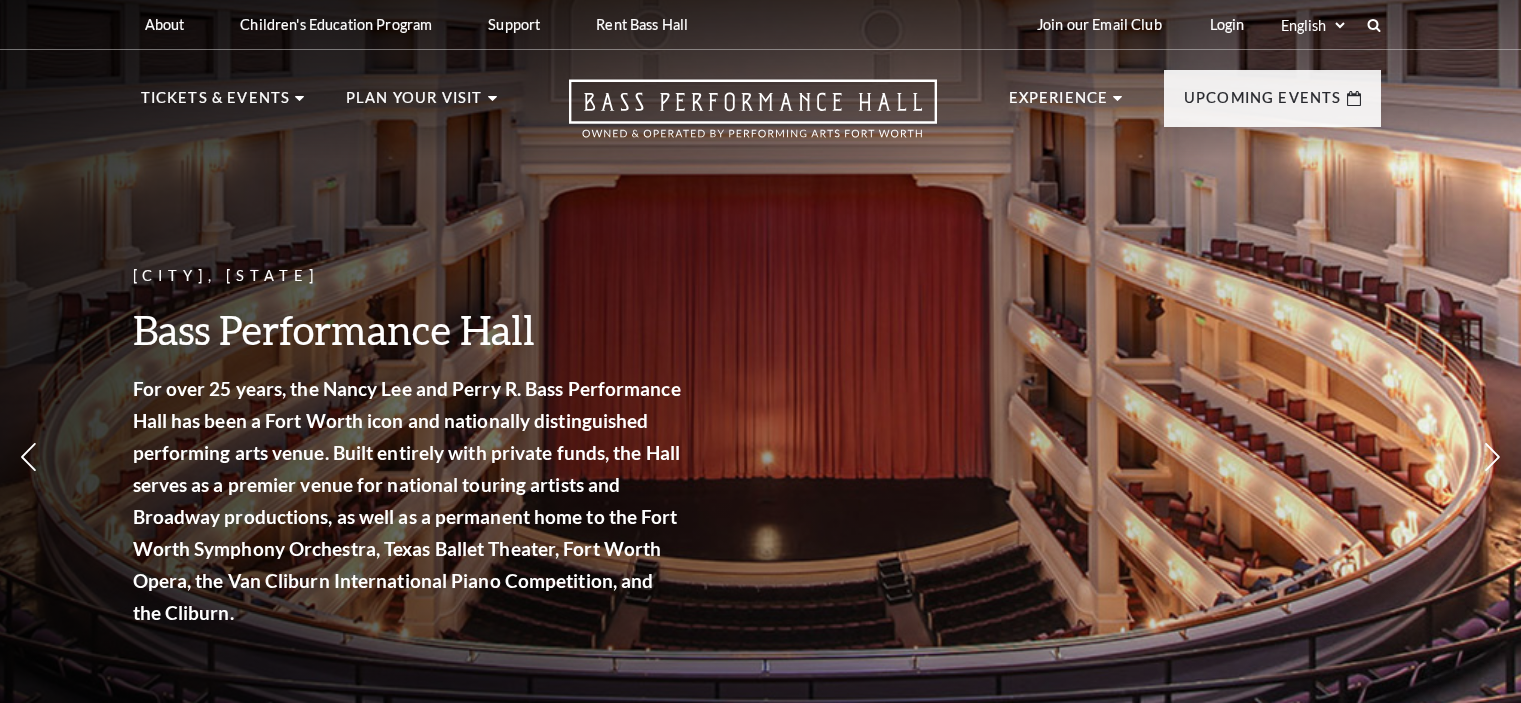 scroll, scrollTop: 0, scrollLeft: 0, axis: both 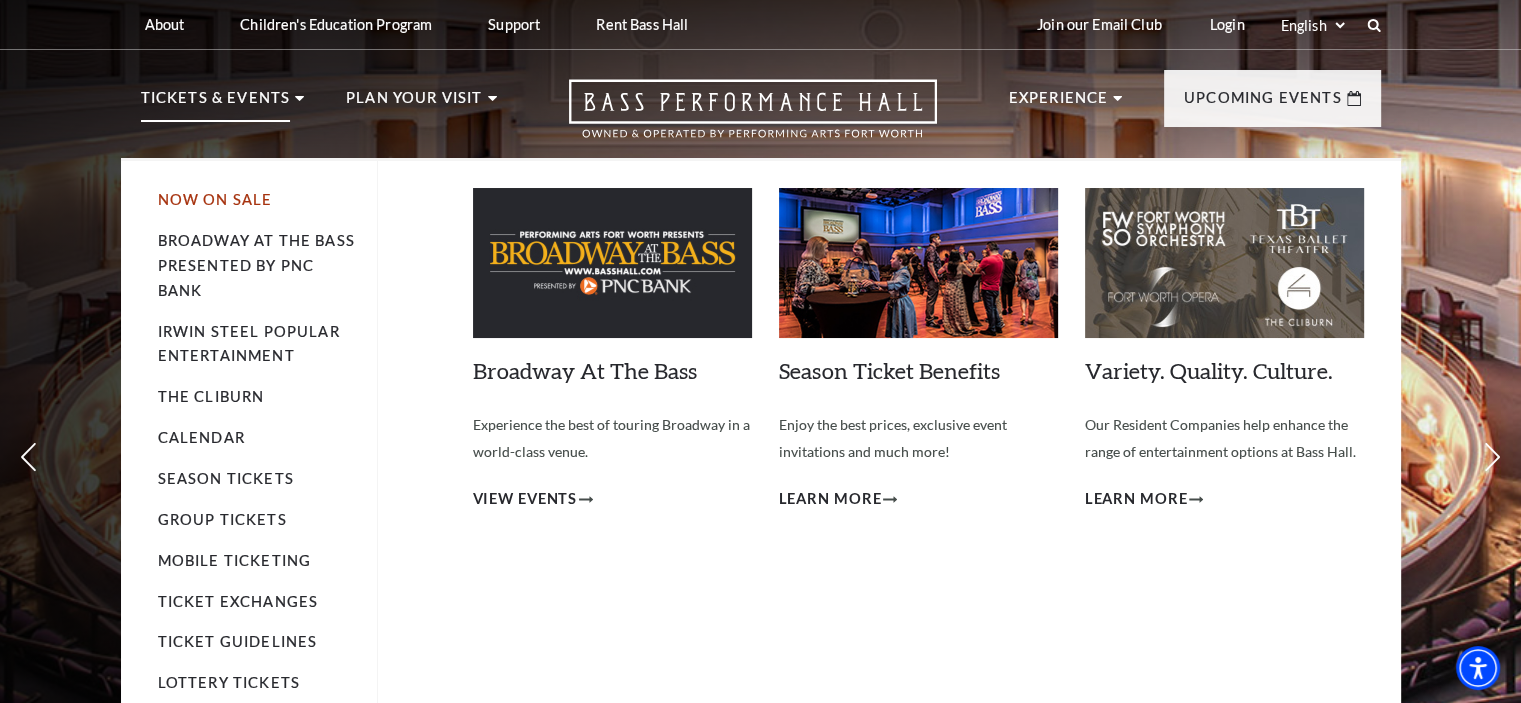 click on "Now On Sale" at bounding box center [215, 199] 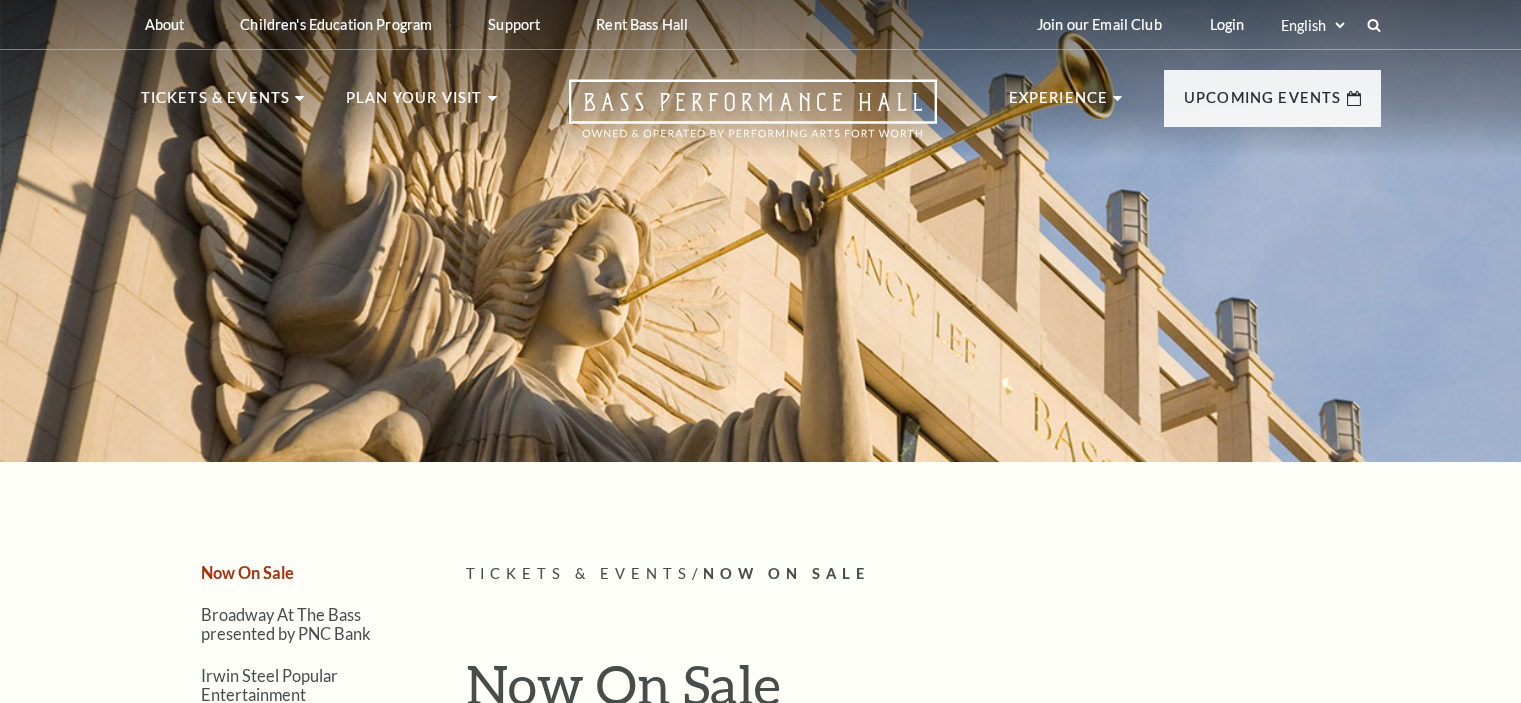 scroll, scrollTop: 0, scrollLeft: 0, axis: both 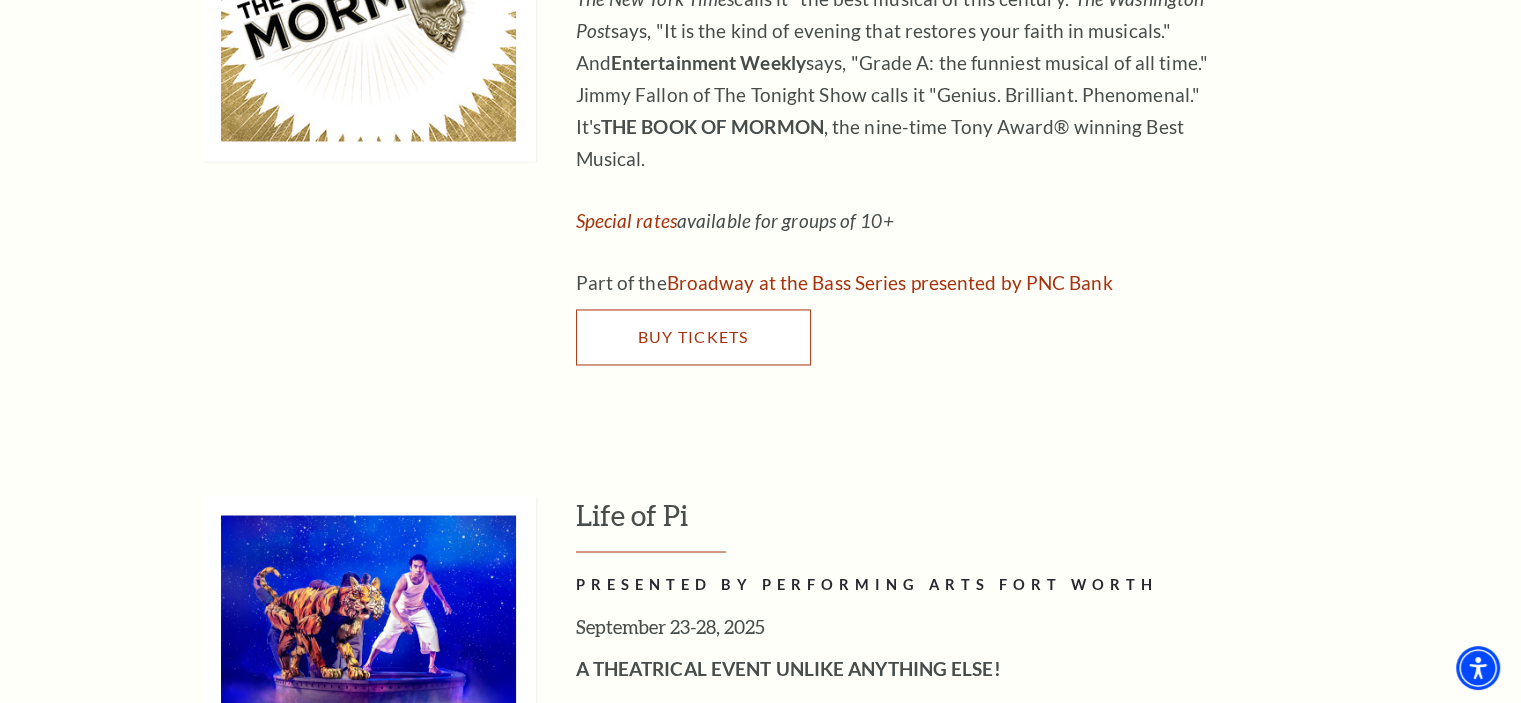 click on "Buy Tickets" at bounding box center [692, 336] 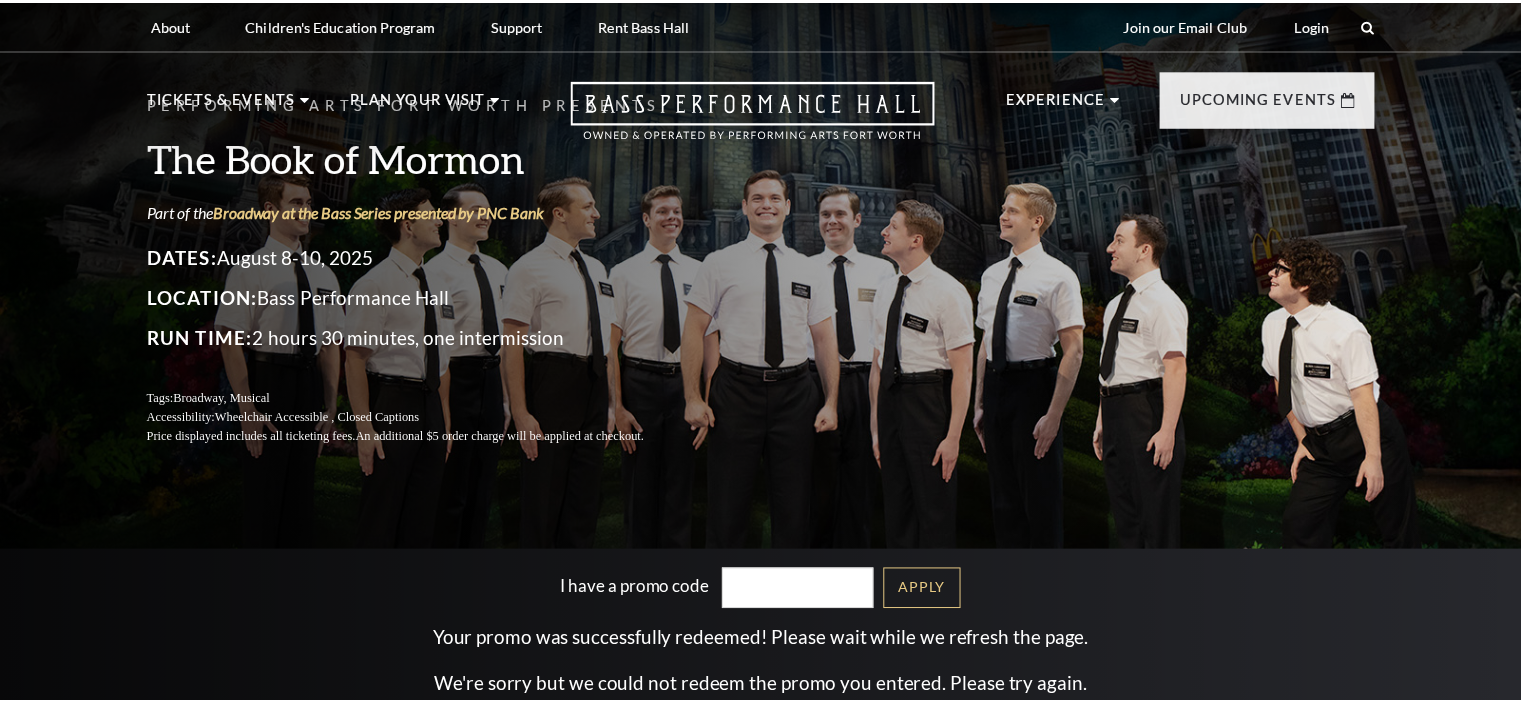scroll, scrollTop: 0, scrollLeft: 0, axis: both 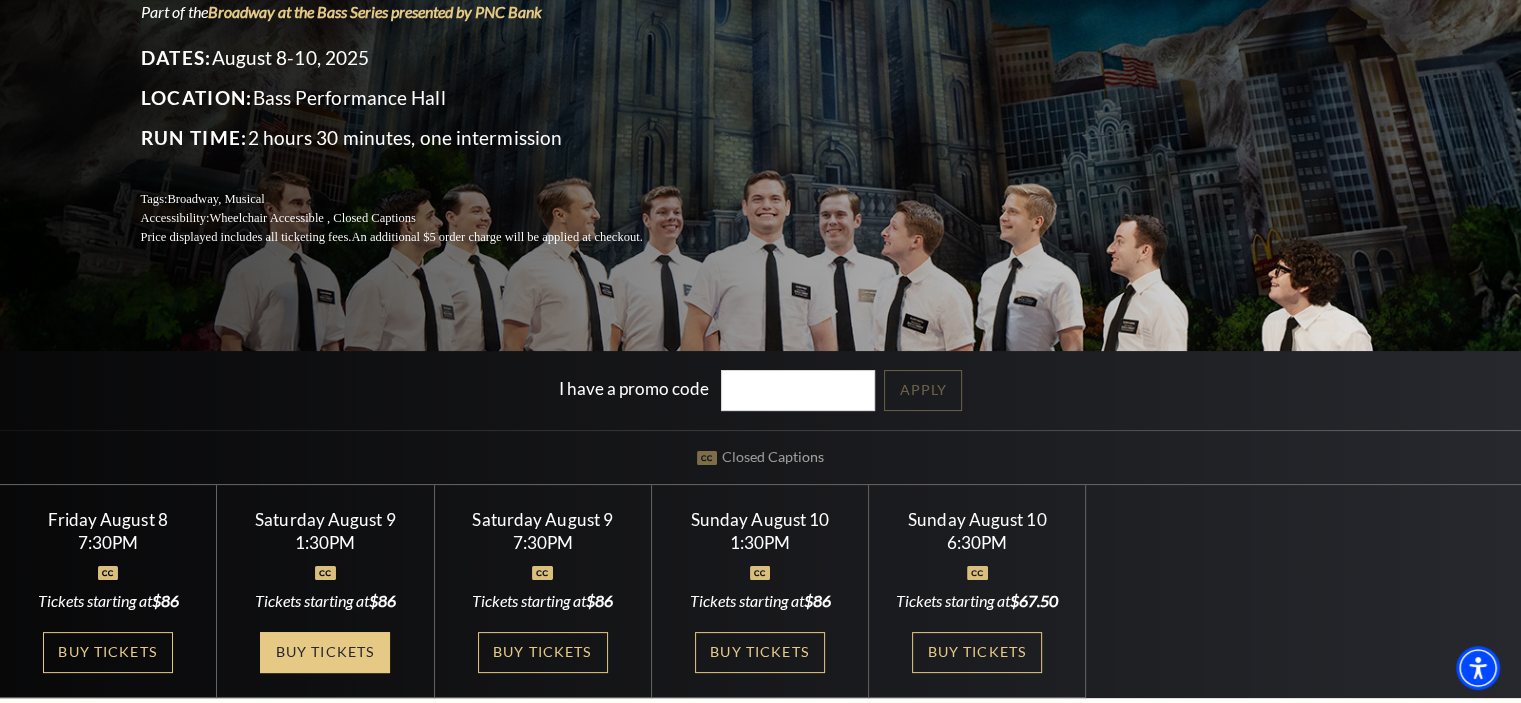 click on "Buy Tickets" at bounding box center [325, 652] 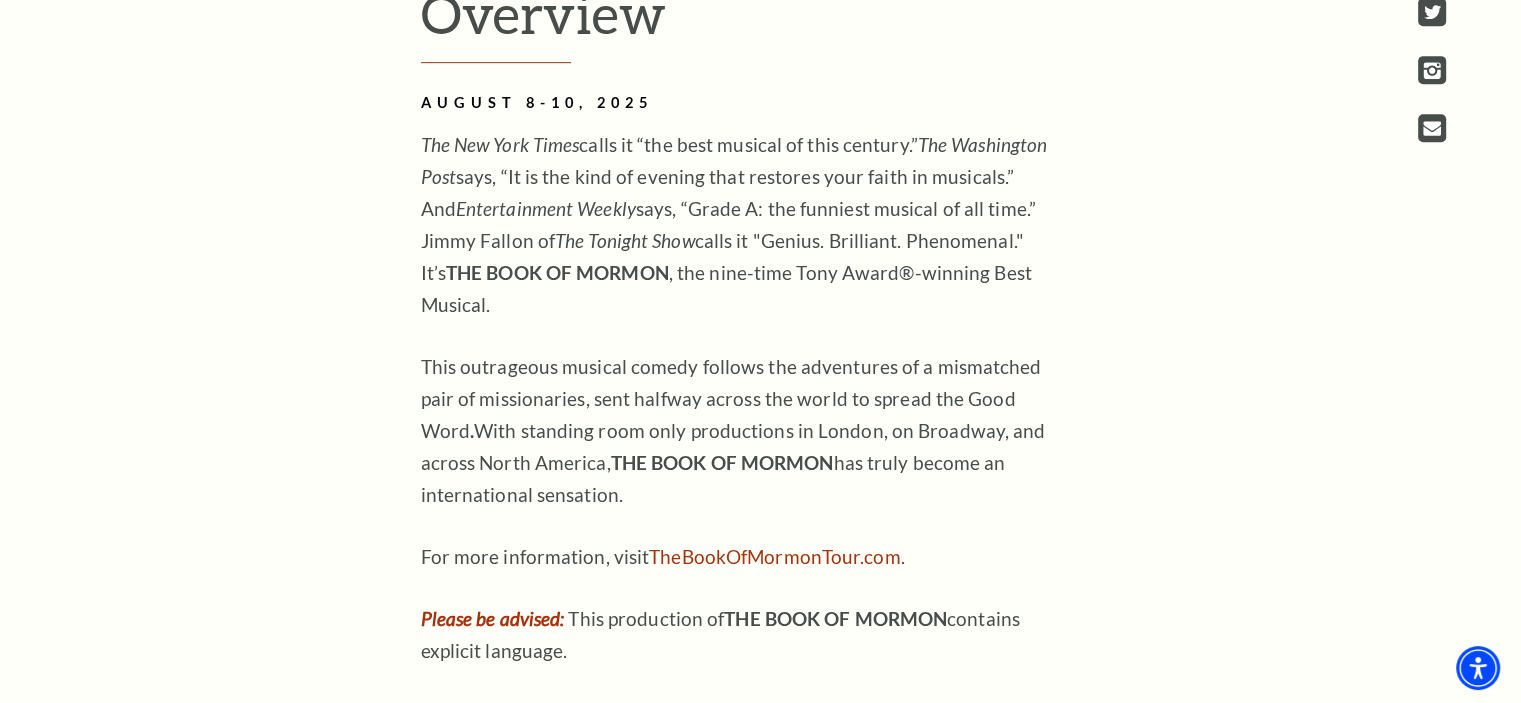 scroll, scrollTop: 1200, scrollLeft: 0, axis: vertical 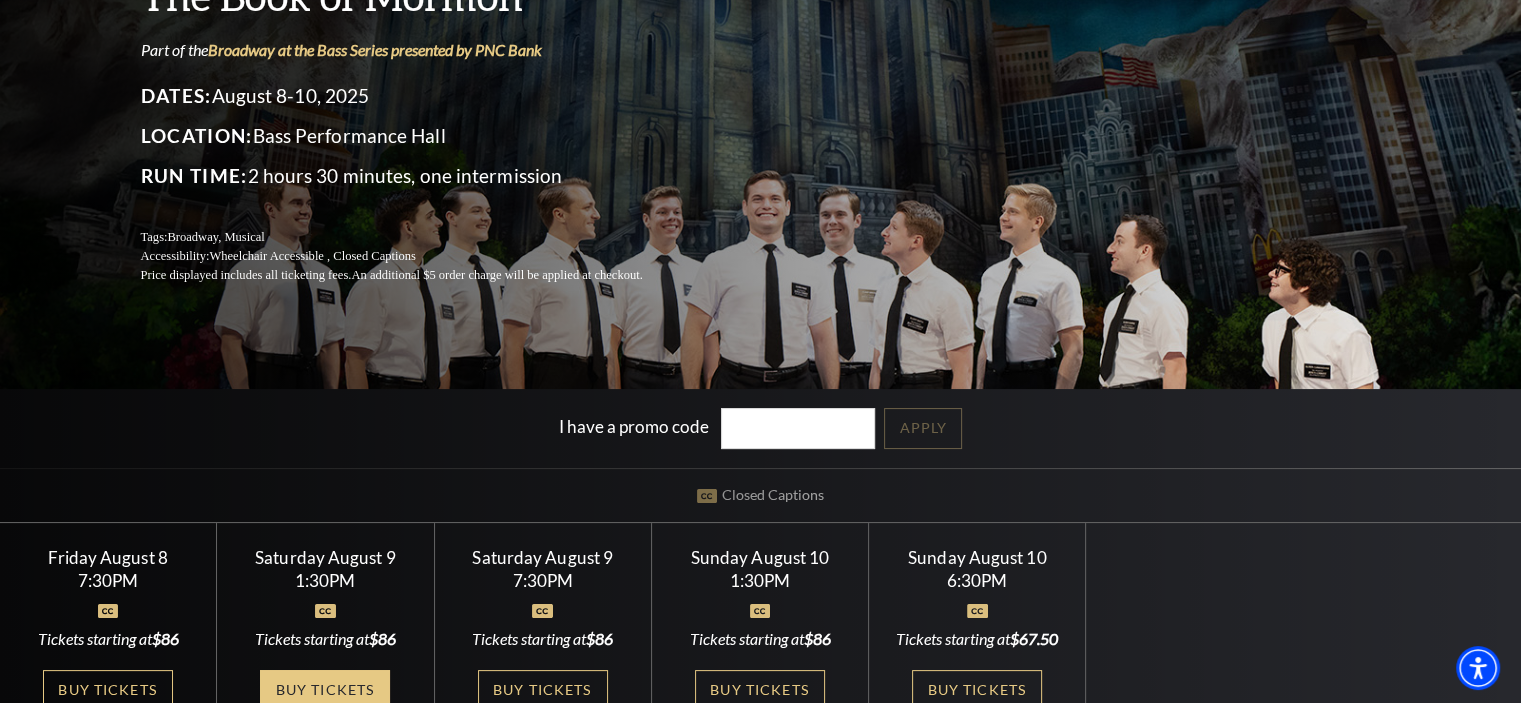 click on "Buy Tickets" at bounding box center [325, 690] 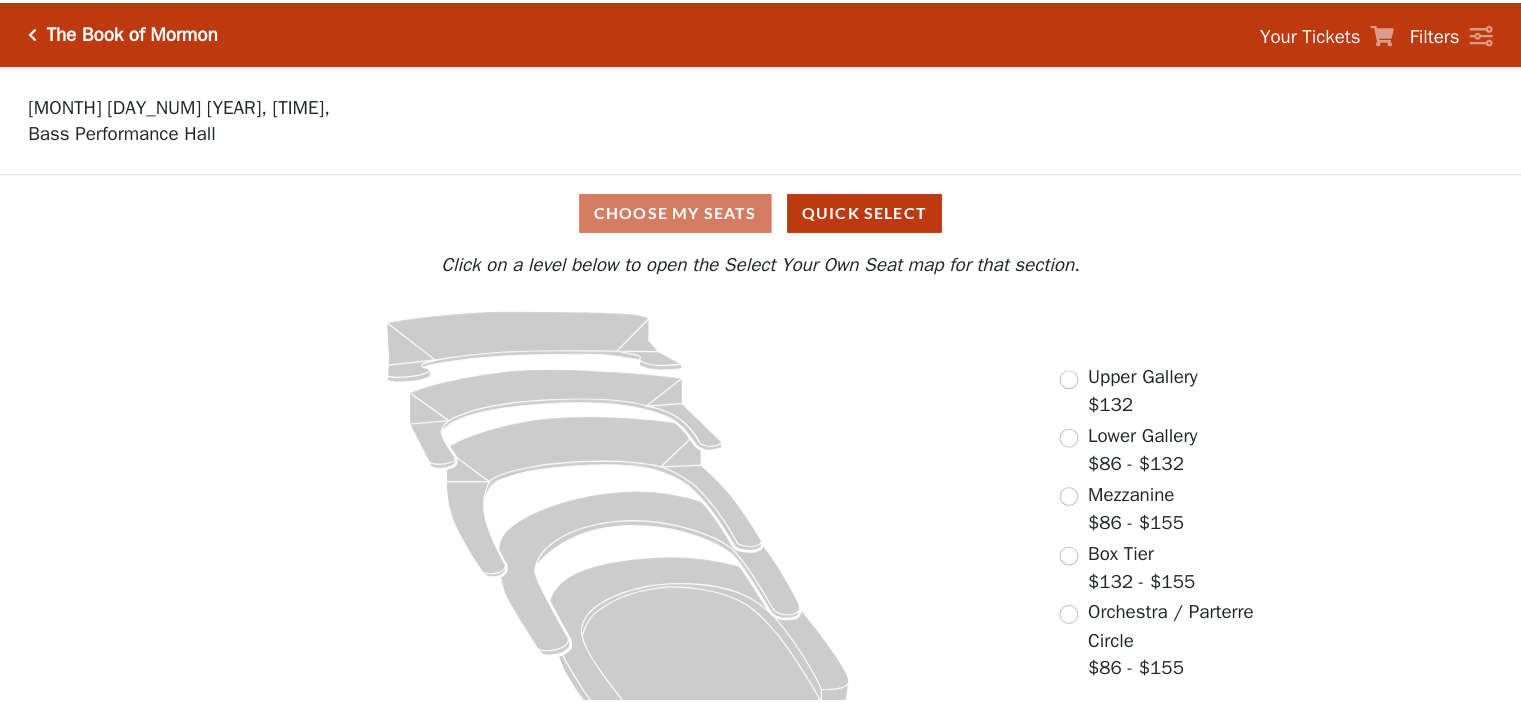scroll, scrollTop: 0, scrollLeft: 0, axis: both 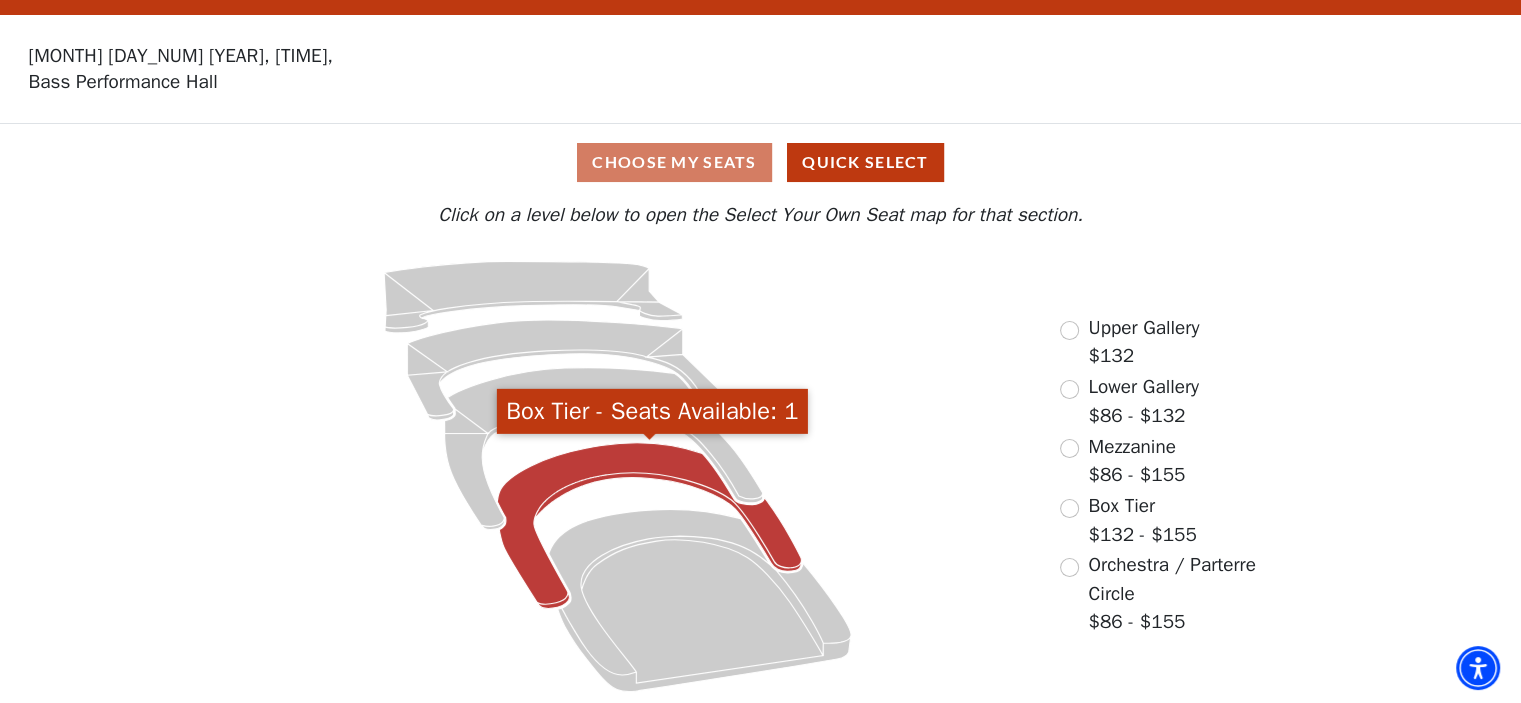 click 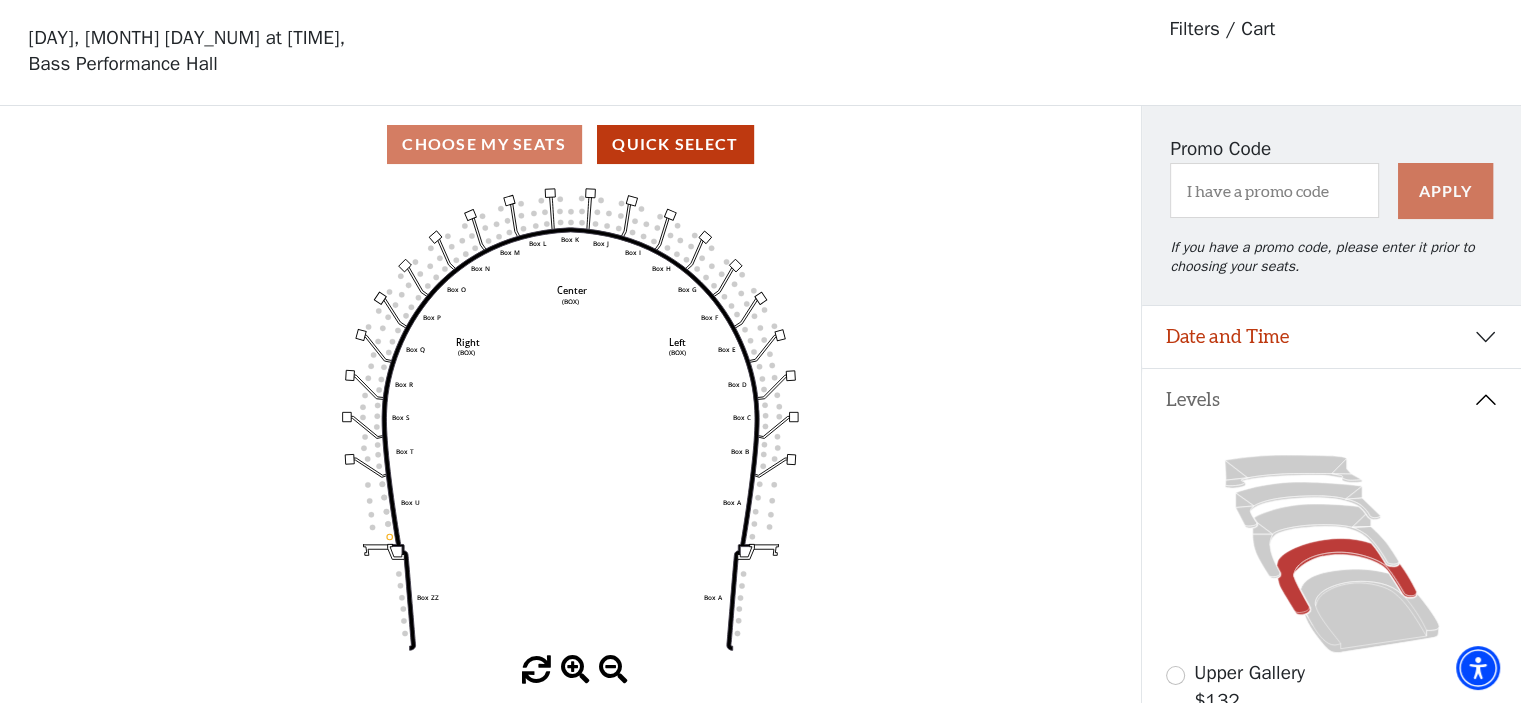 scroll, scrollTop: 92, scrollLeft: 0, axis: vertical 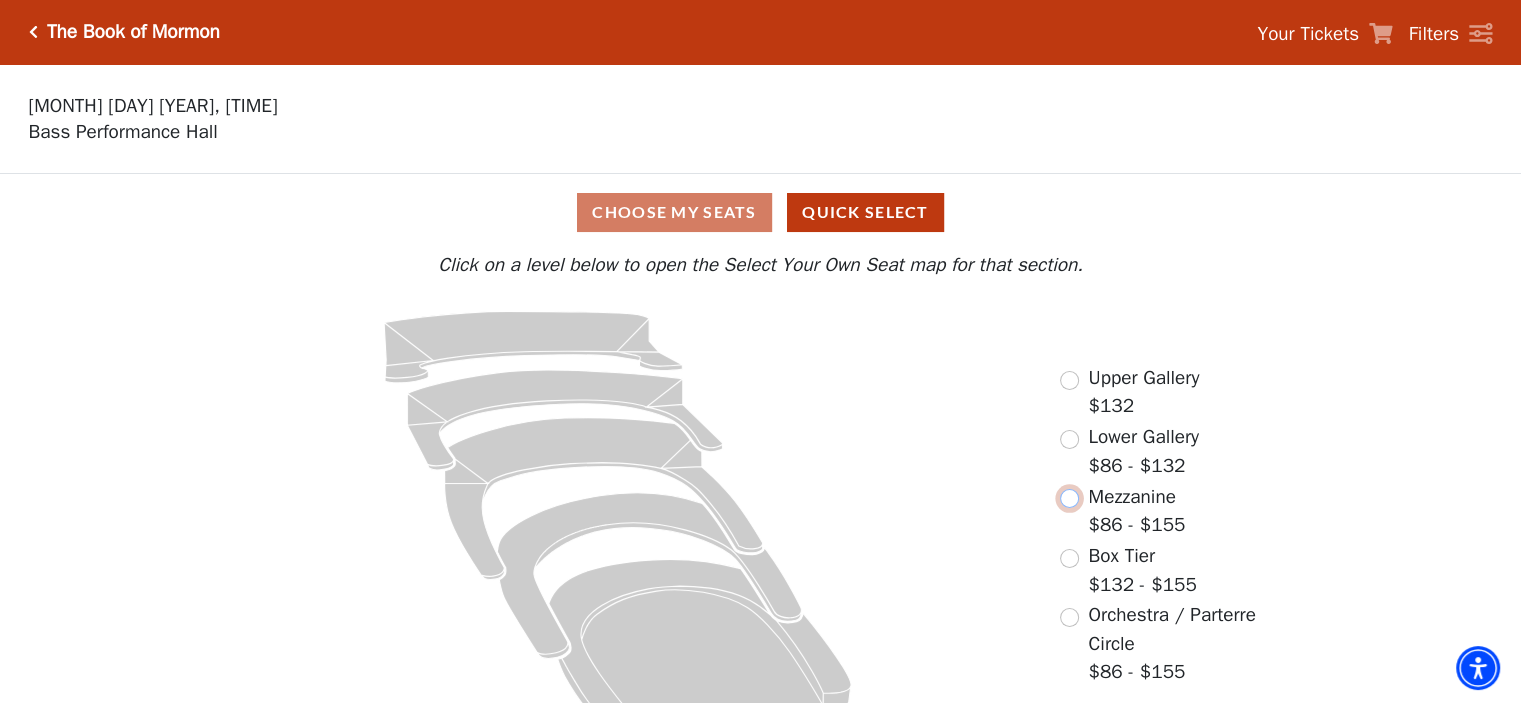 click at bounding box center (1069, 498) 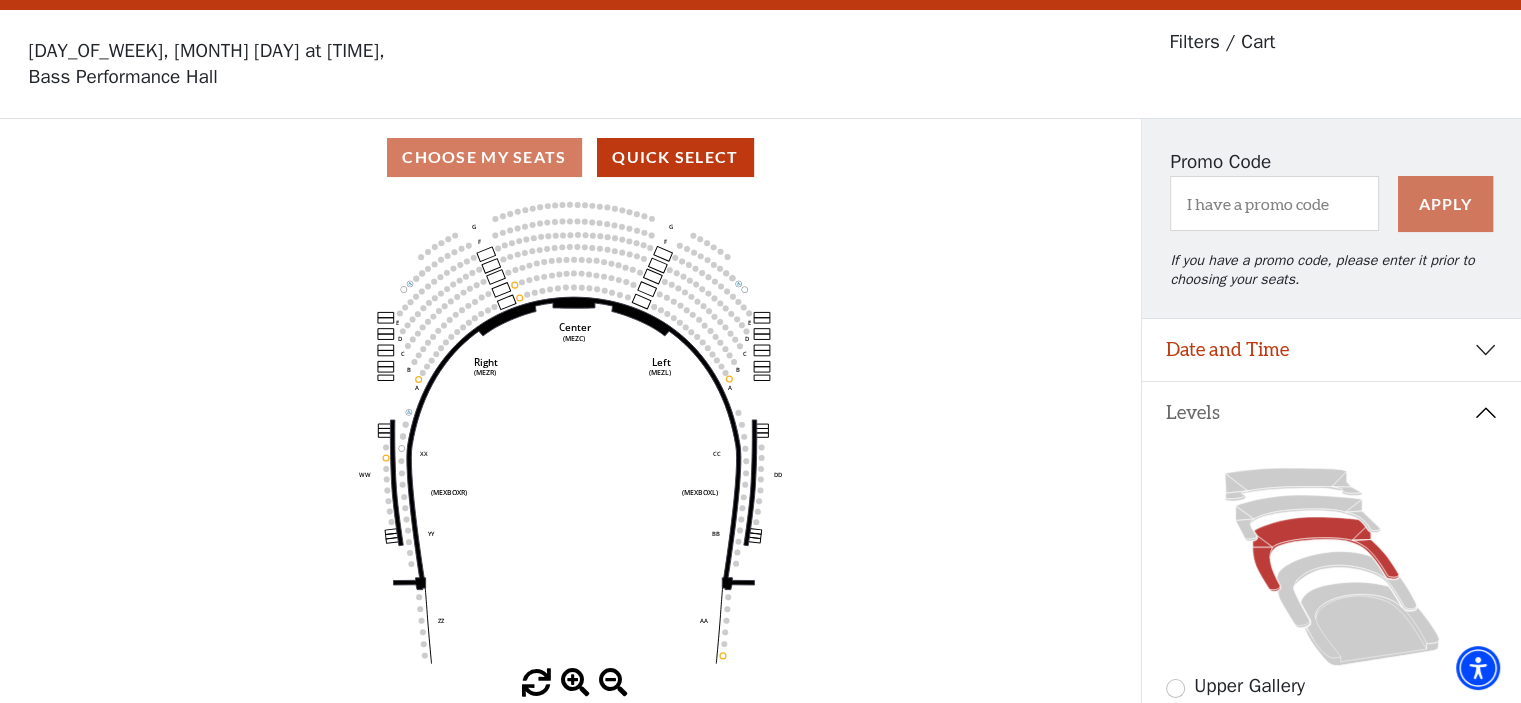 scroll, scrollTop: 92, scrollLeft: 0, axis: vertical 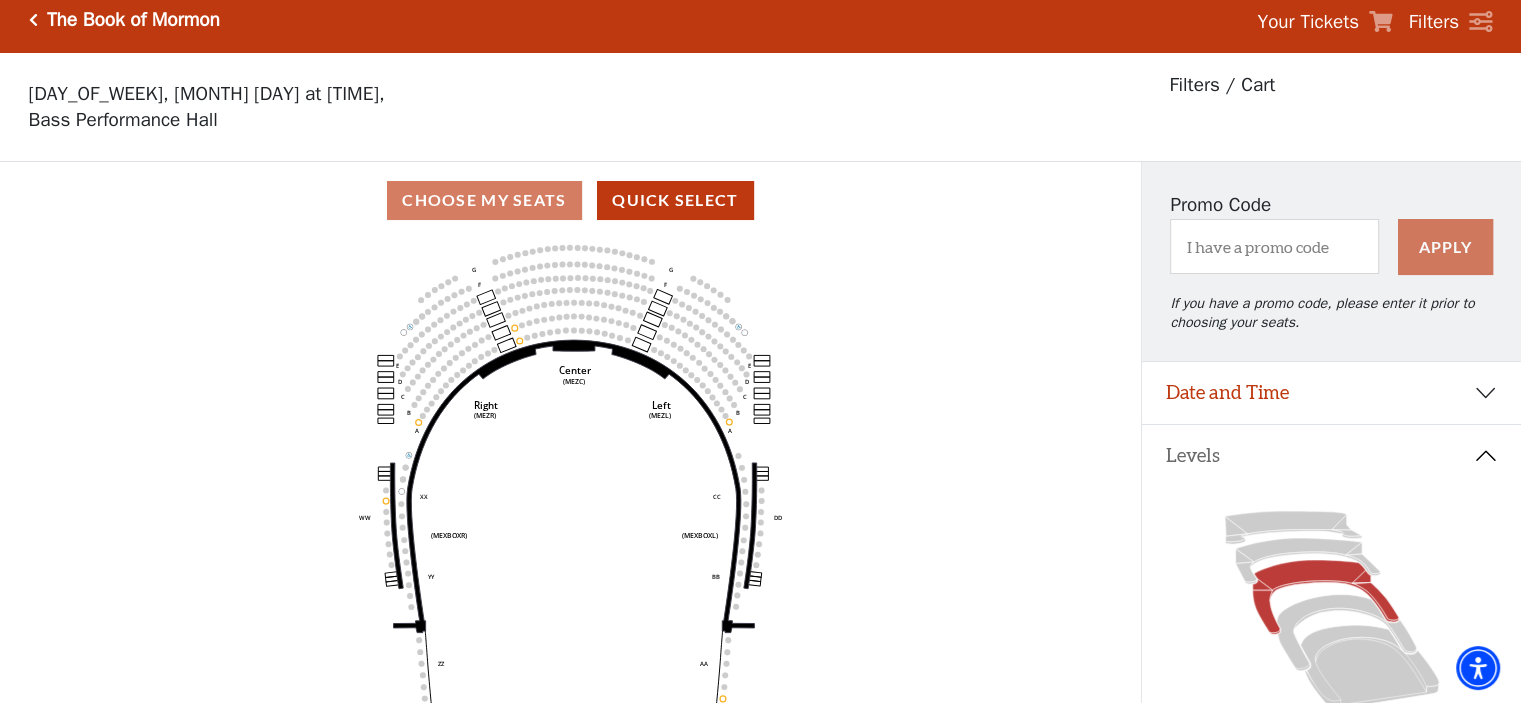 click on "Choose My Seats
Quick Select" at bounding box center [570, 200] 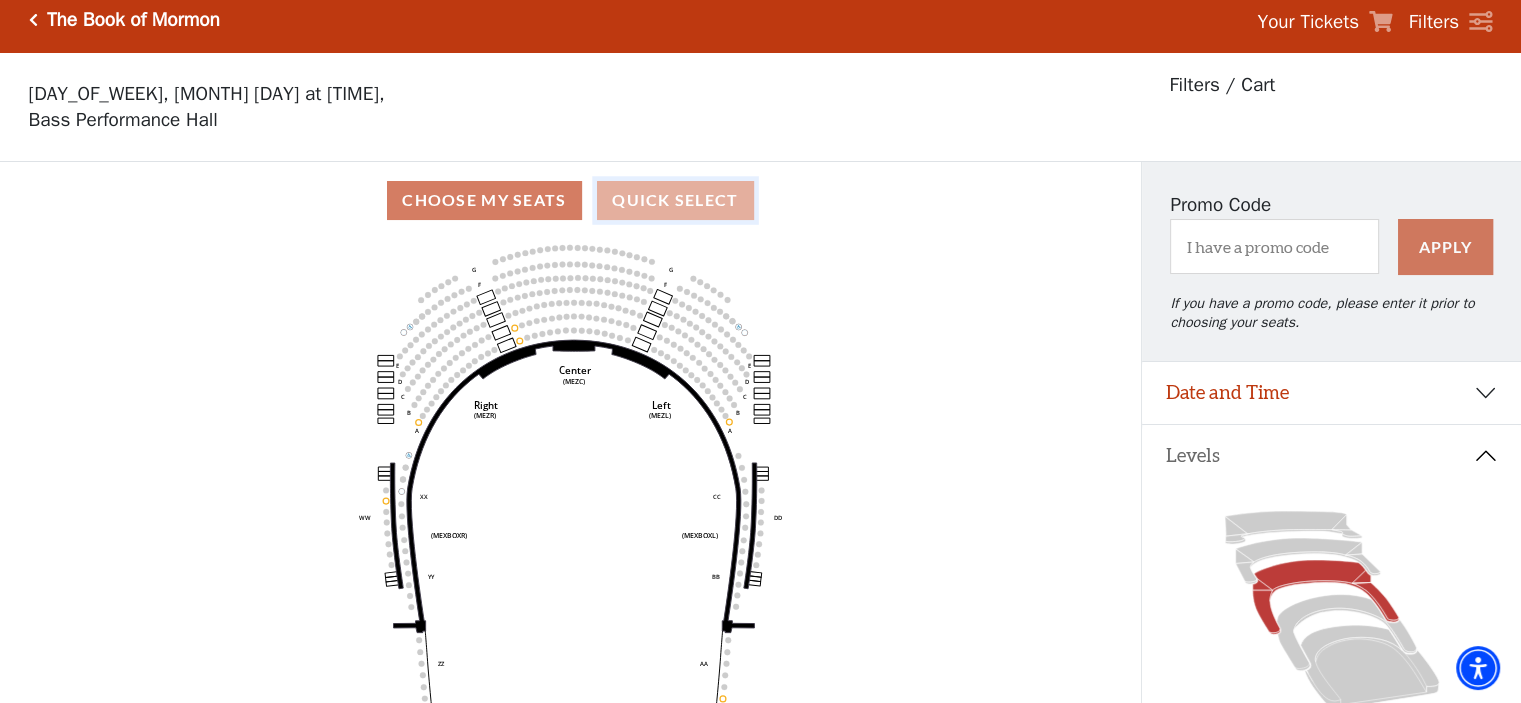click on "Quick Select" at bounding box center (675, 200) 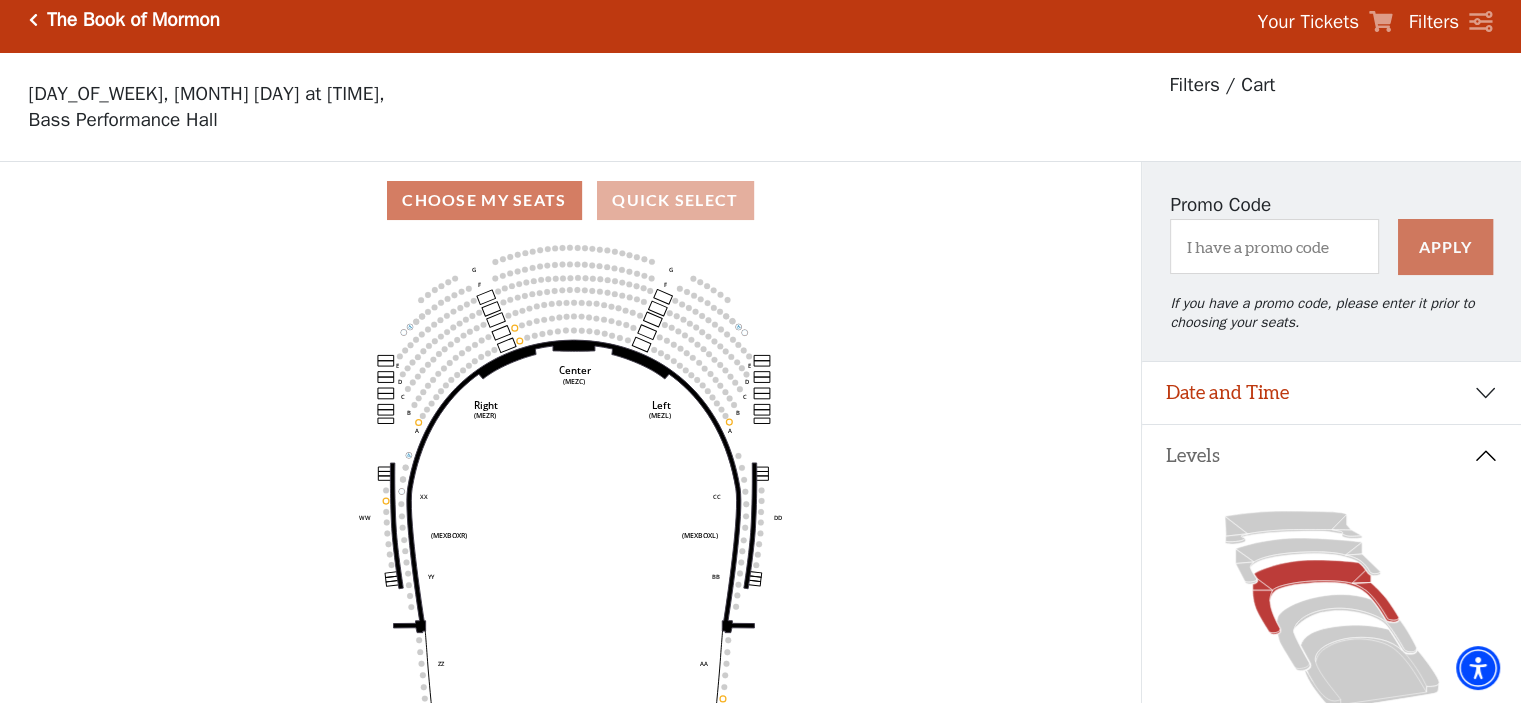 scroll, scrollTop: 0, scrollLeft: 0, axis: both 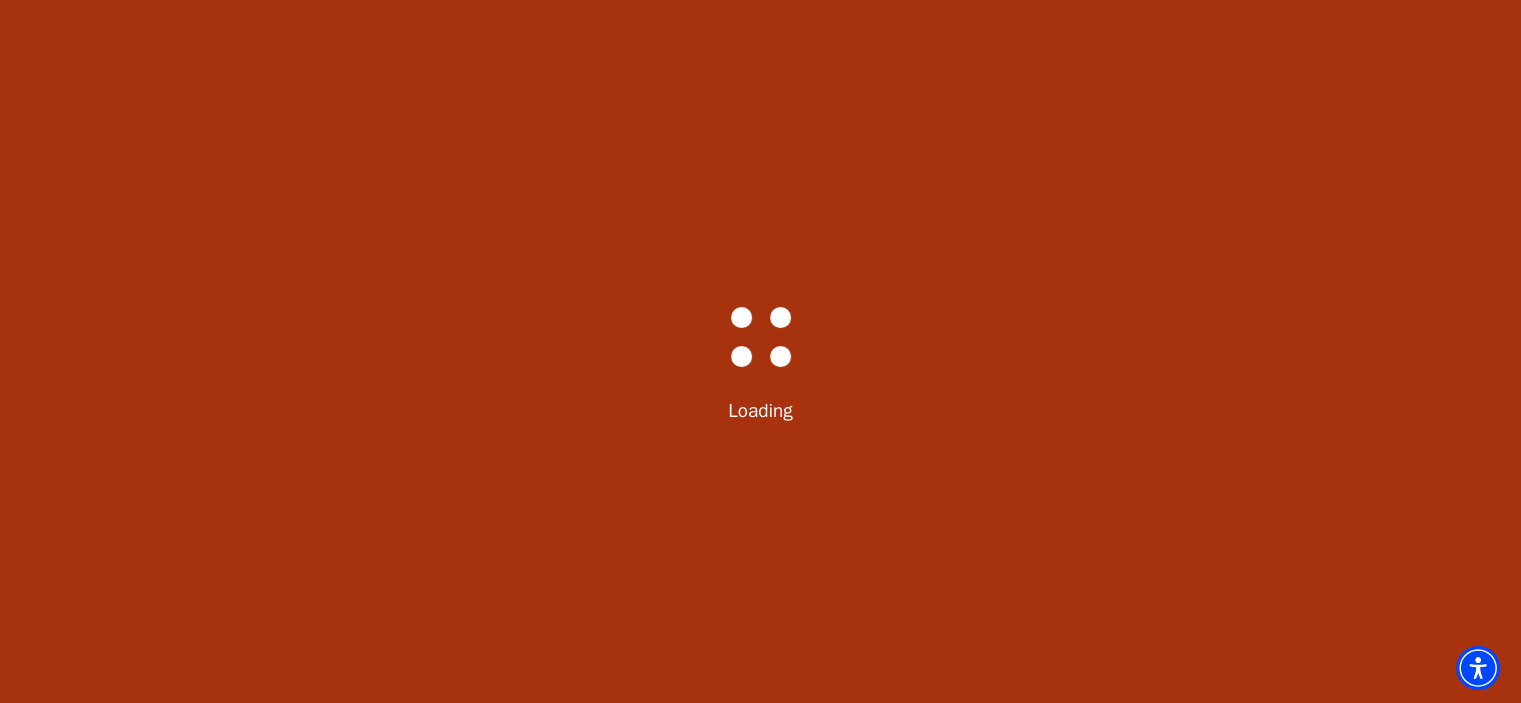 select on "6286" 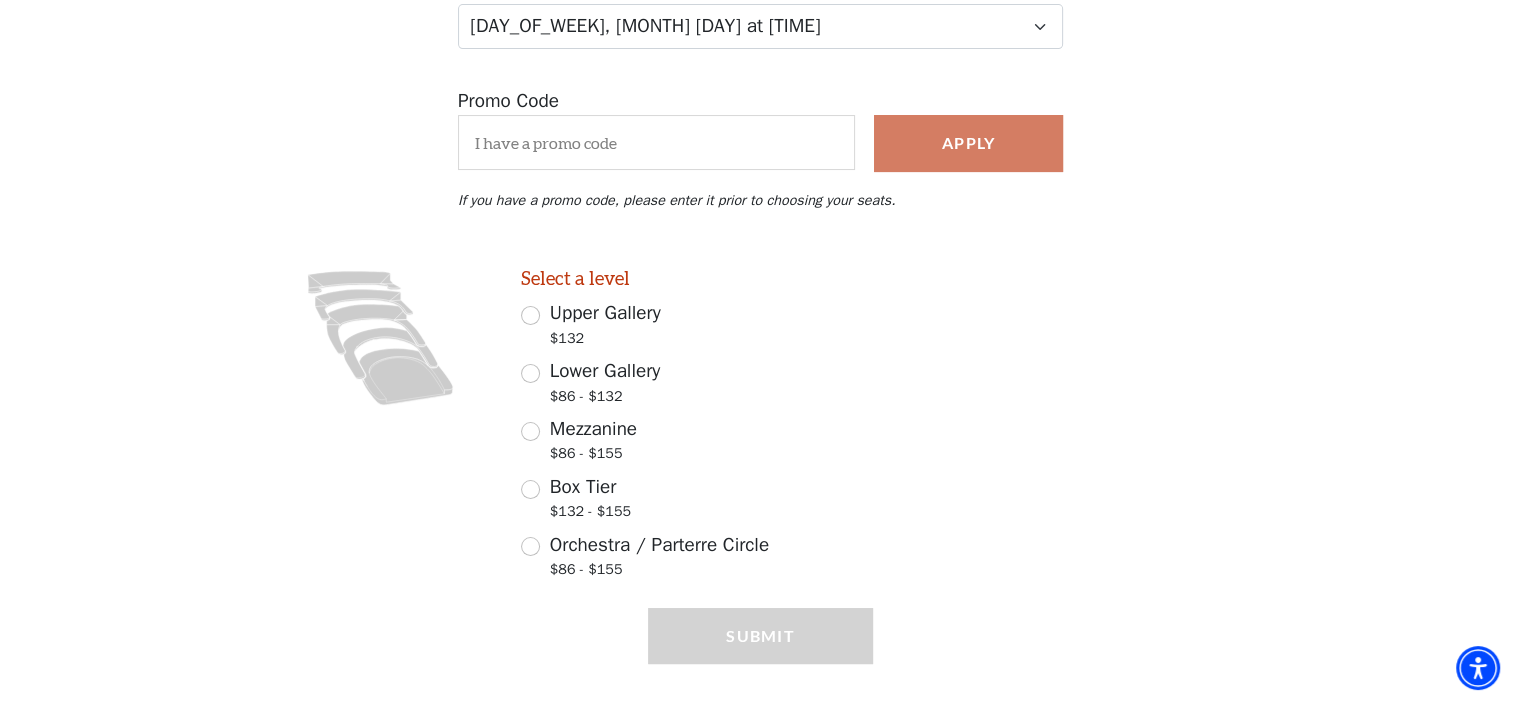 scroll, scrollTop: 320, scrollLeft: 0, axis: vertical 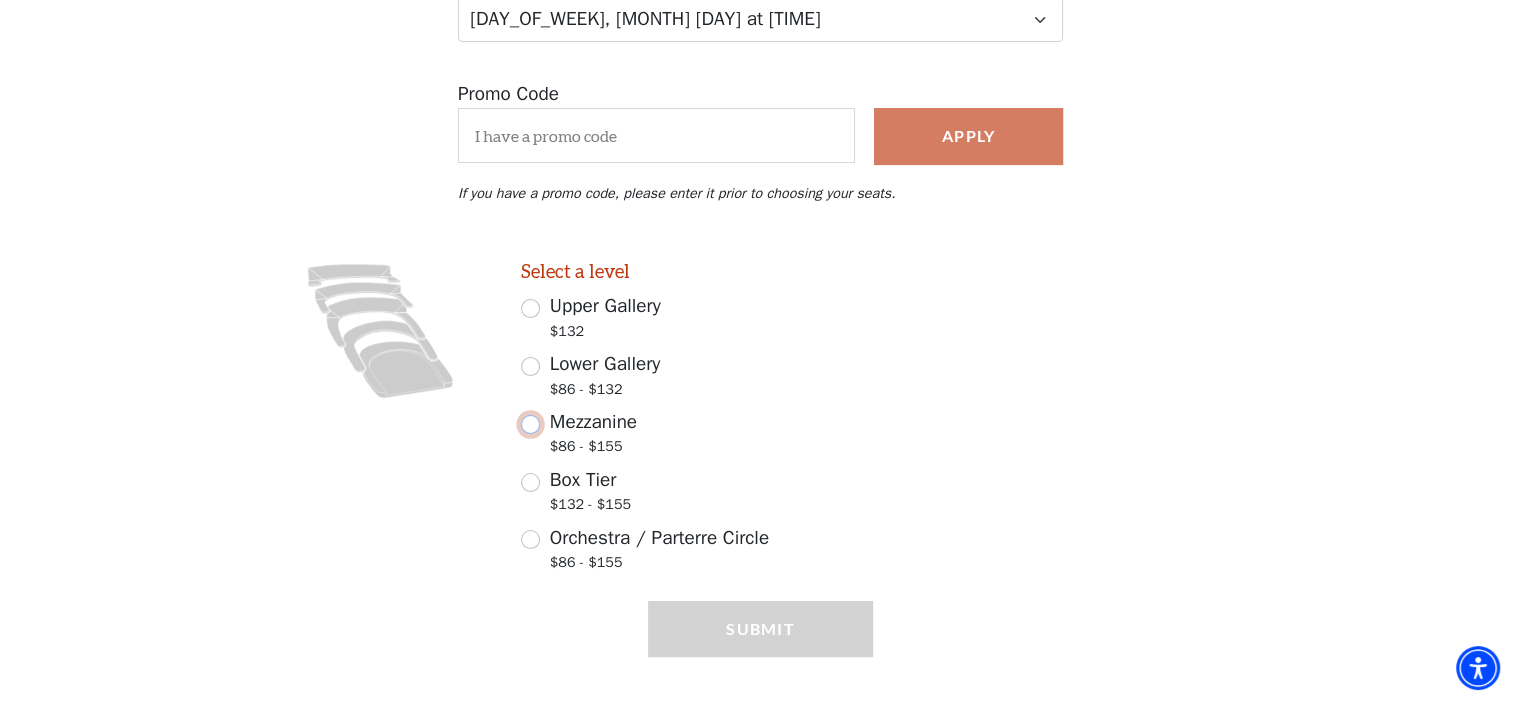 click on "Mezzanine     $86 - $155" at bounding box center [530, 424] 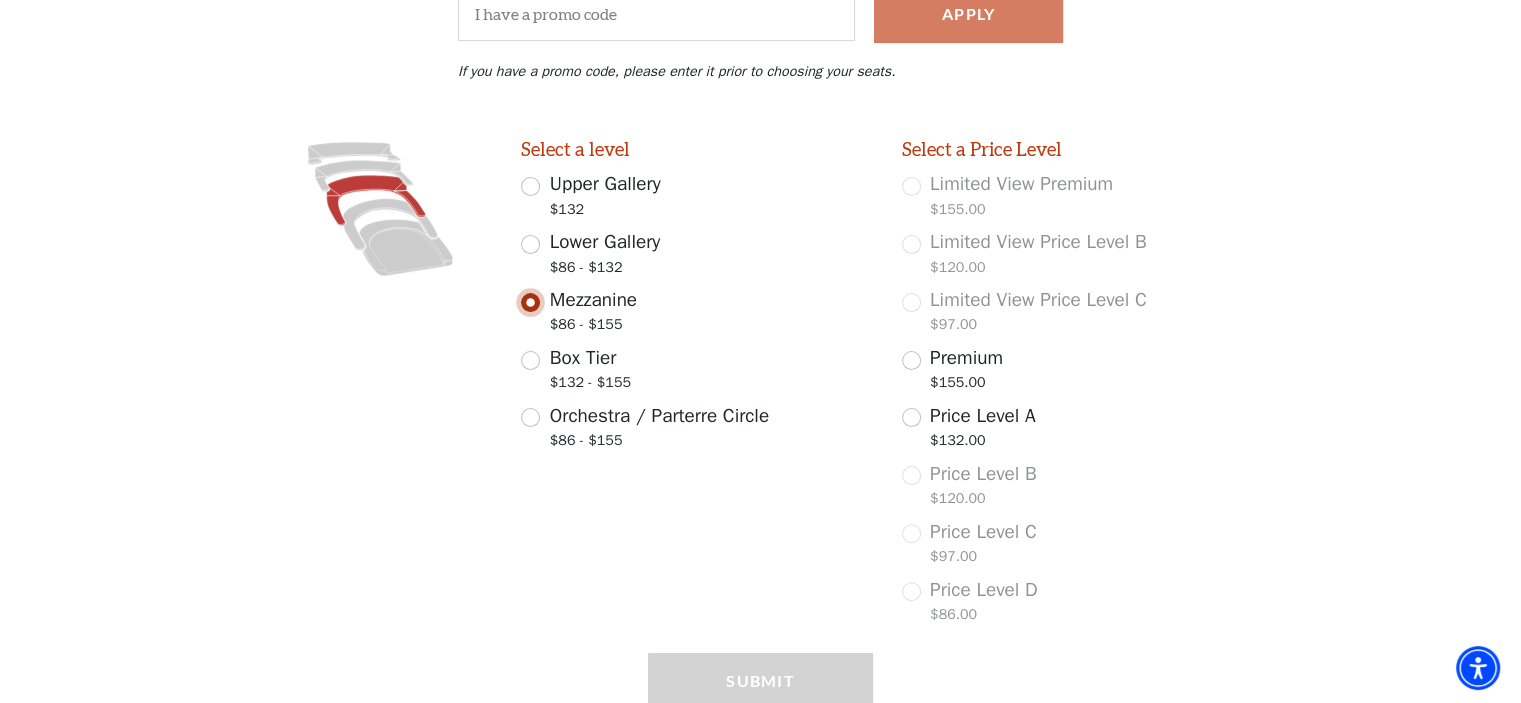 scroll, scrollTop: 521, scrollLeft: 0, axis: vertical 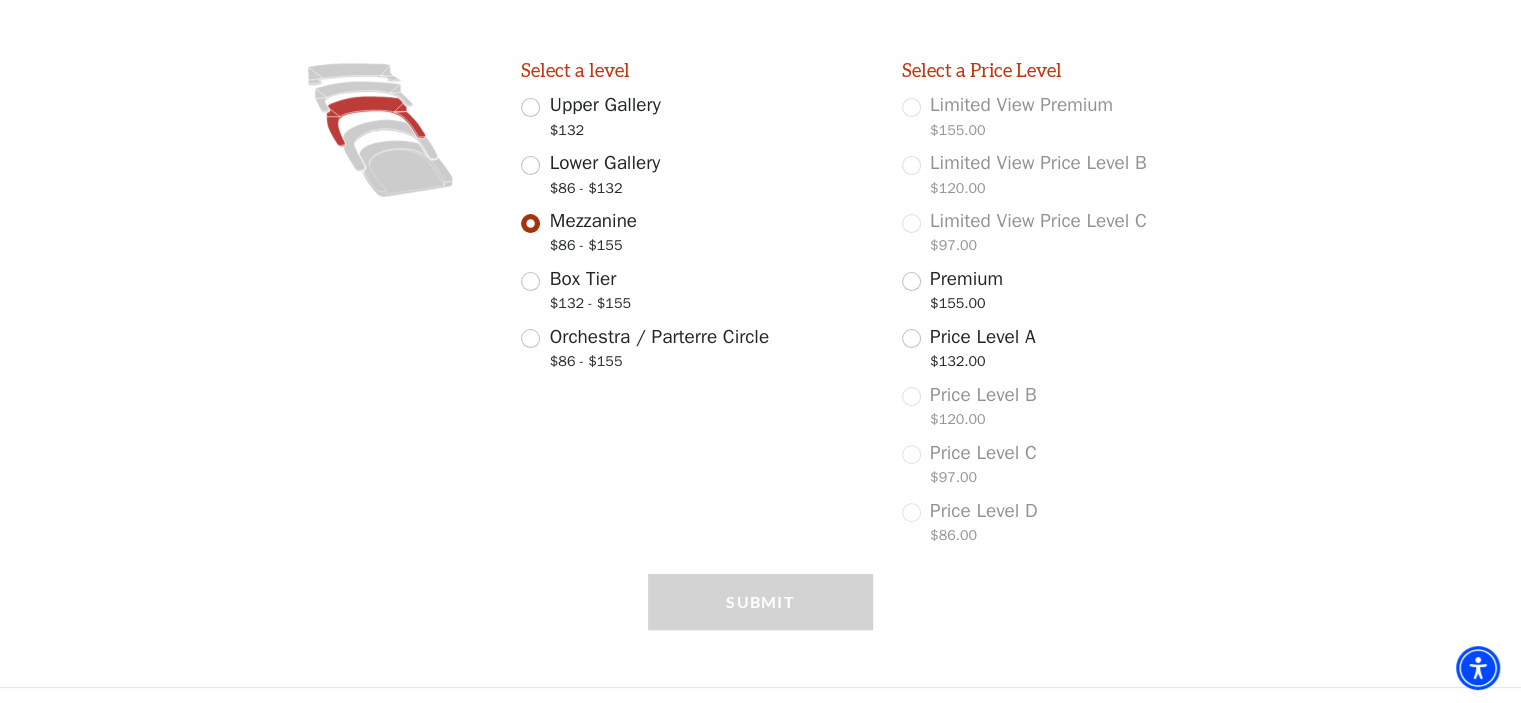 click on "Submit" at bounding box center [760, 630] 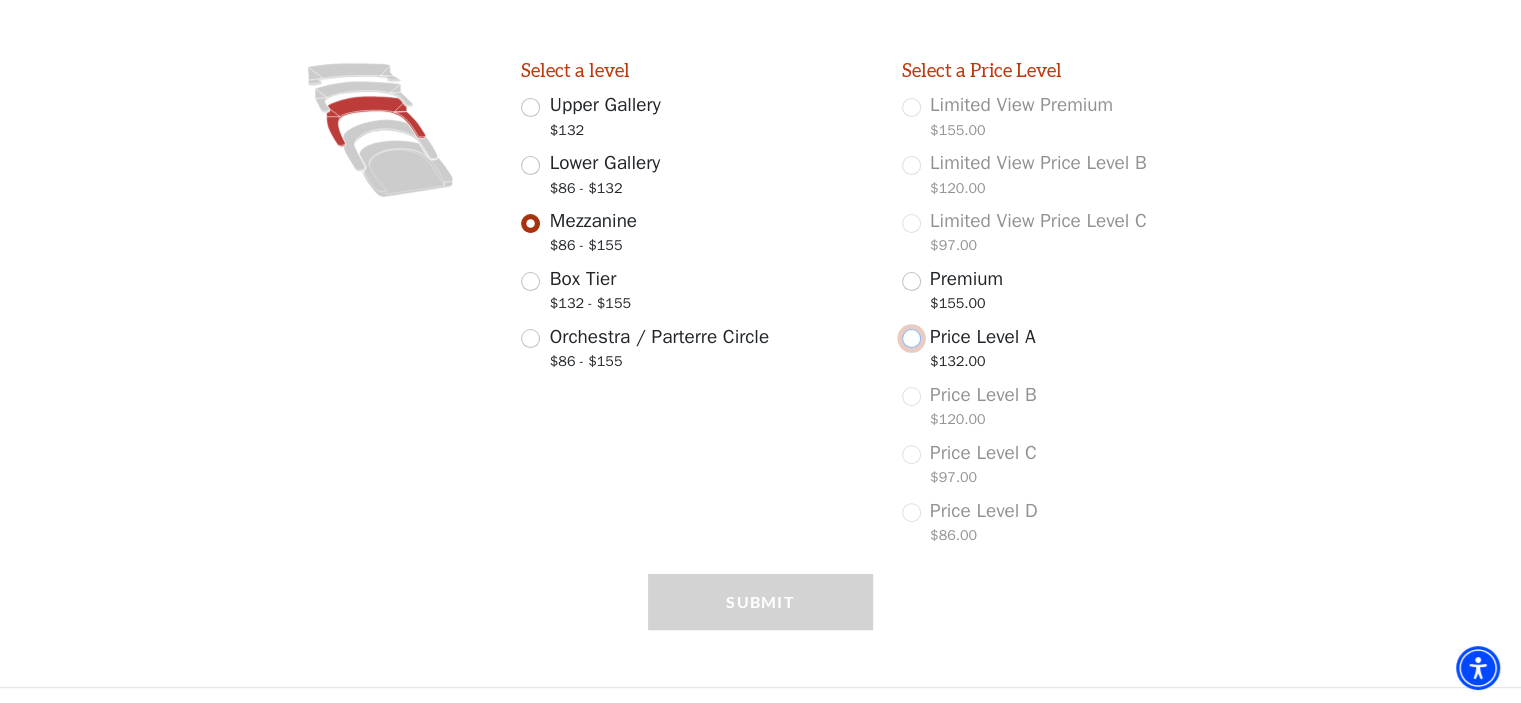 click on "Price Level A $132.00" at bounding box center [911, 338] 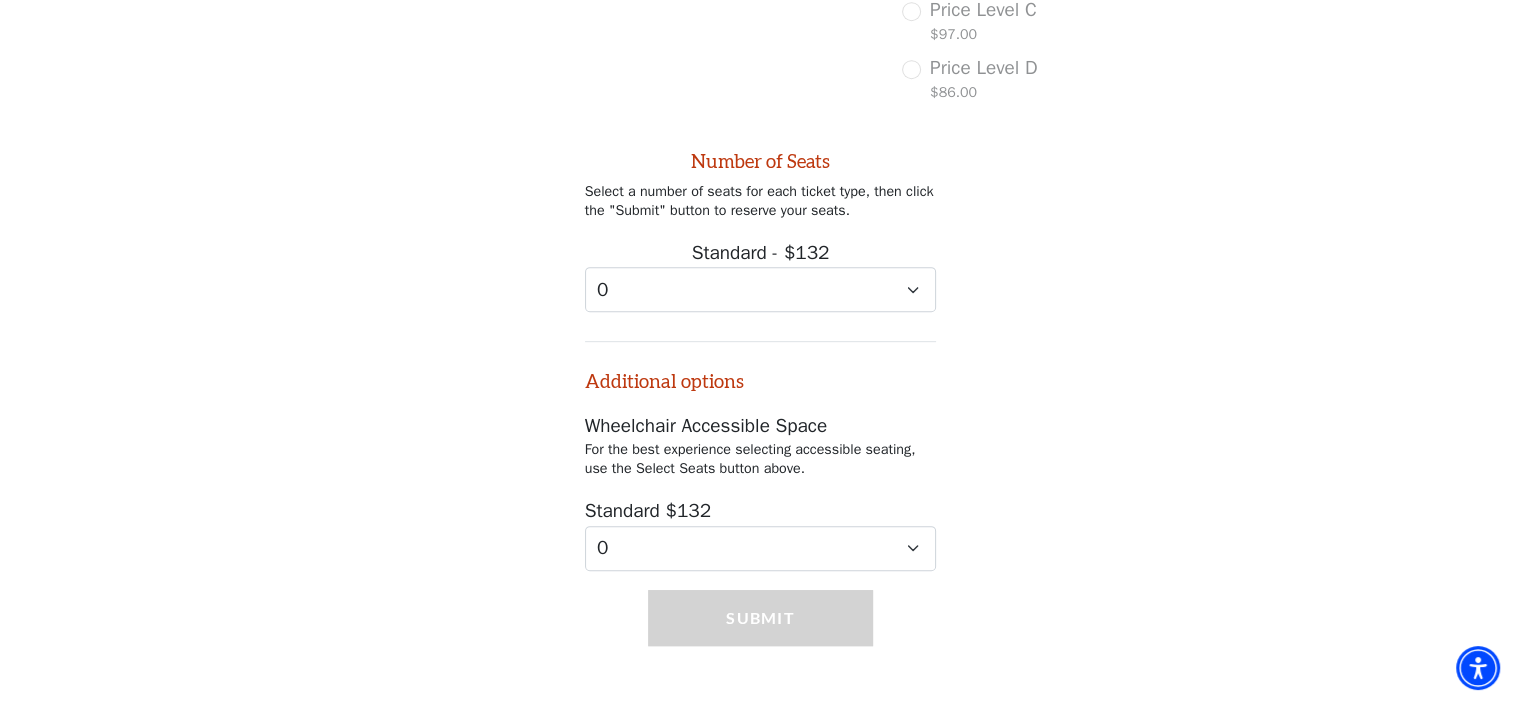 scroll, scrollTop: 977, scrollLeft: 0, axis: vertical 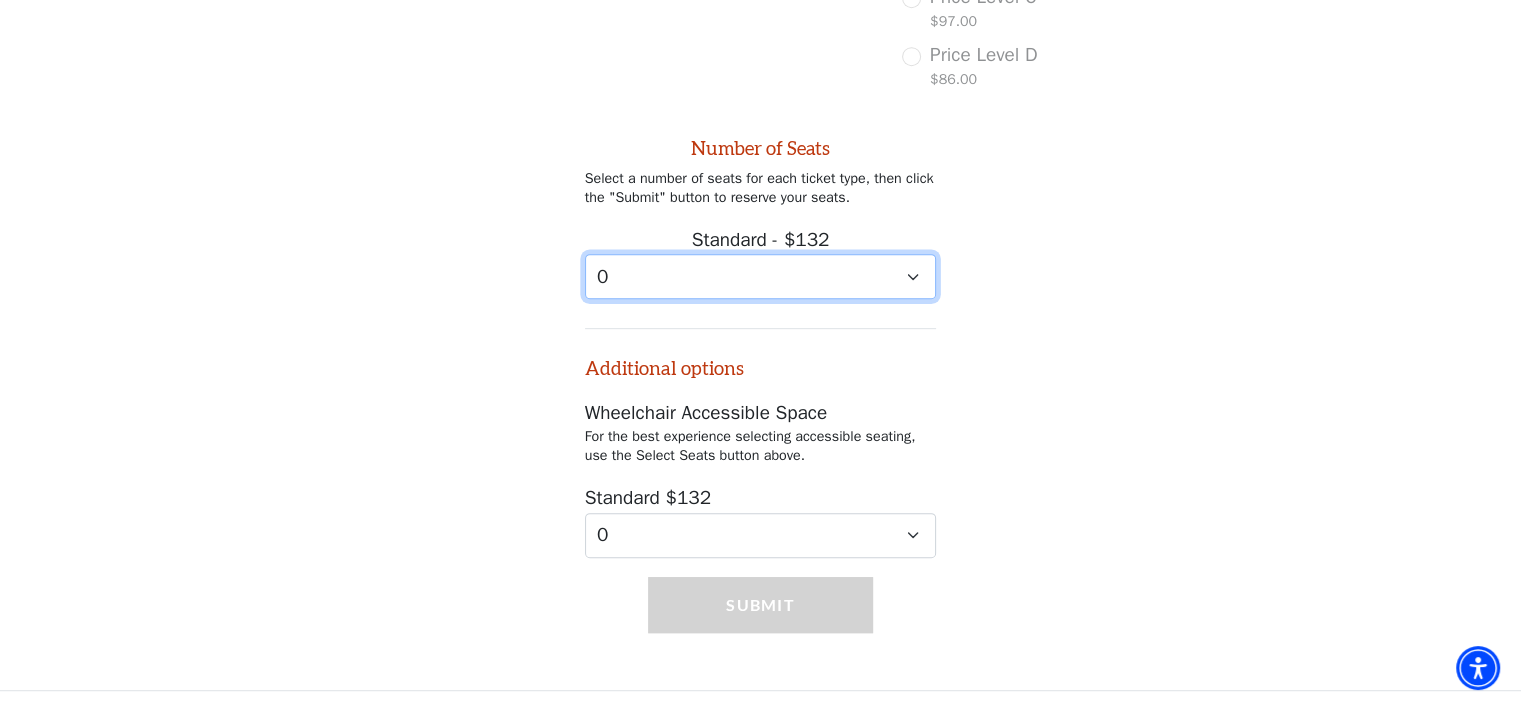 click on "0 1 2 3 4 5 6 7 8 9" at bounding box center [761, 276] 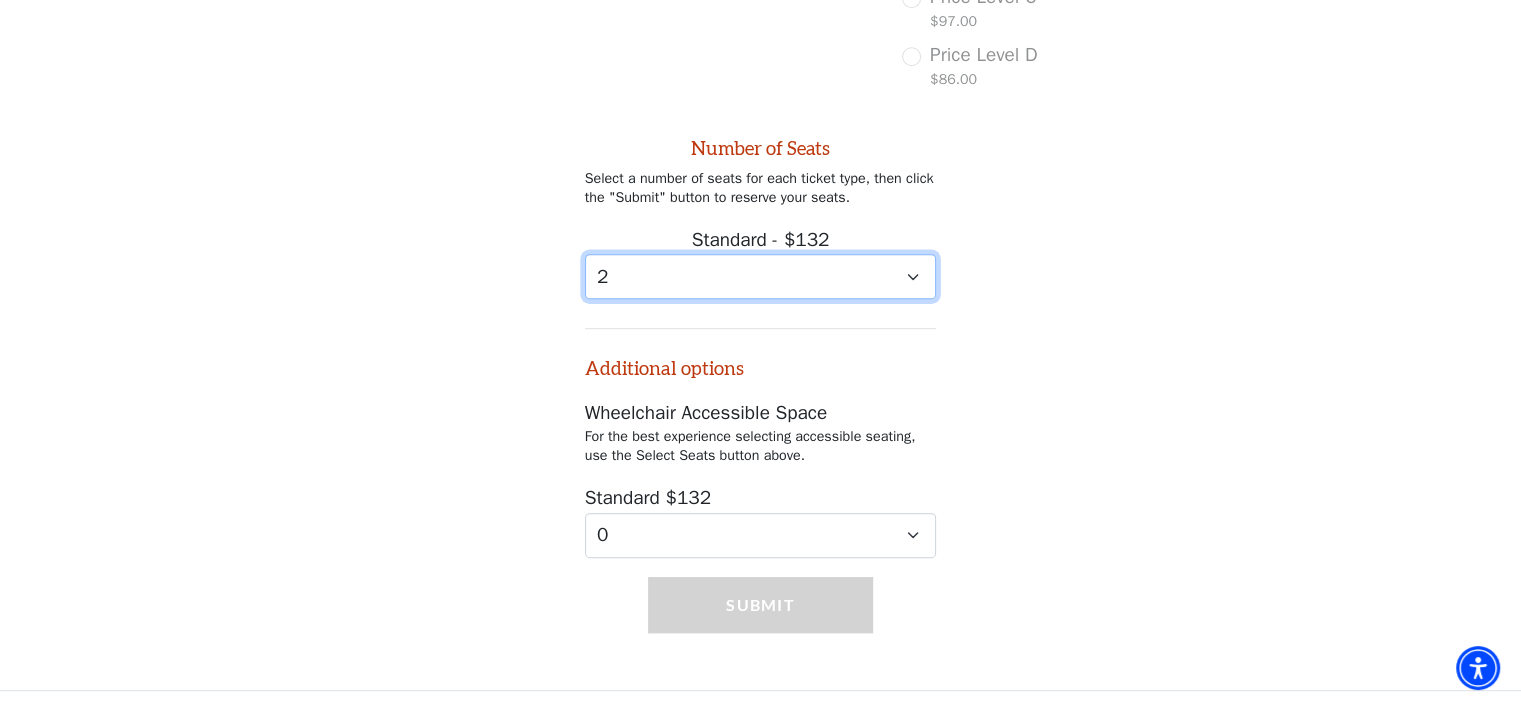 click on "0 1 2 3 4 5 6 7 8 9" at bounding box center [761, 276] 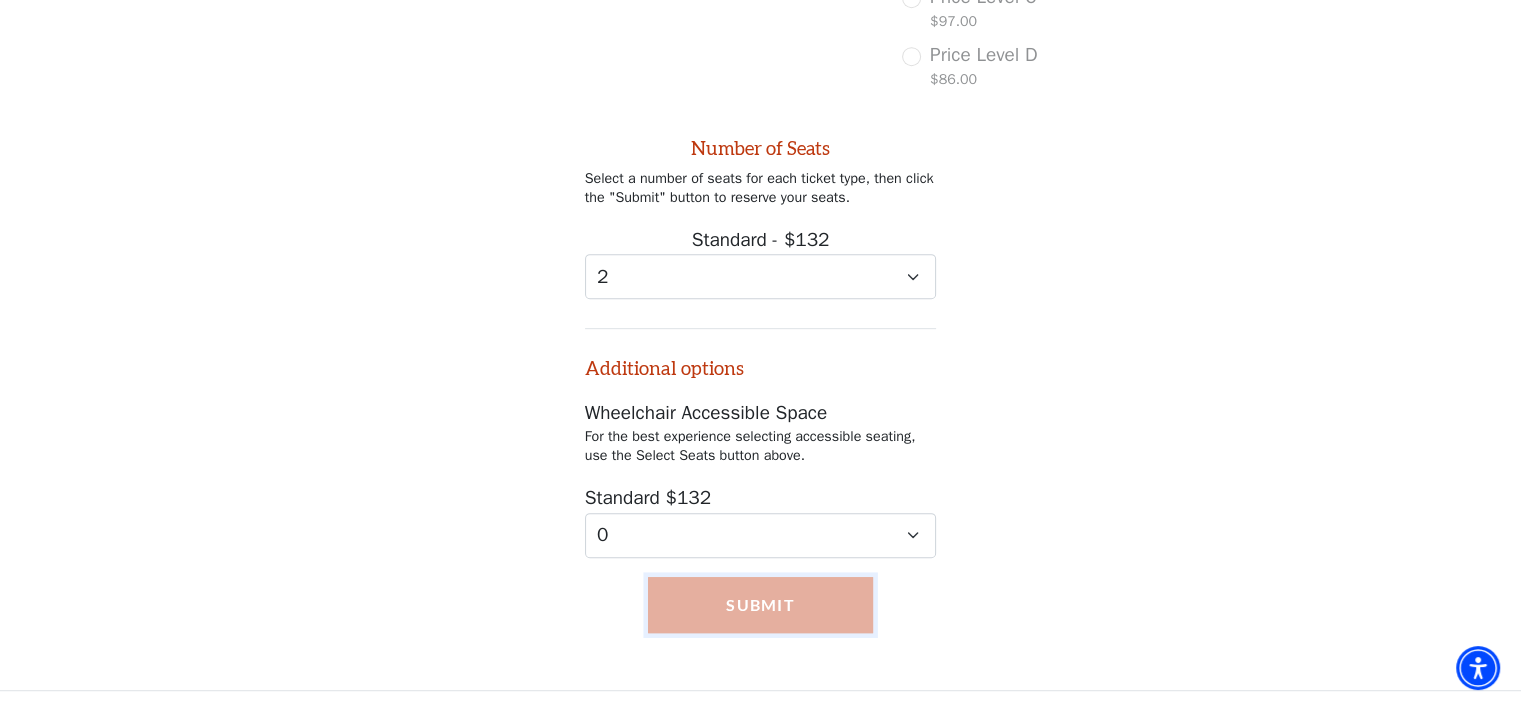 click on "Submit" at bounding box center (760, 605) 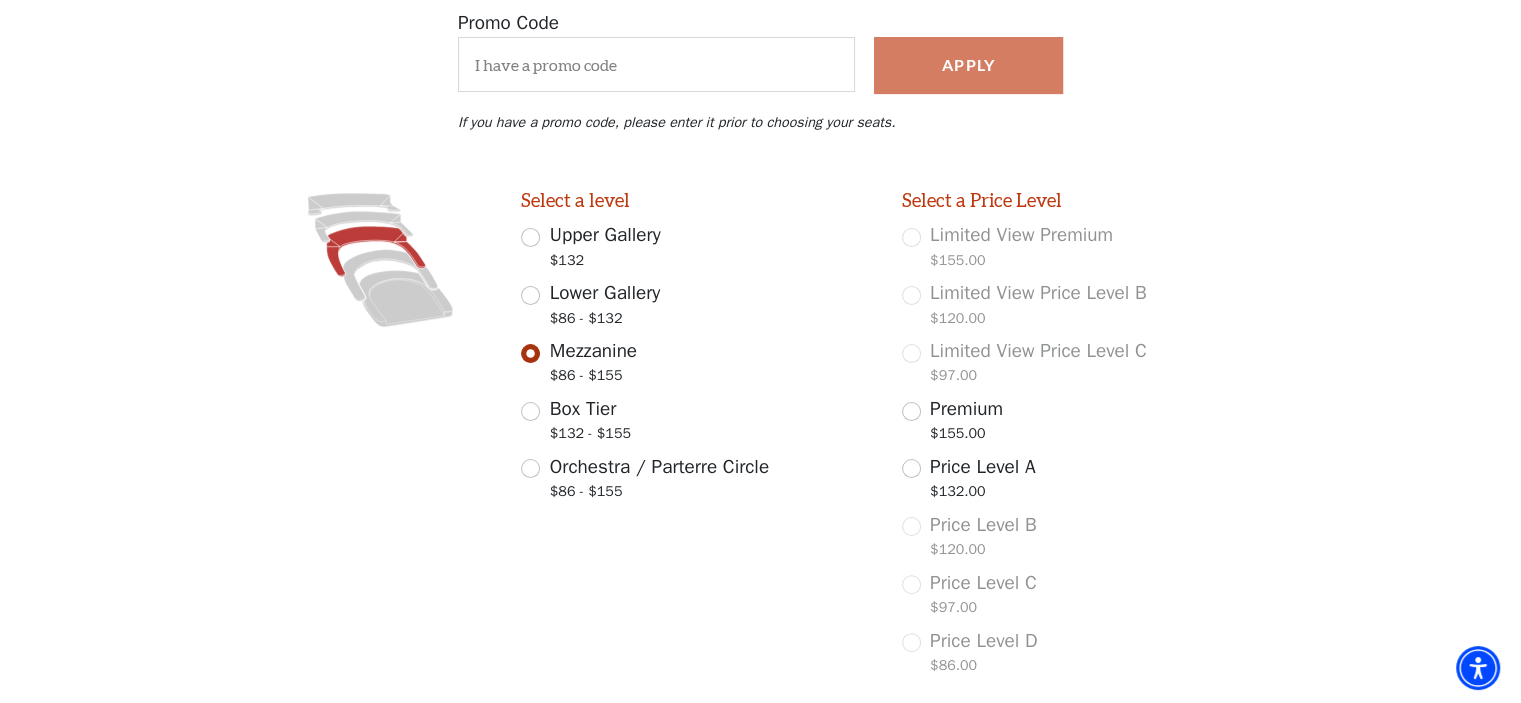 scroll, scrollTop: 297, scrollLeft: 0, axis: vertical 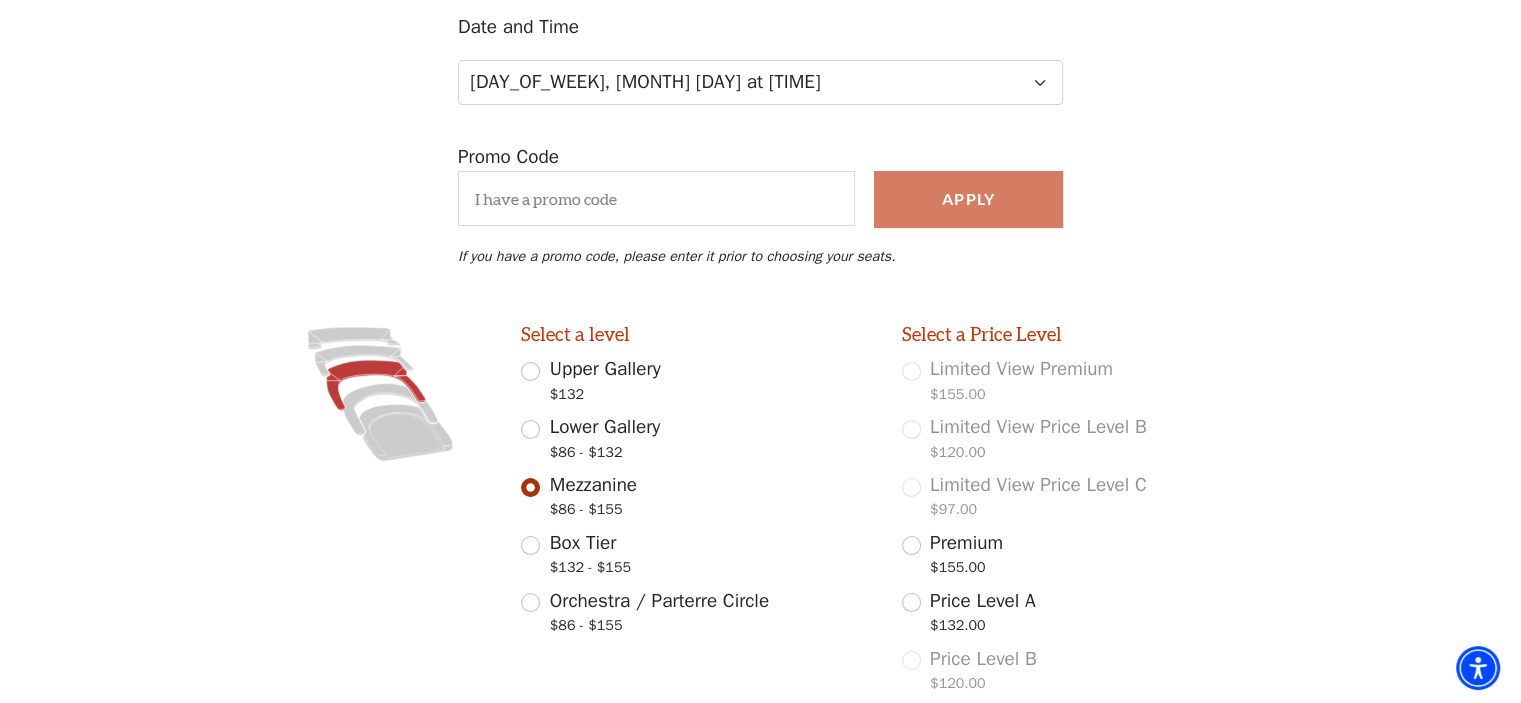click 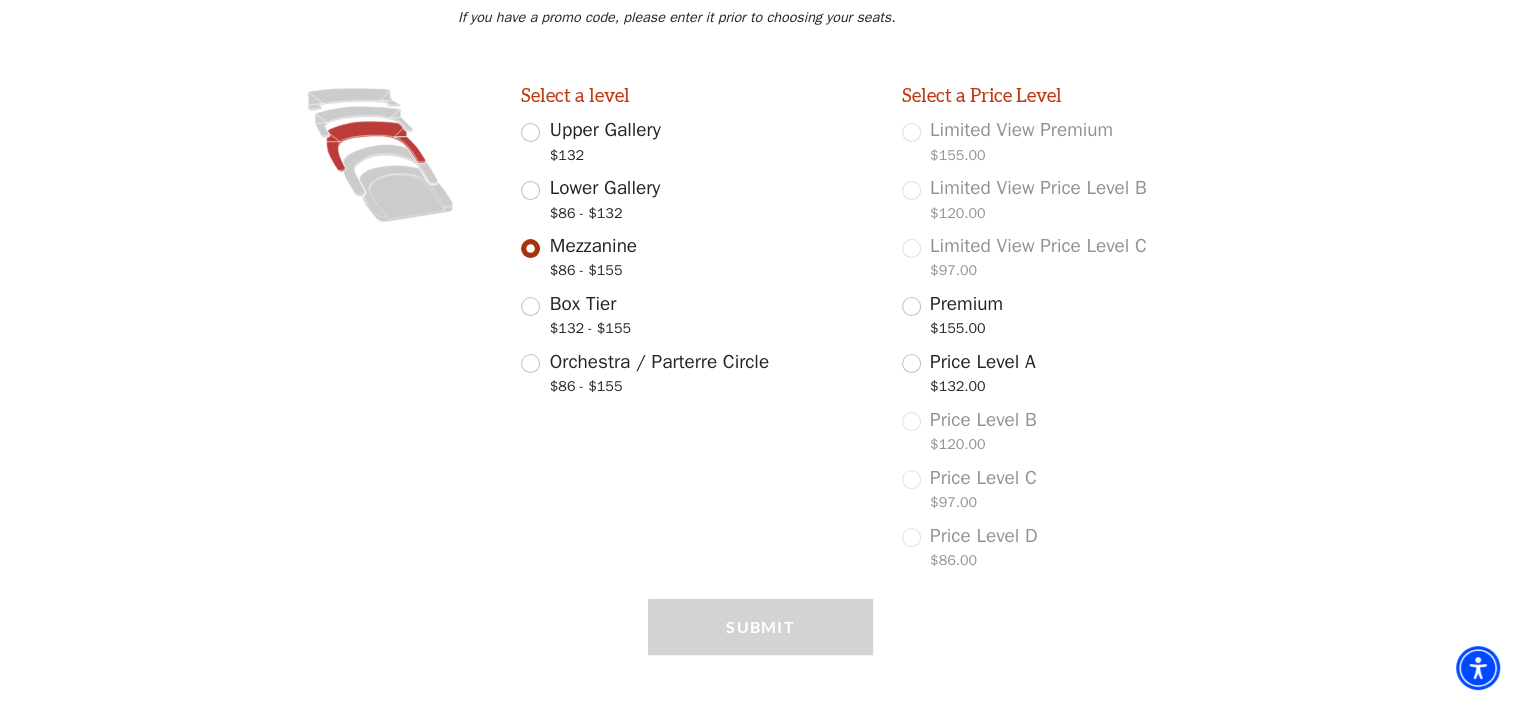 scroll, scrollTop: 576, scrollLeft: 0, axis: vertical 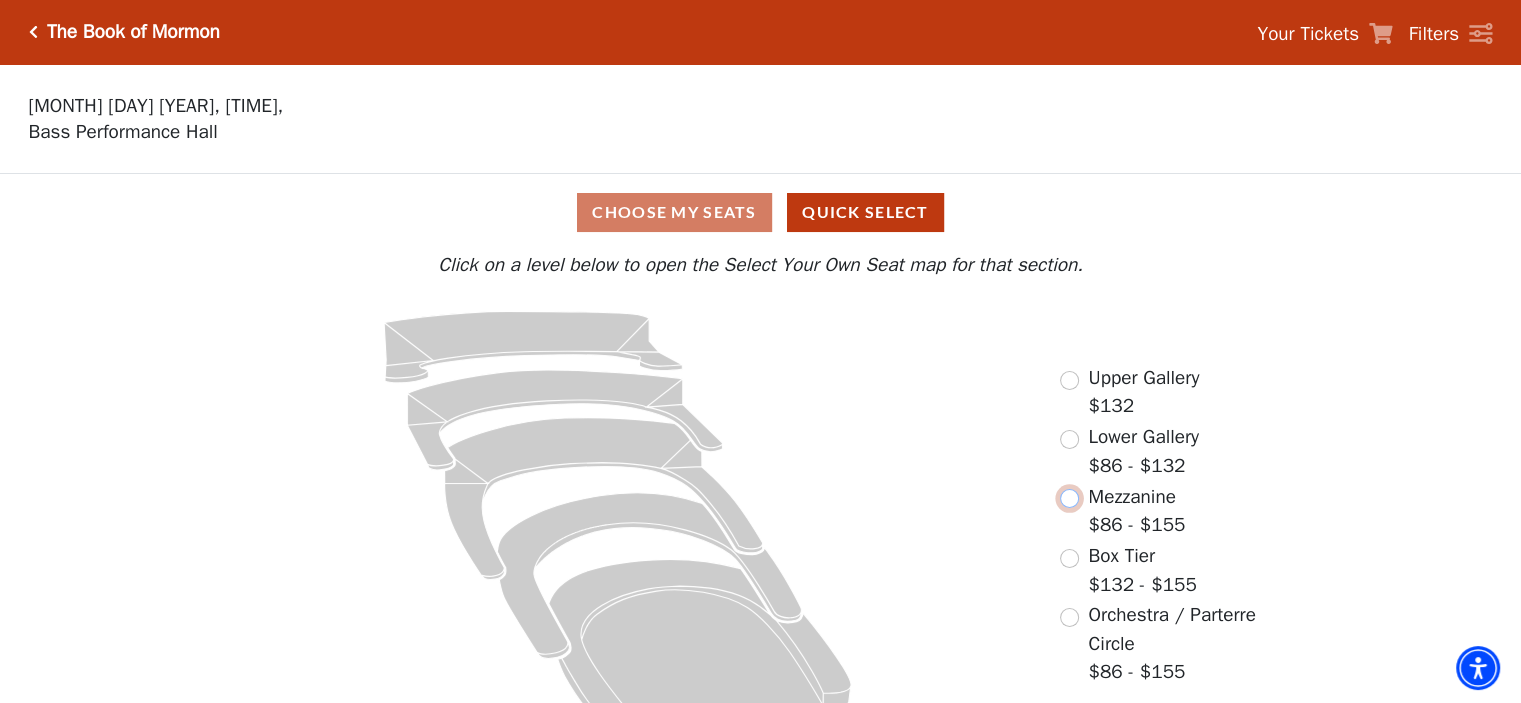 click at bounding box center [1069, 498] 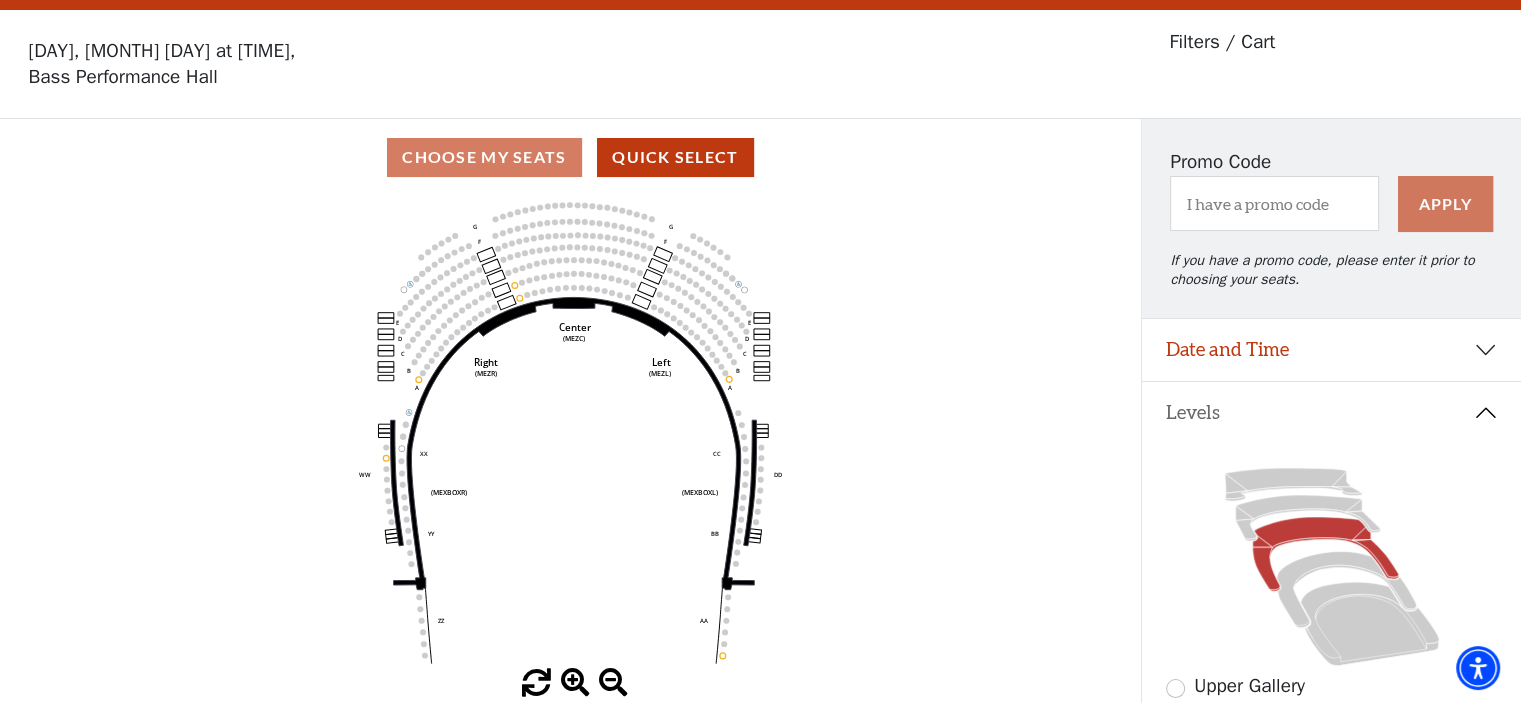 scroll, scrollTop: 92, scrollLeft: 0, axis: vertical 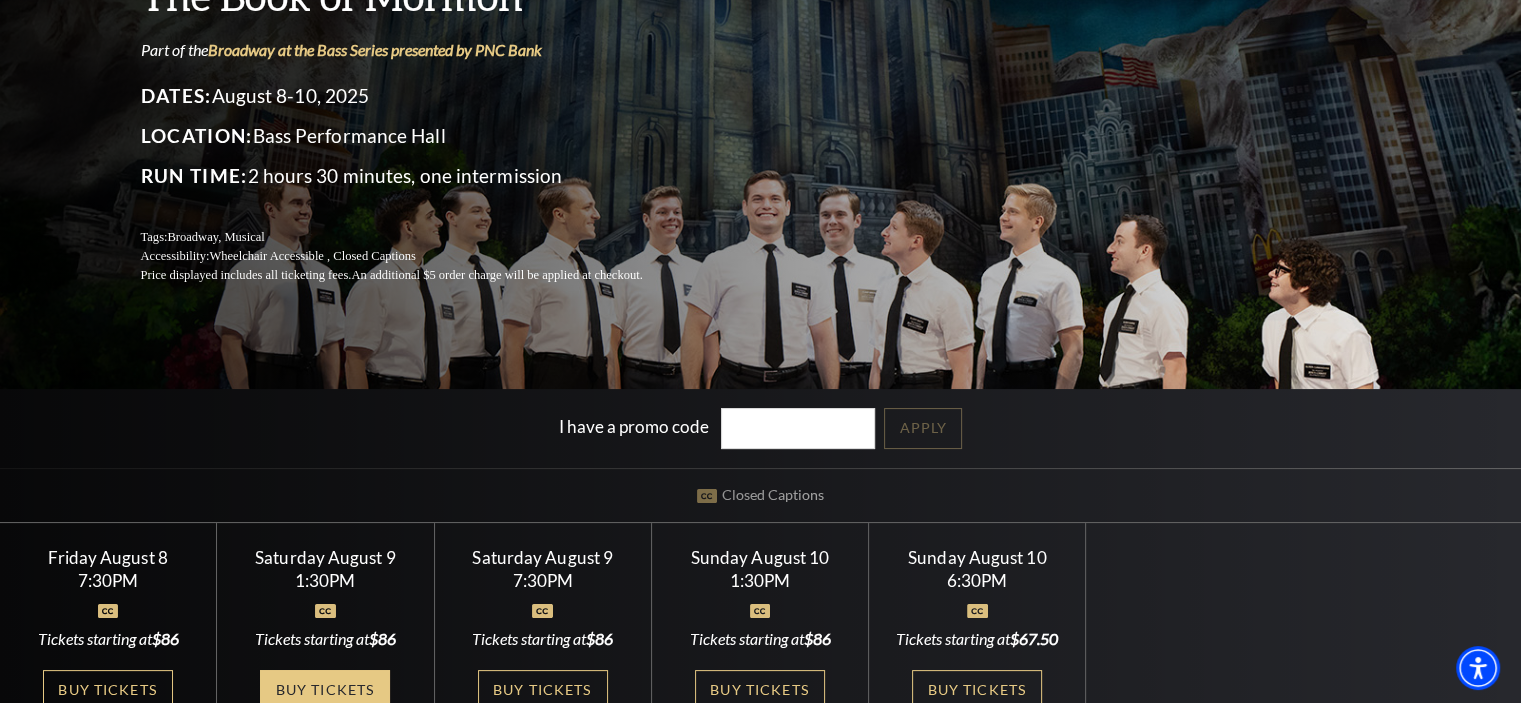 click on "Buy Tickets" at bounding box center [325, 690] 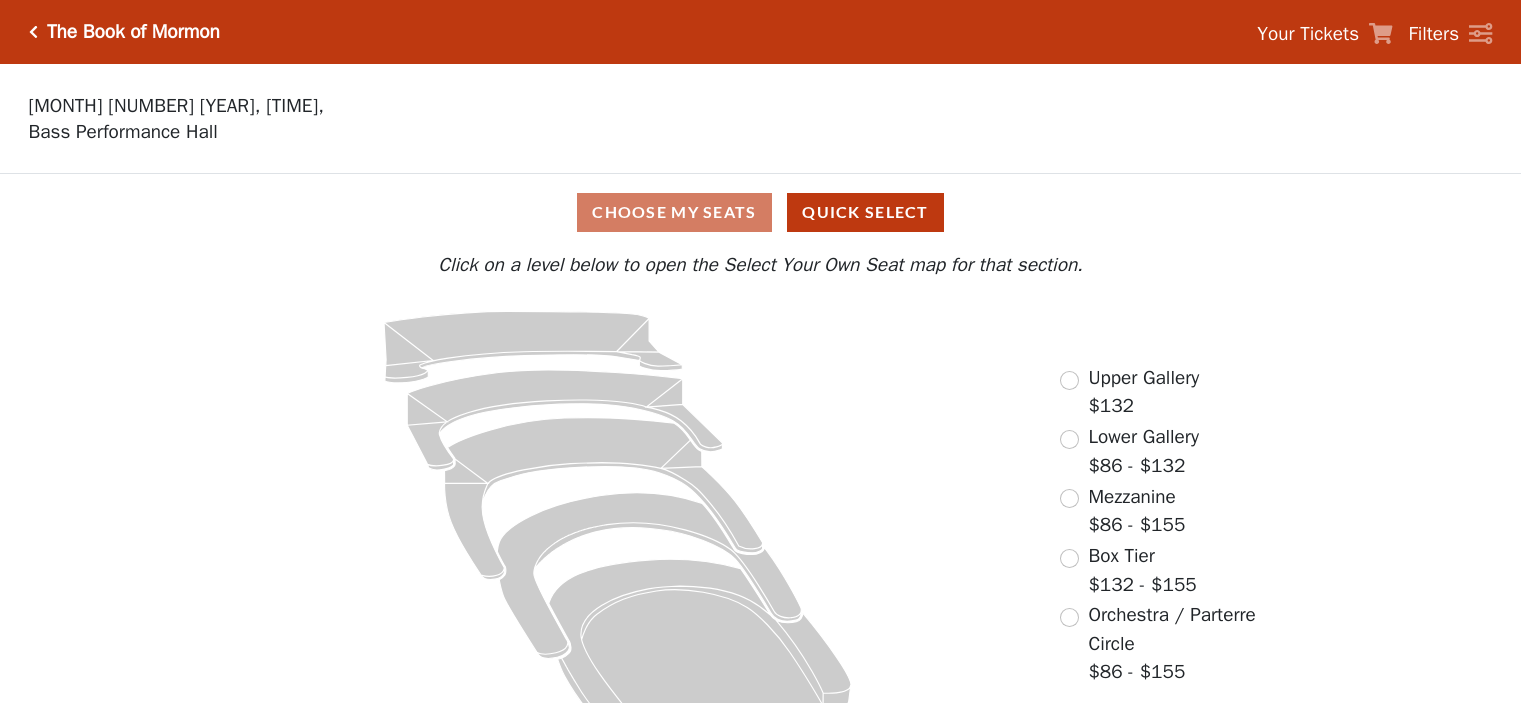 scroll, scrollTop: 0, scrollLeft: 0, axis: both 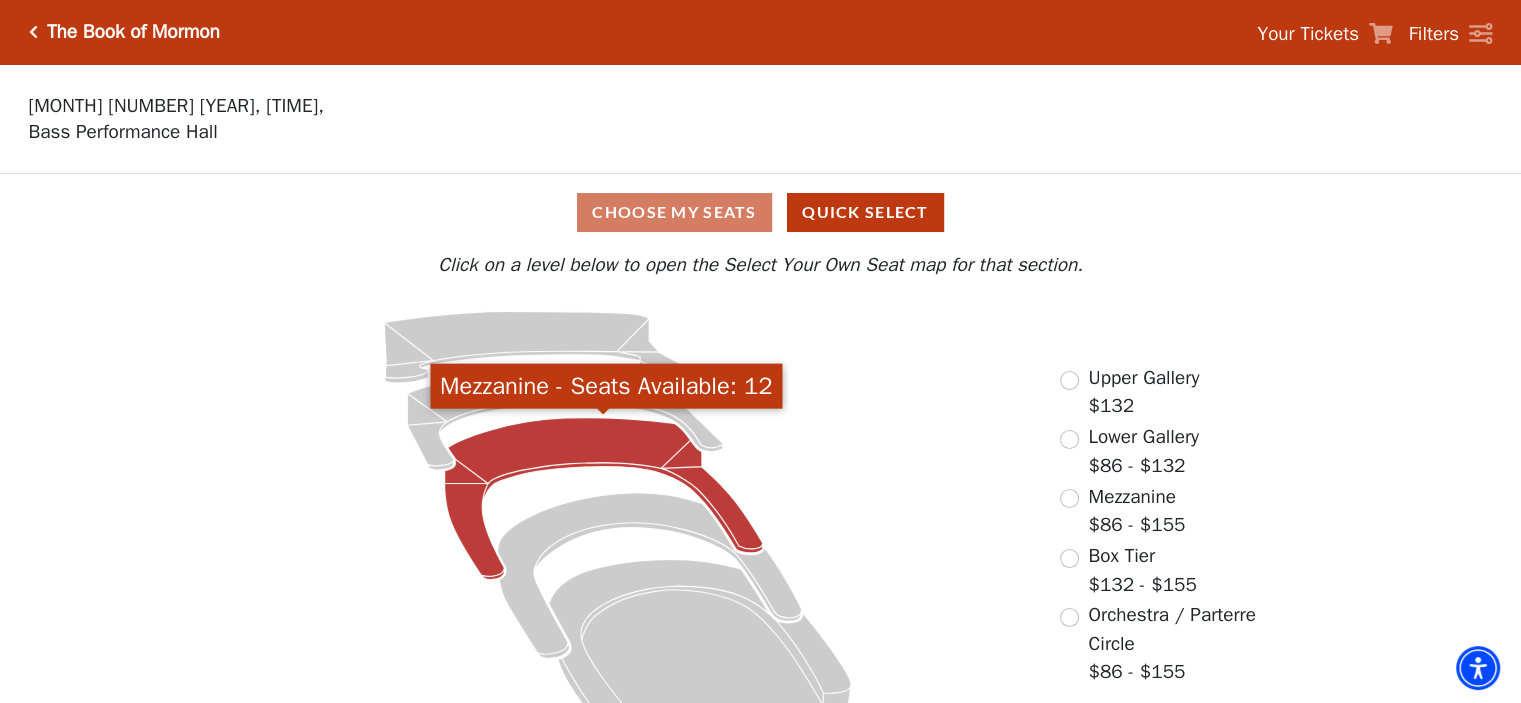 click 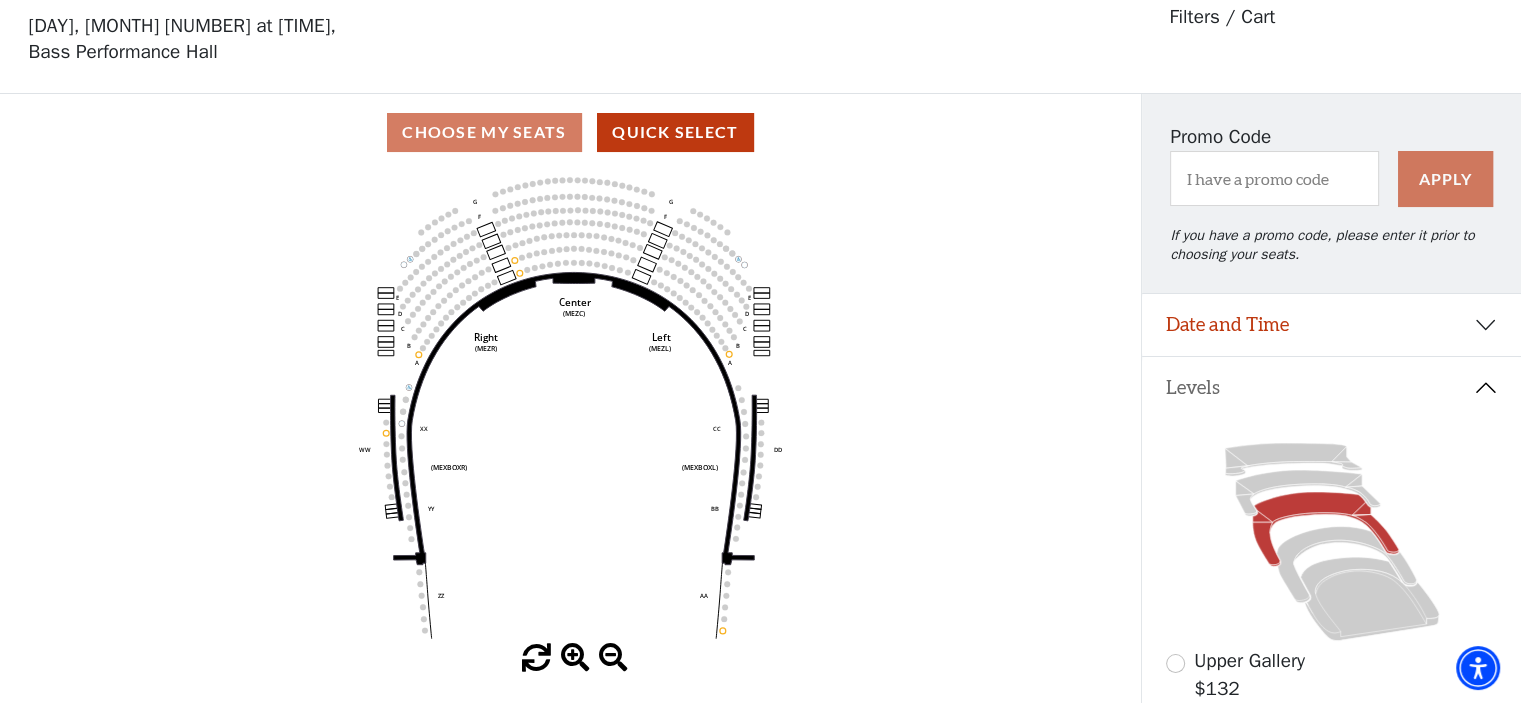 scroll, scrollTop: 92, scrollLeft: 0, axis: vertical 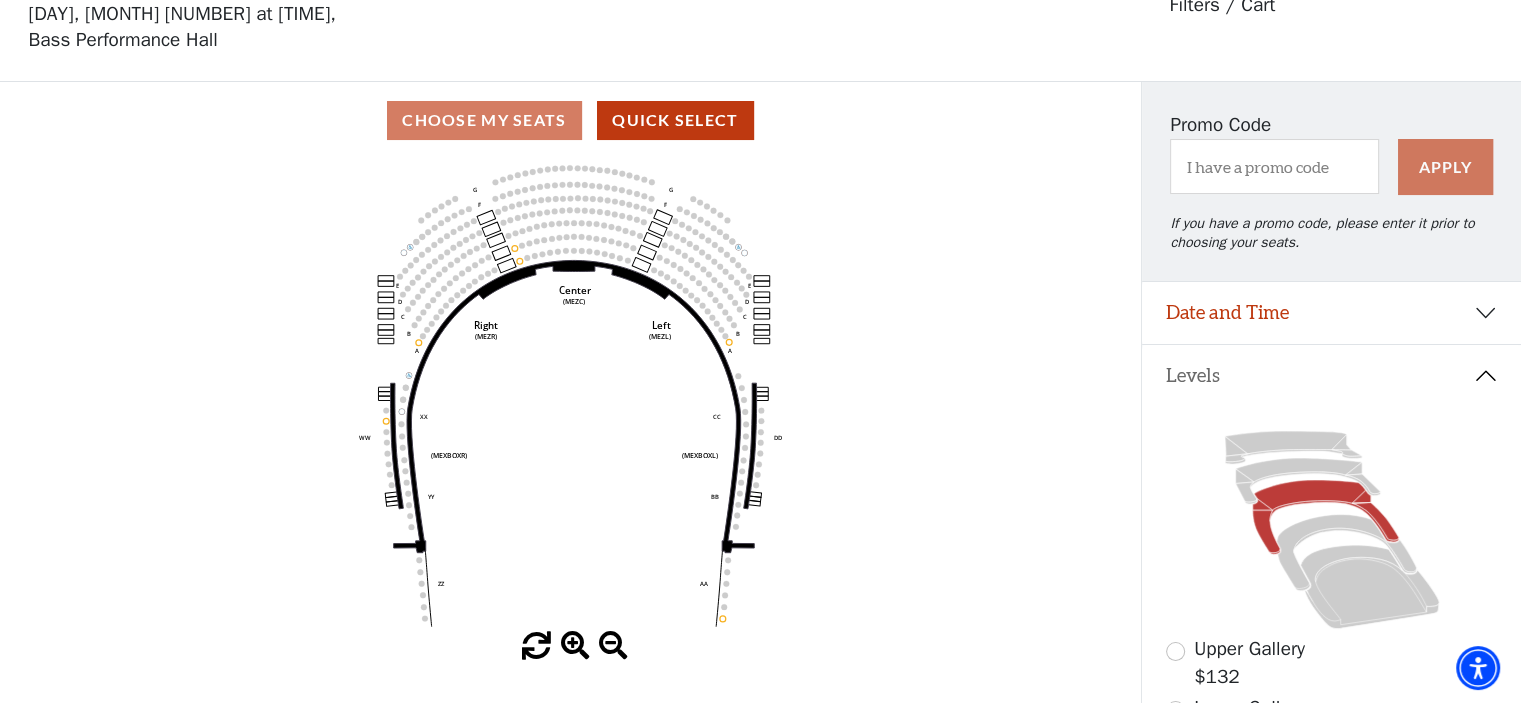 click at bounding box center [575, 646] 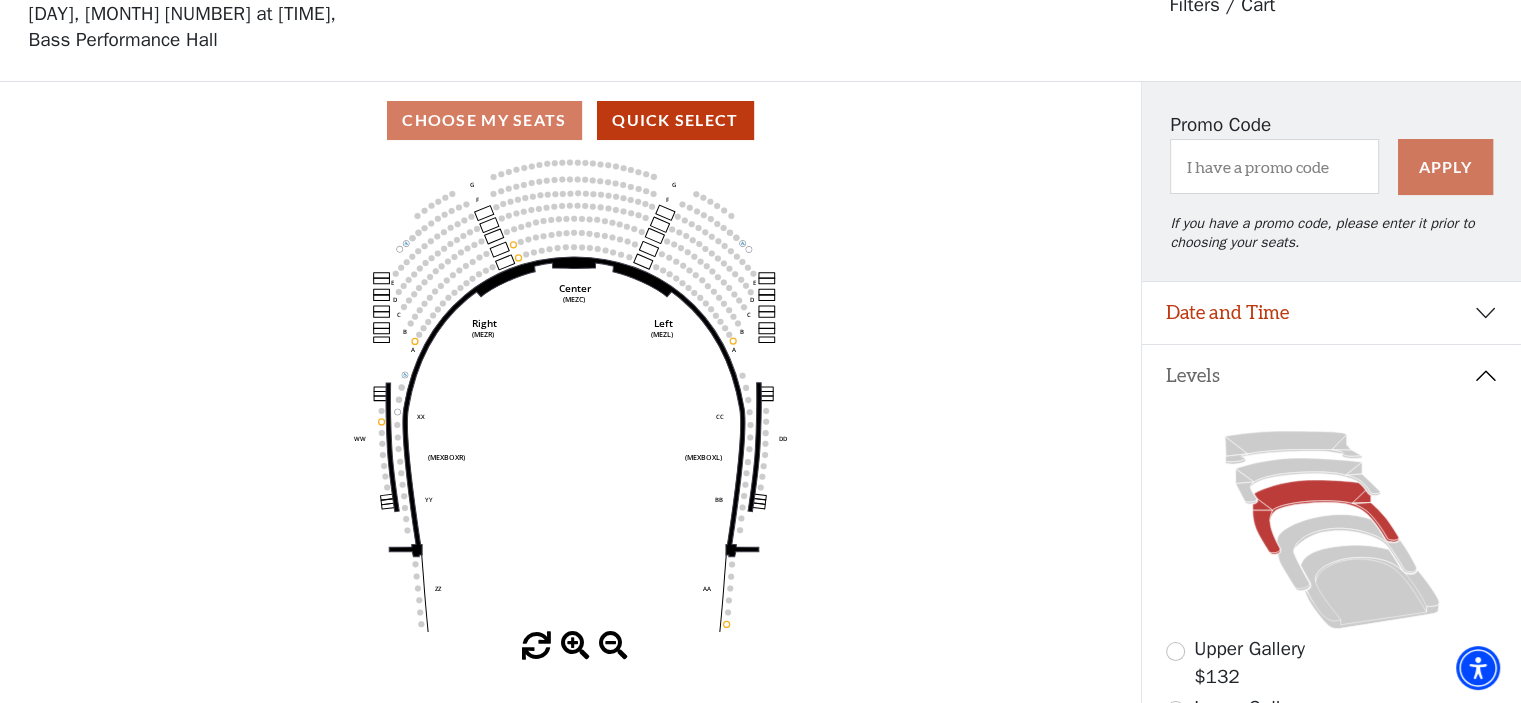 click at bounding box center (575, 646) 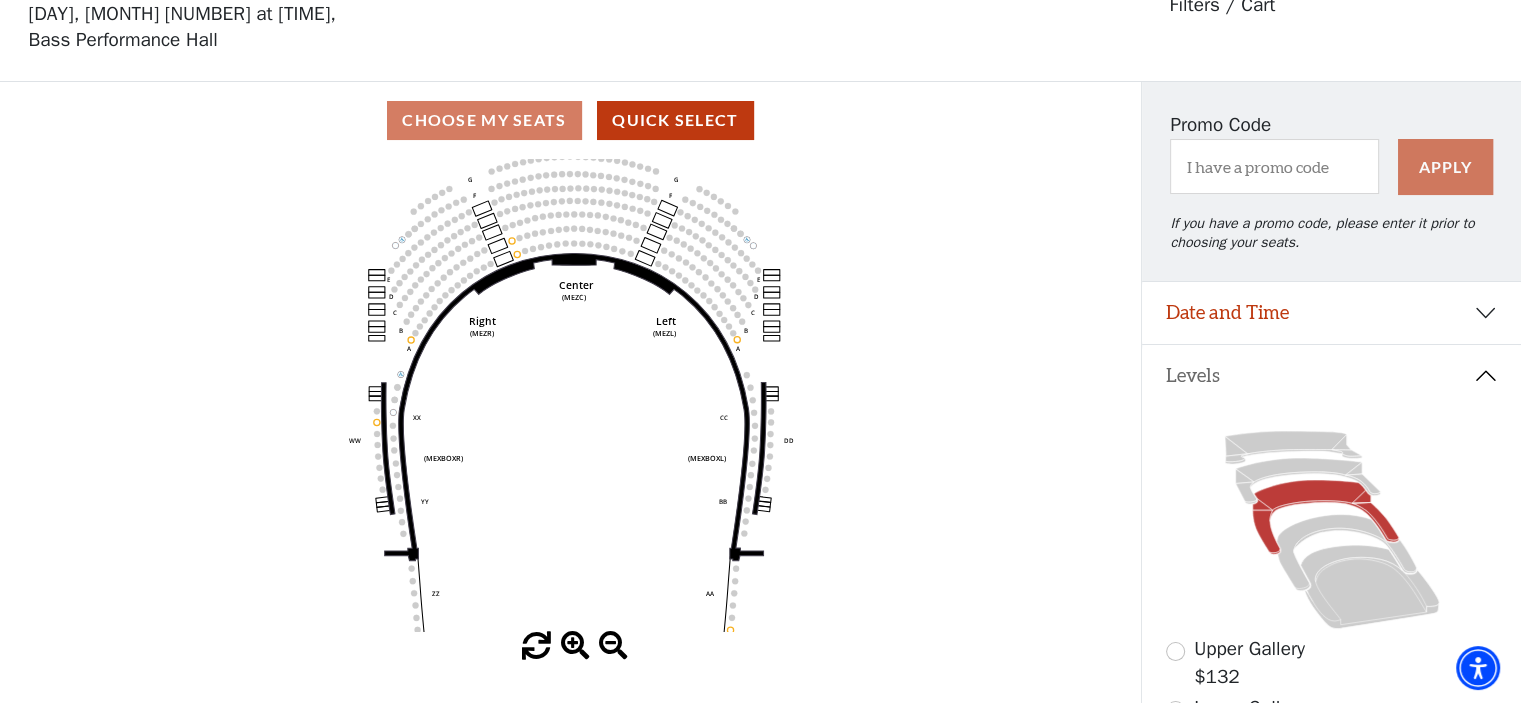 click at bounding box center (575, 646) 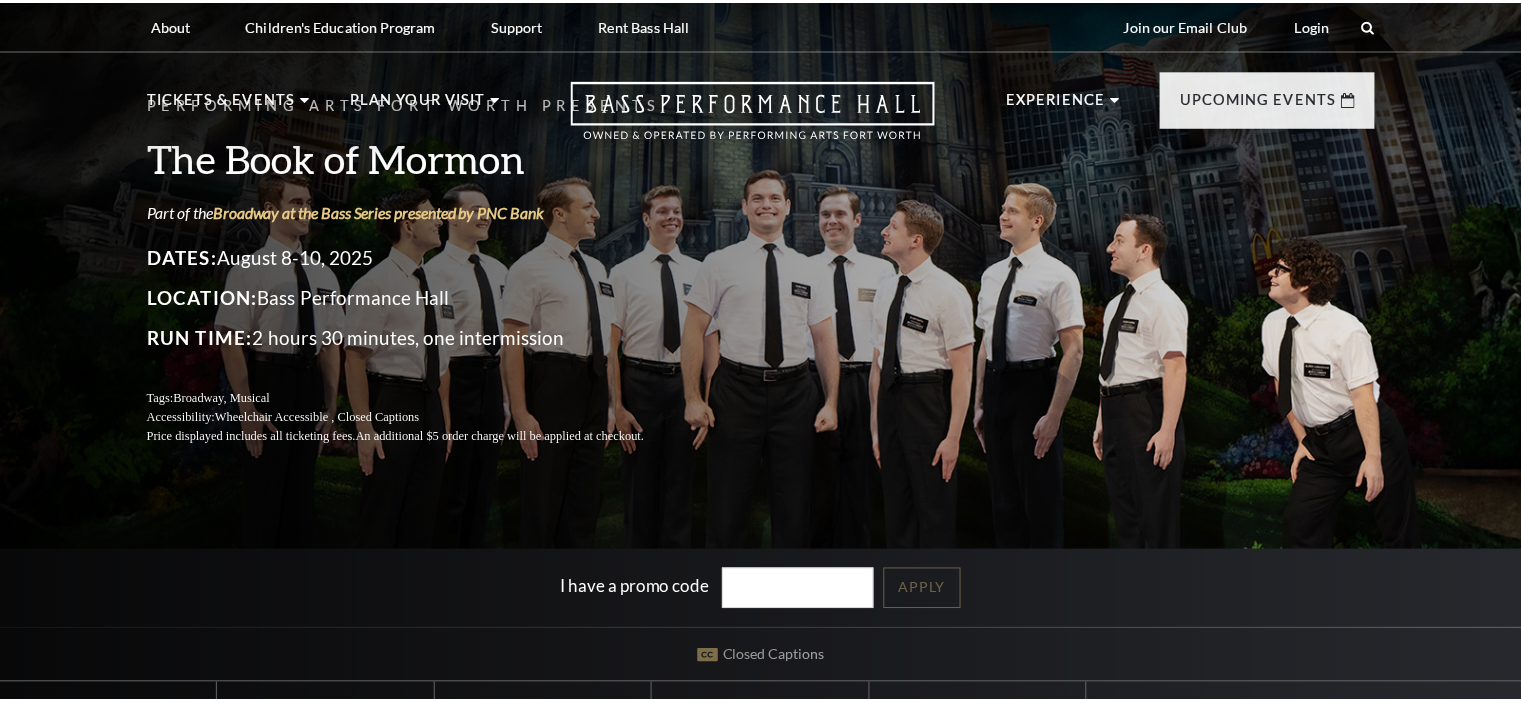 scroll, scrollTop: 162, scrollLeft: 0, axis: vertical 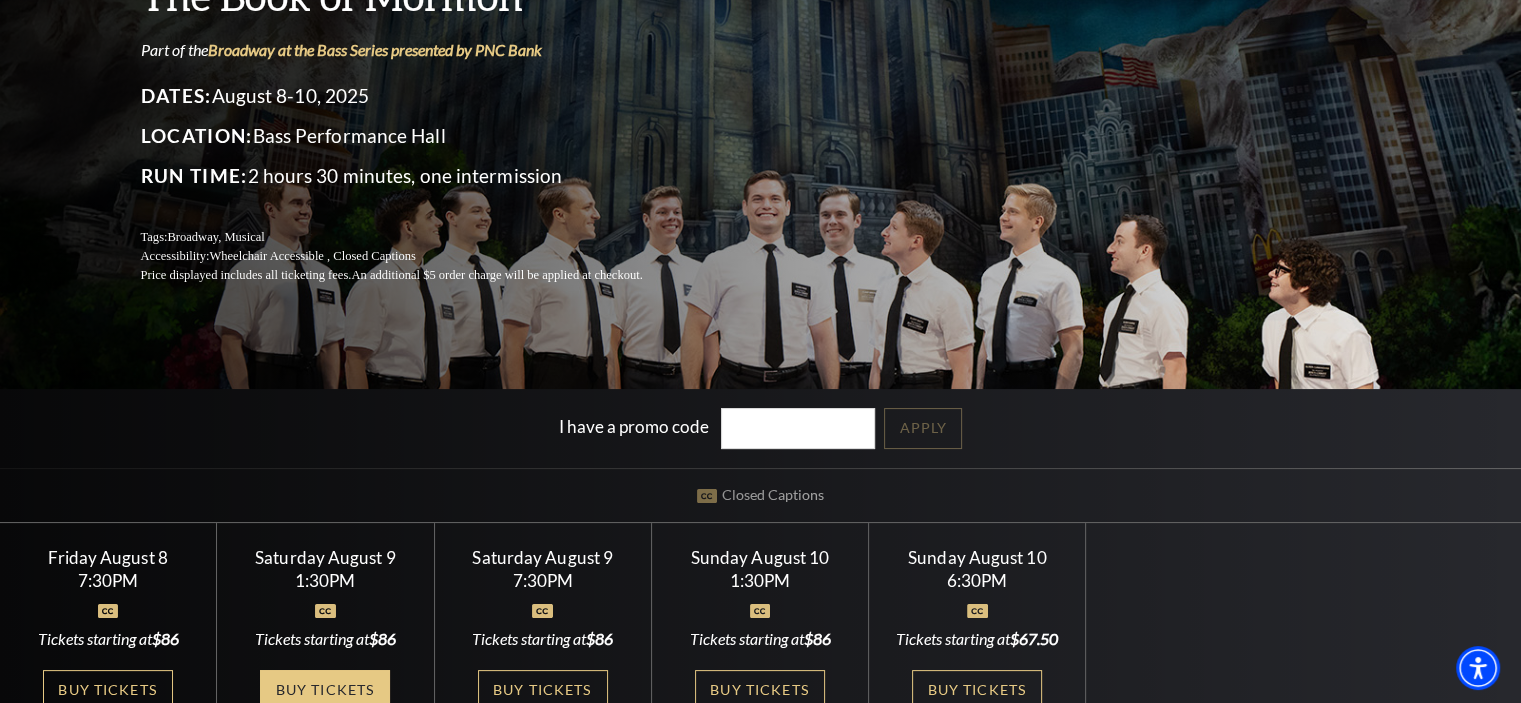 click on "Buy Tickets" at bounding box center (325, 690) 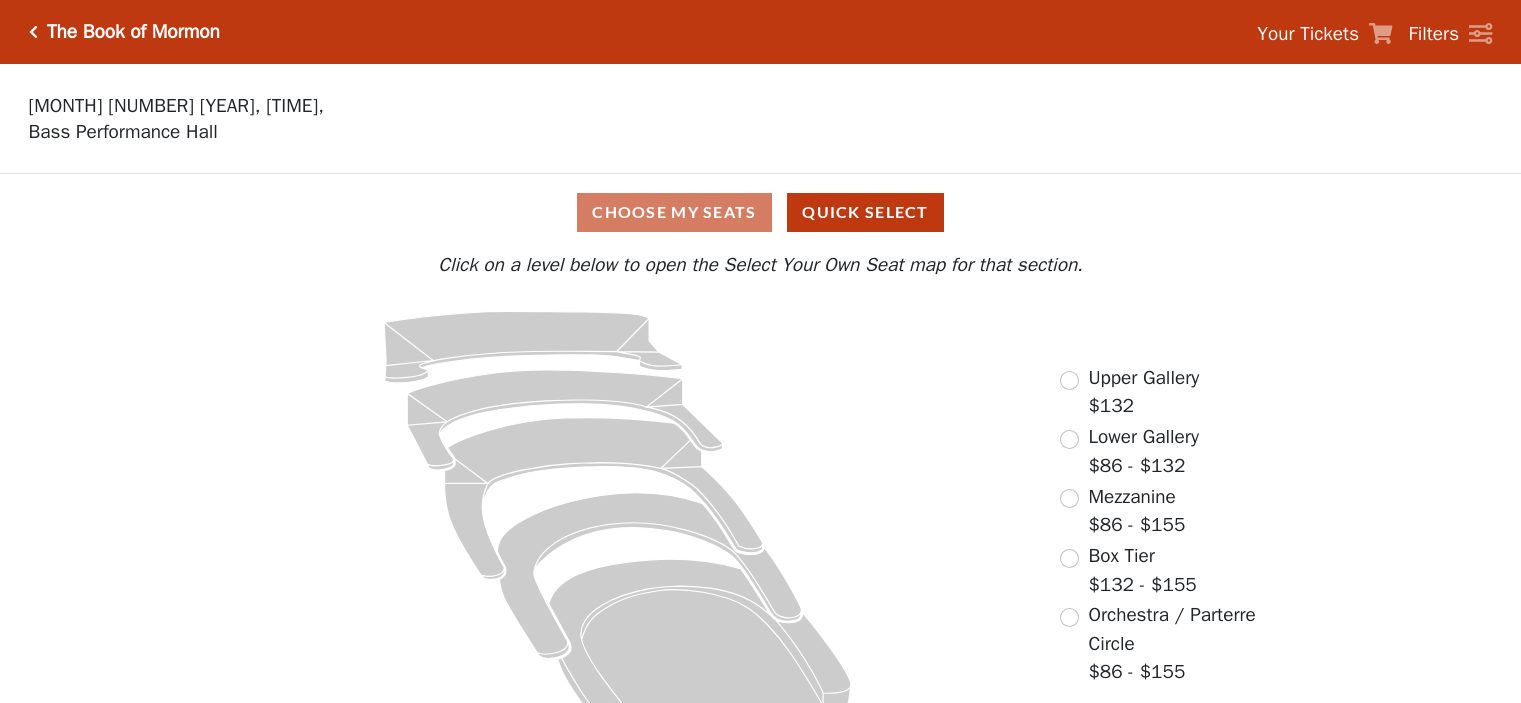 scroll, scrollTop: 0, scrollLeft: 0, axis: both 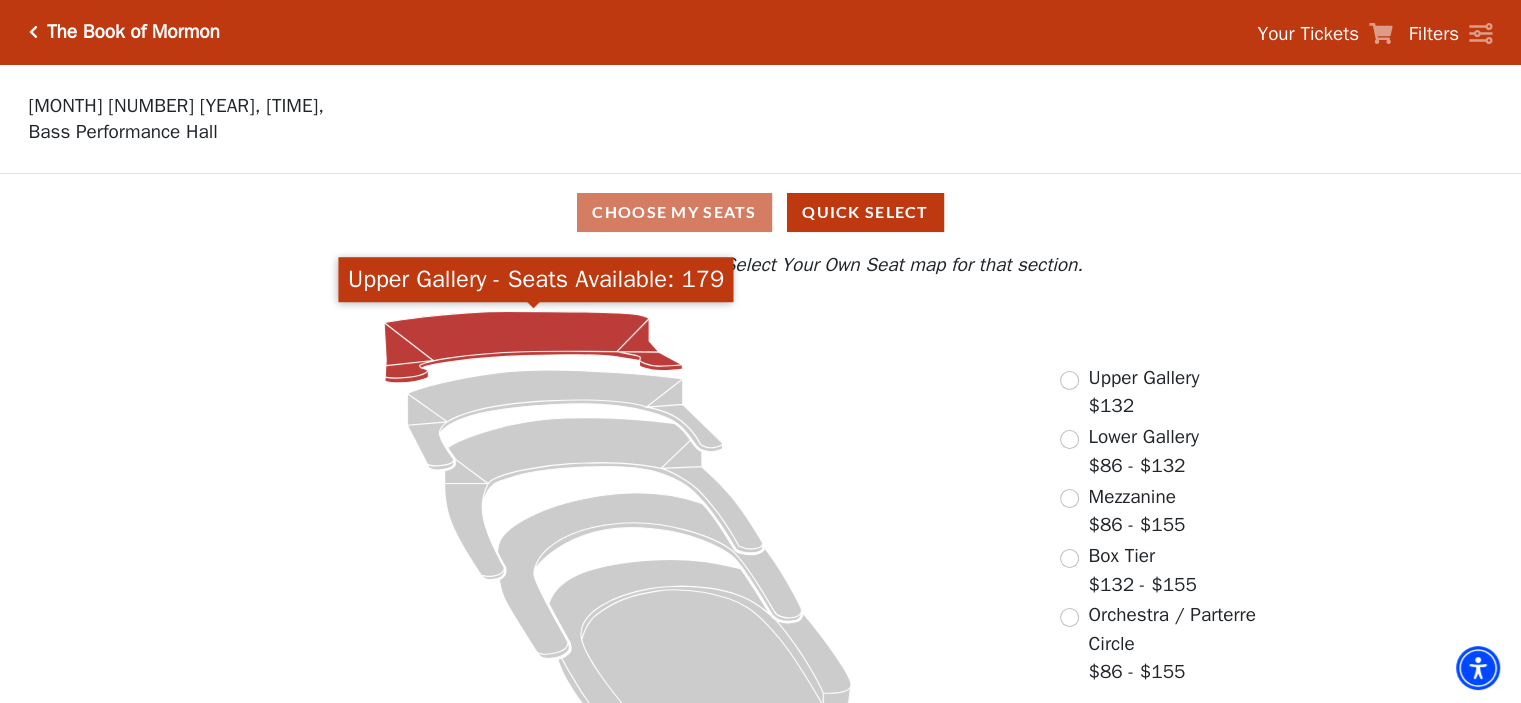 click 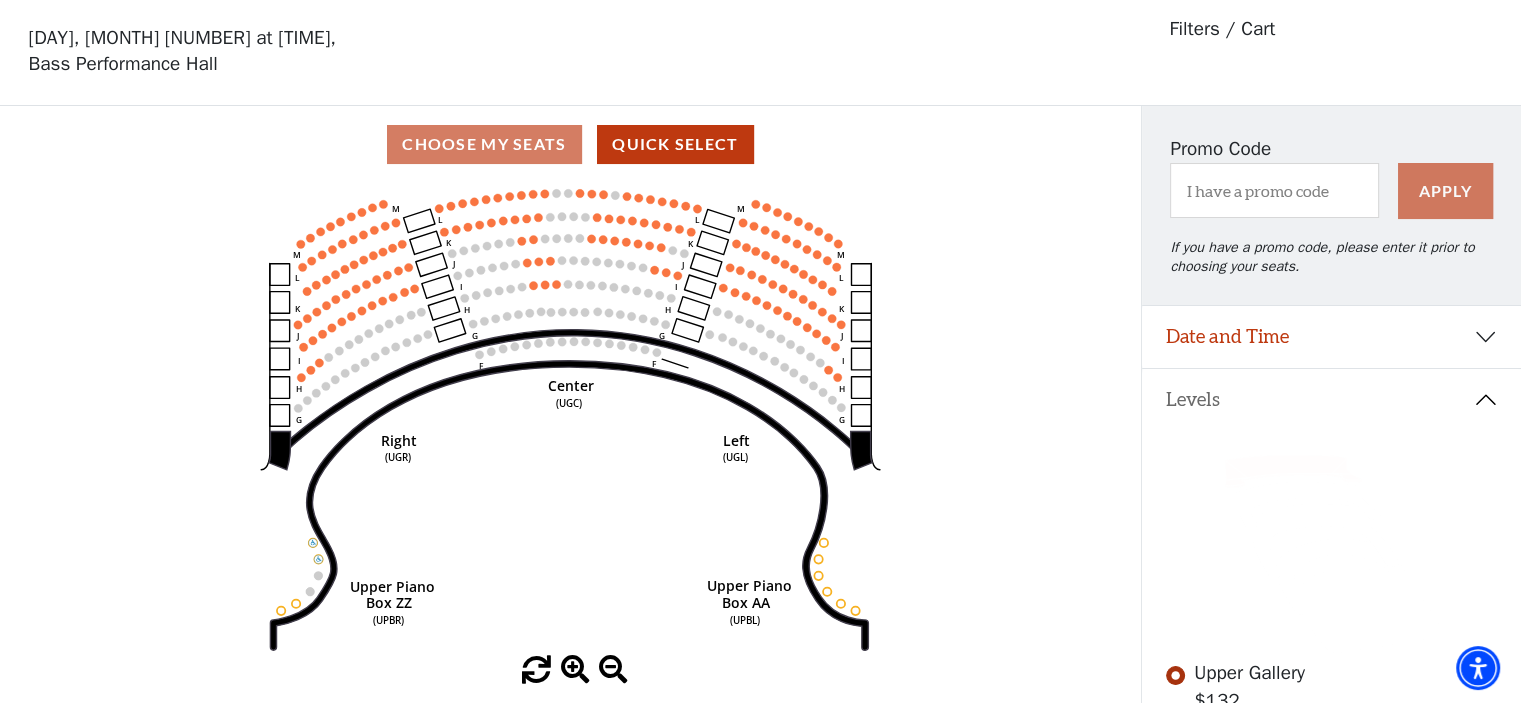 scroll, scrollTop: 92, scrollLeft: 0, axis: vertical 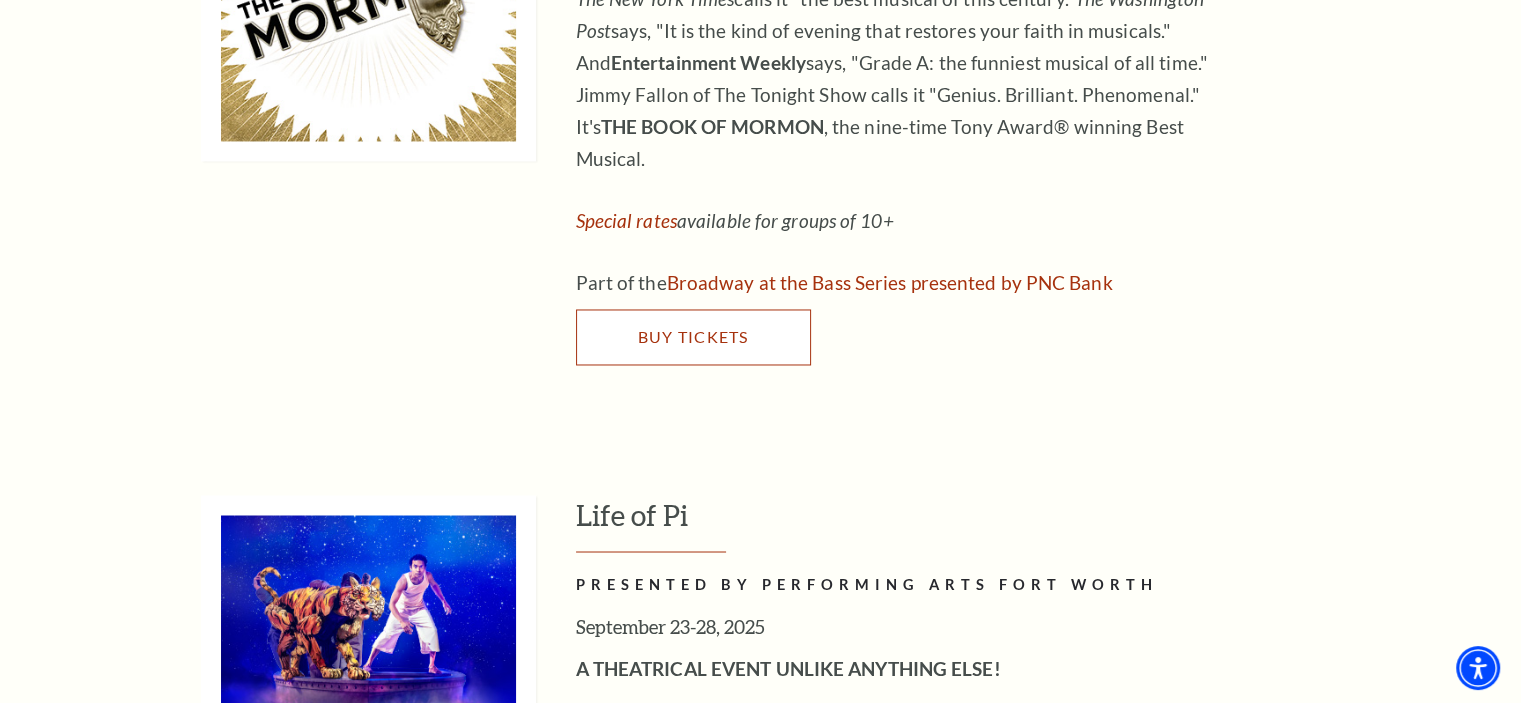 click on "Buy Tickets" at bounding box center (692, 336) 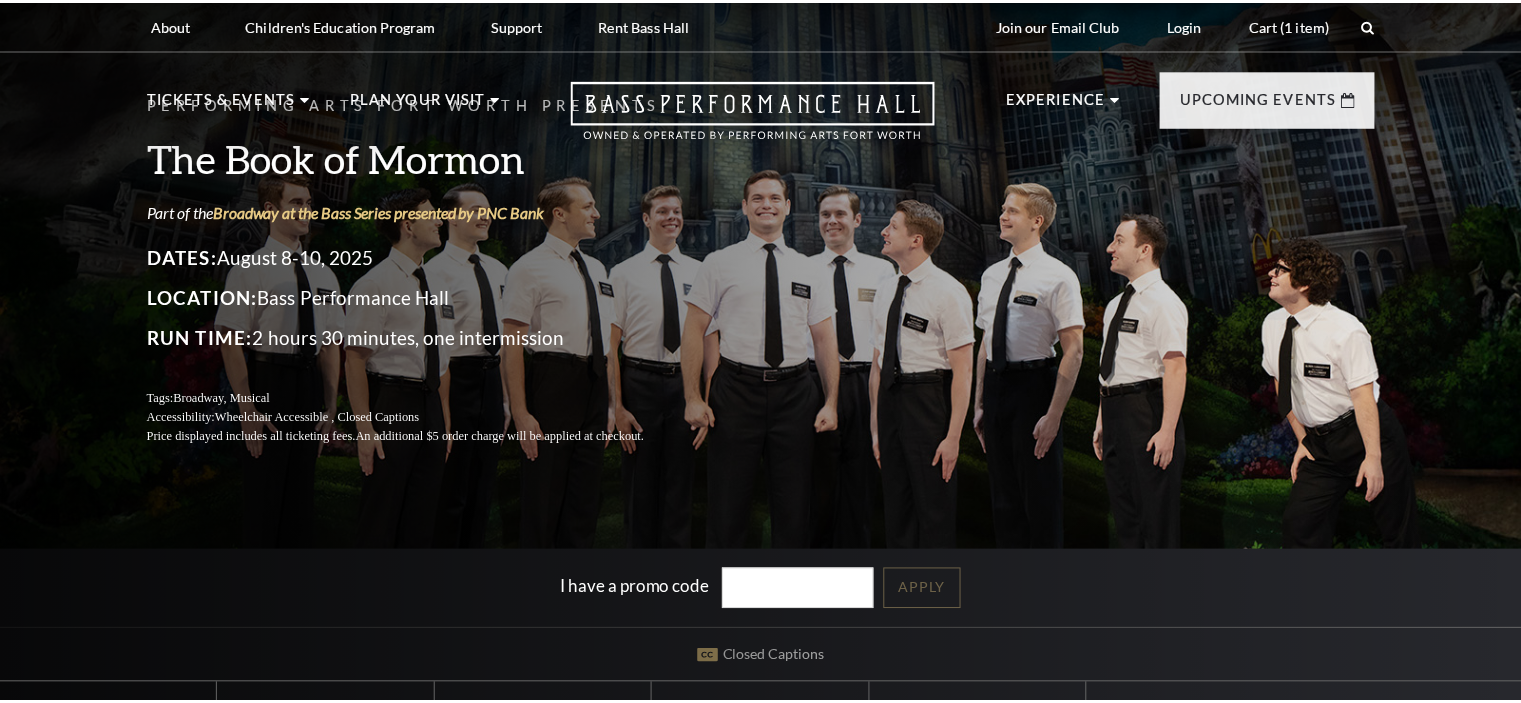 scroll, scrollTop: 0, scrollLeft: 0, axis: both 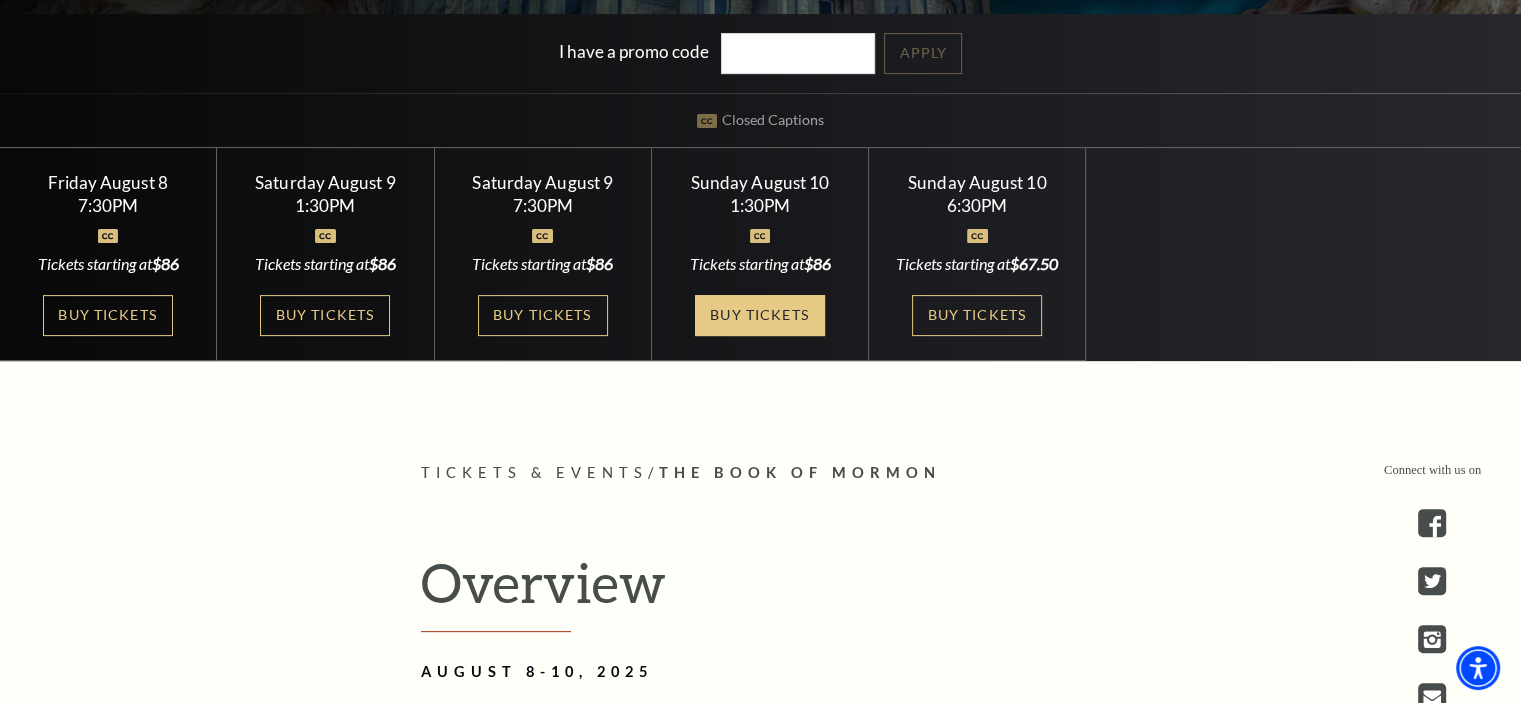 click on "Buy Tickets" at bounding box center (760, 315) 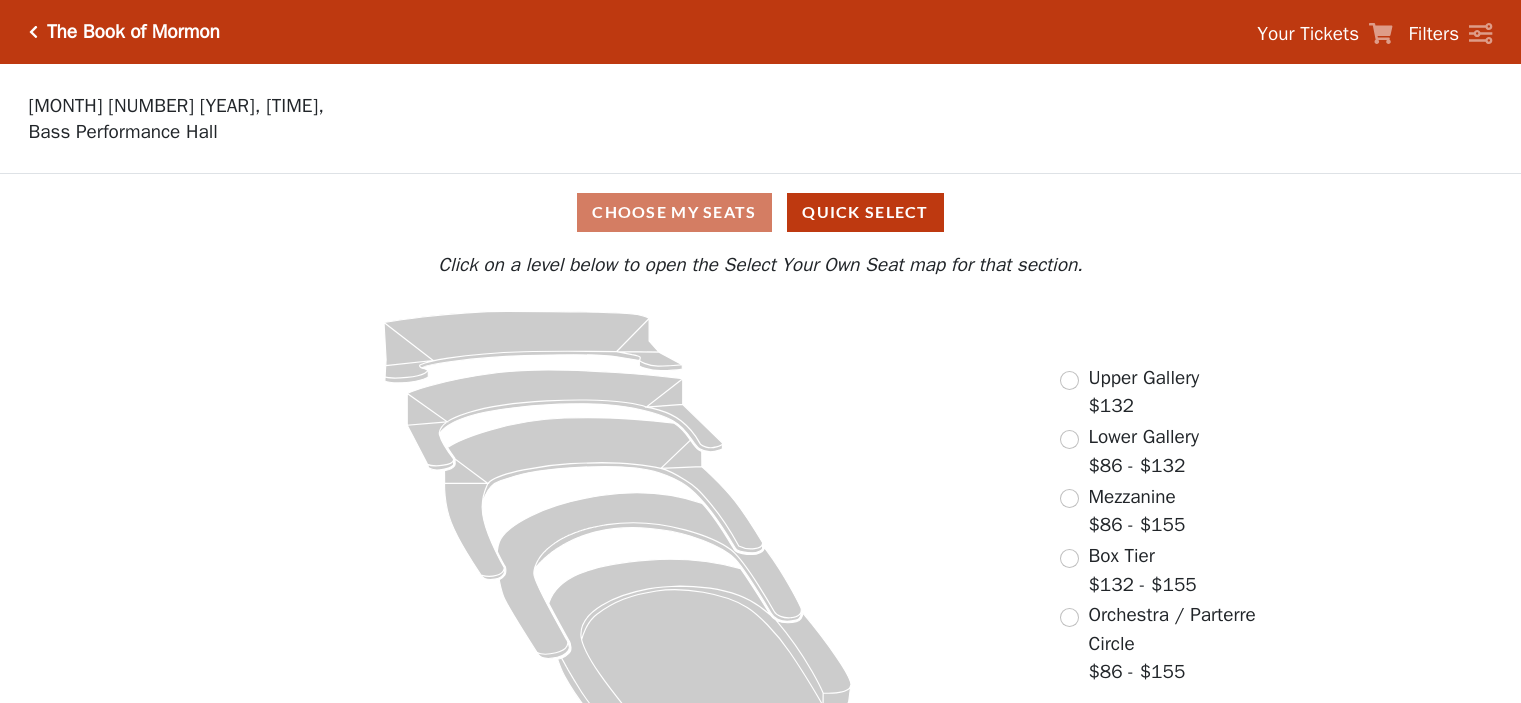 scroll, scrollTop: 0, scrollLeft: 0, axis: both 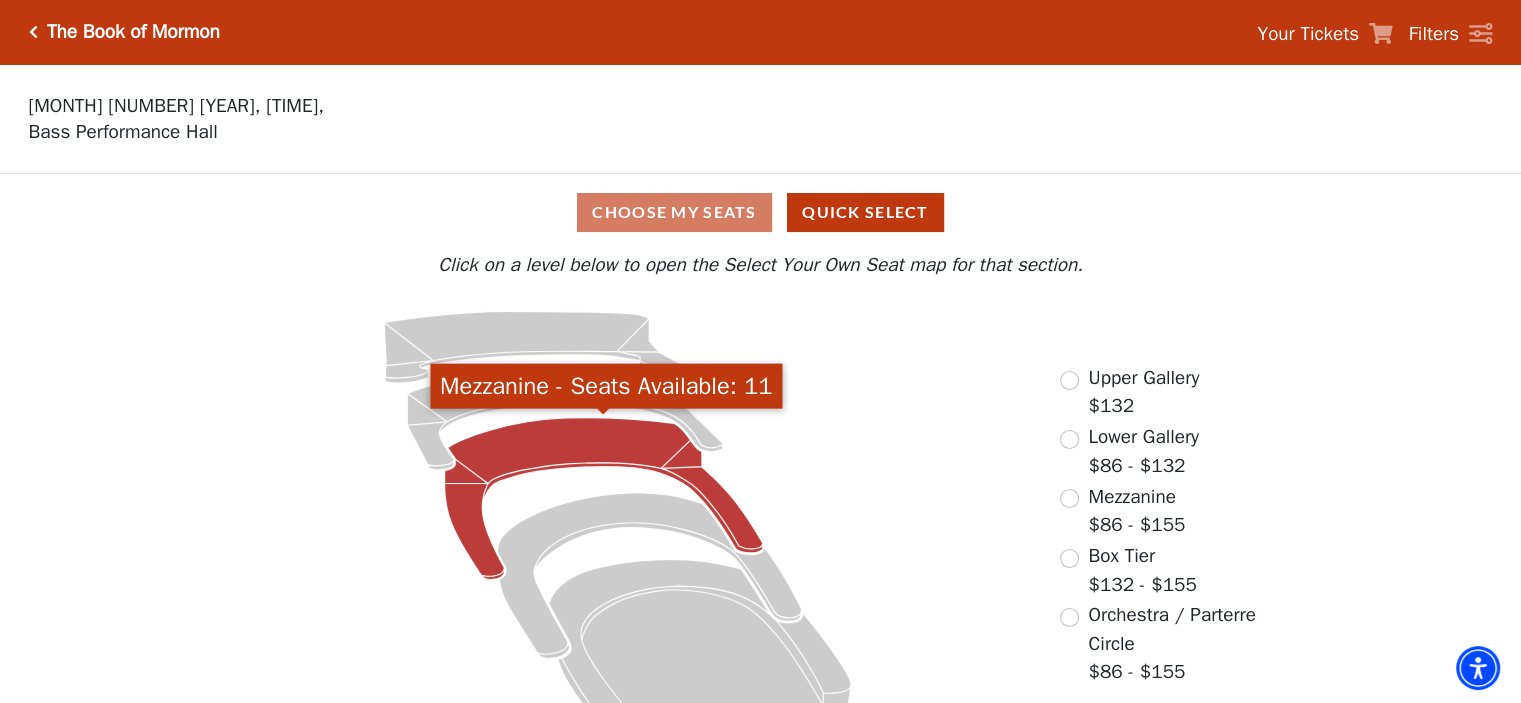click 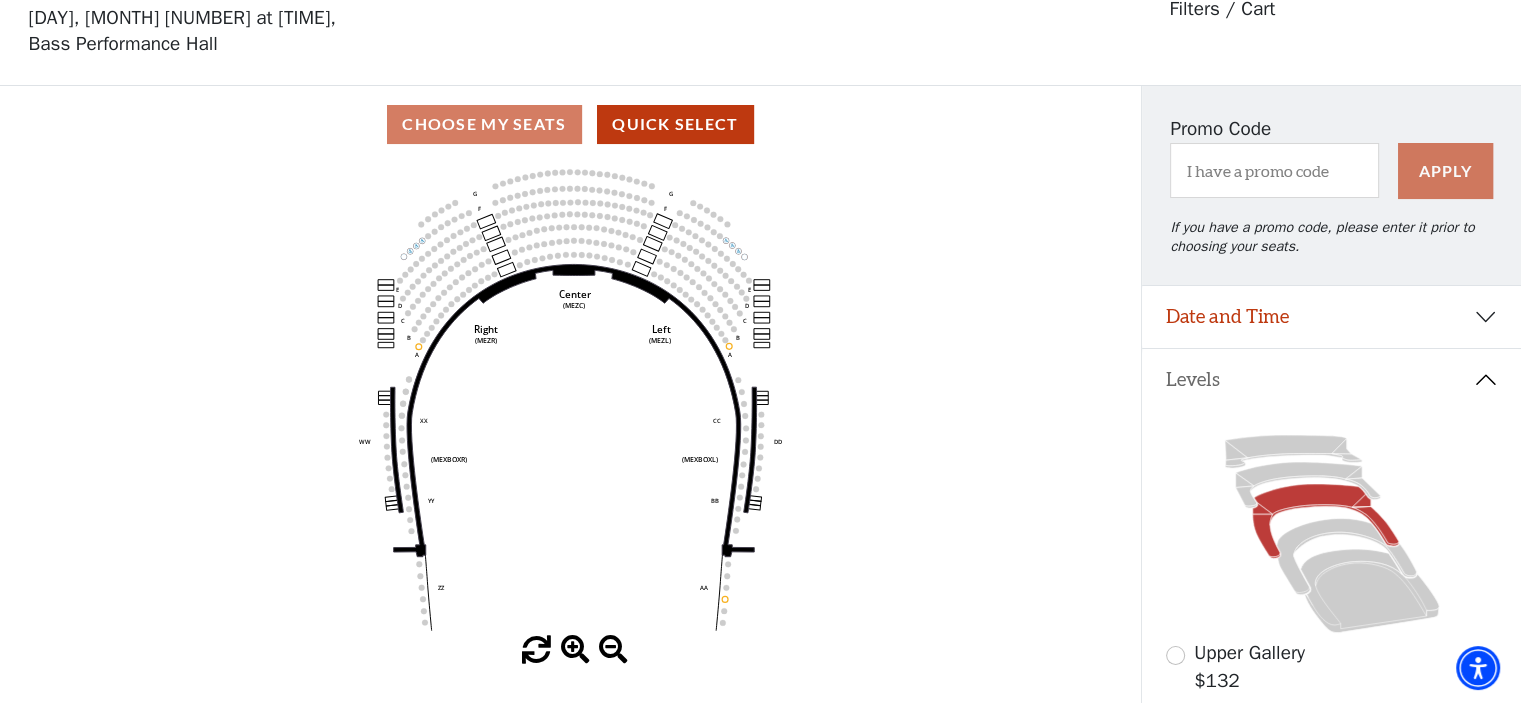 scroll, scrollTop: 92, scrollLeft: 0, axis: vertical 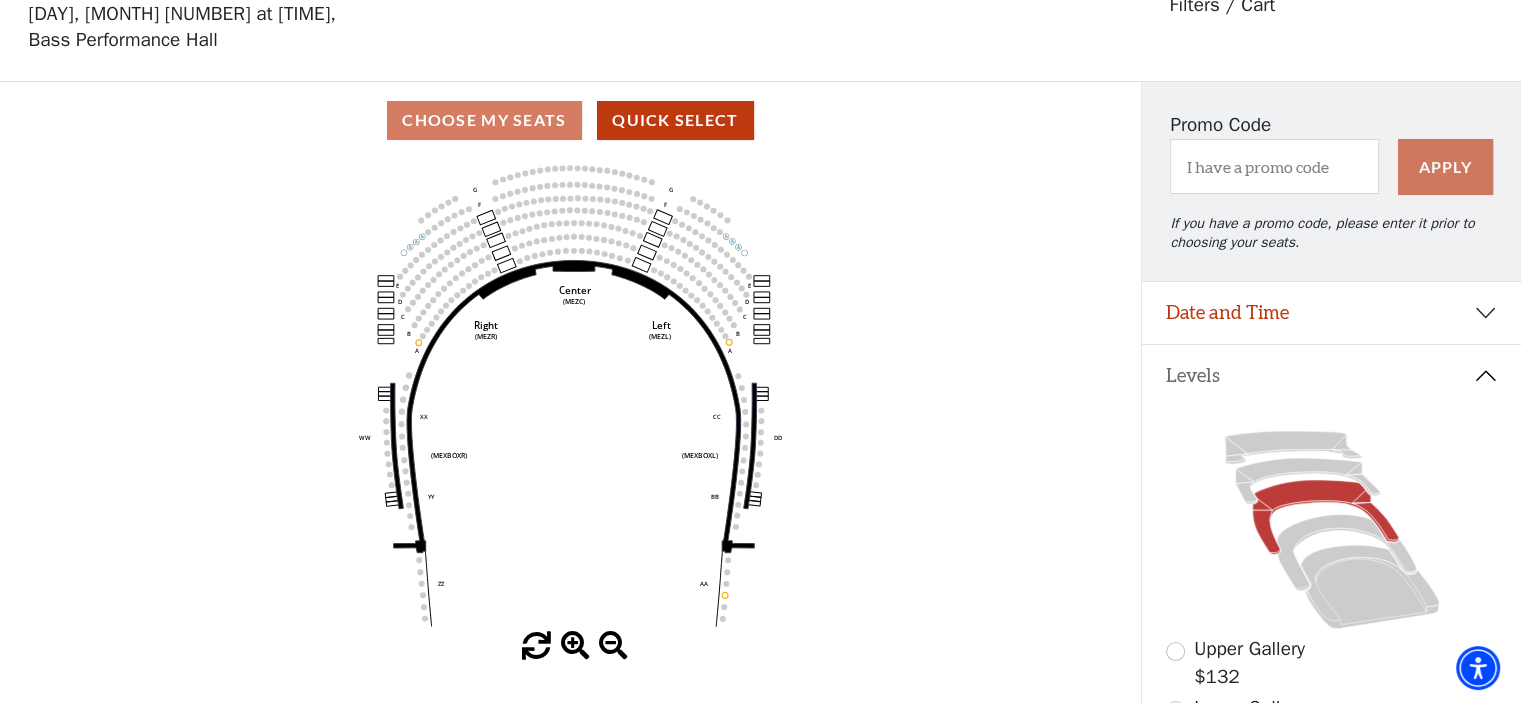 click at bounding box center [575, 646] 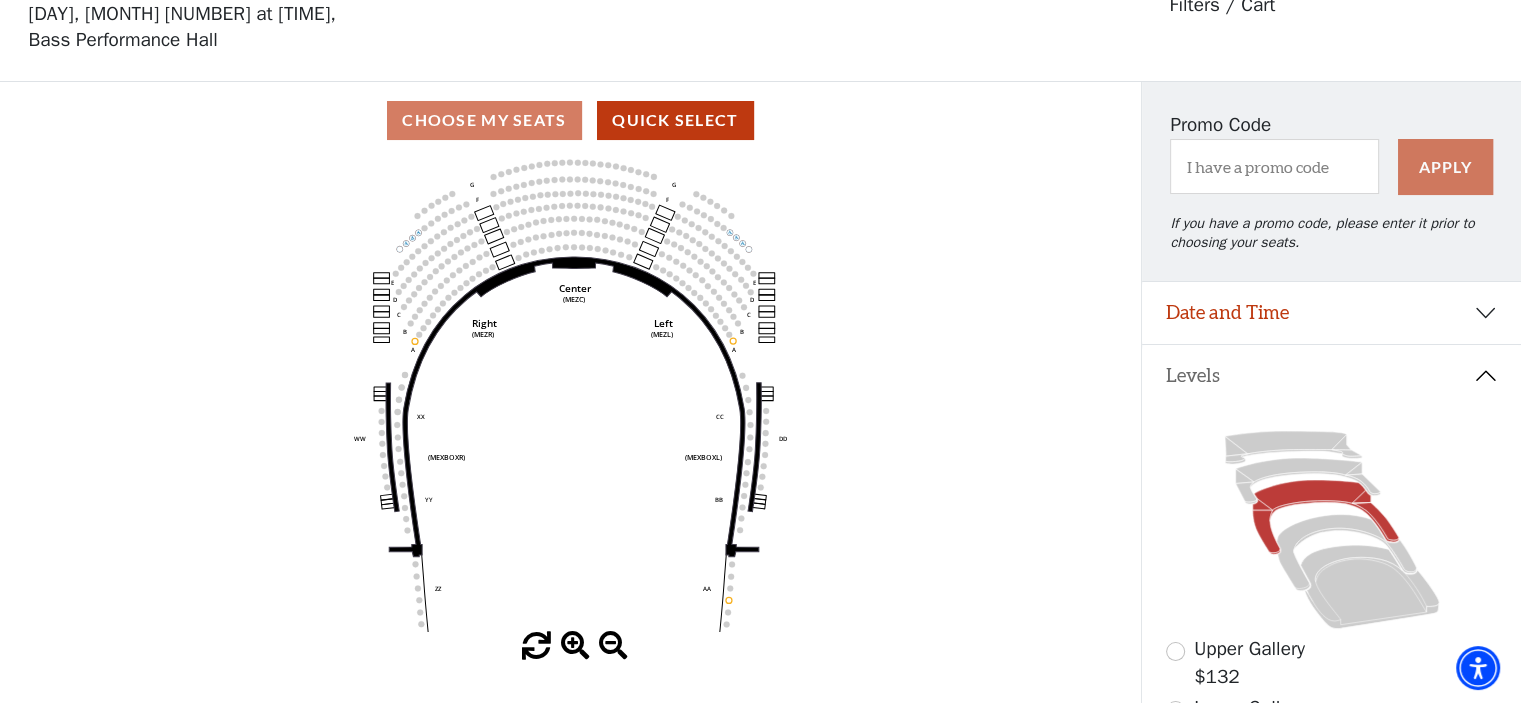 click at bounding box center (575, 646) 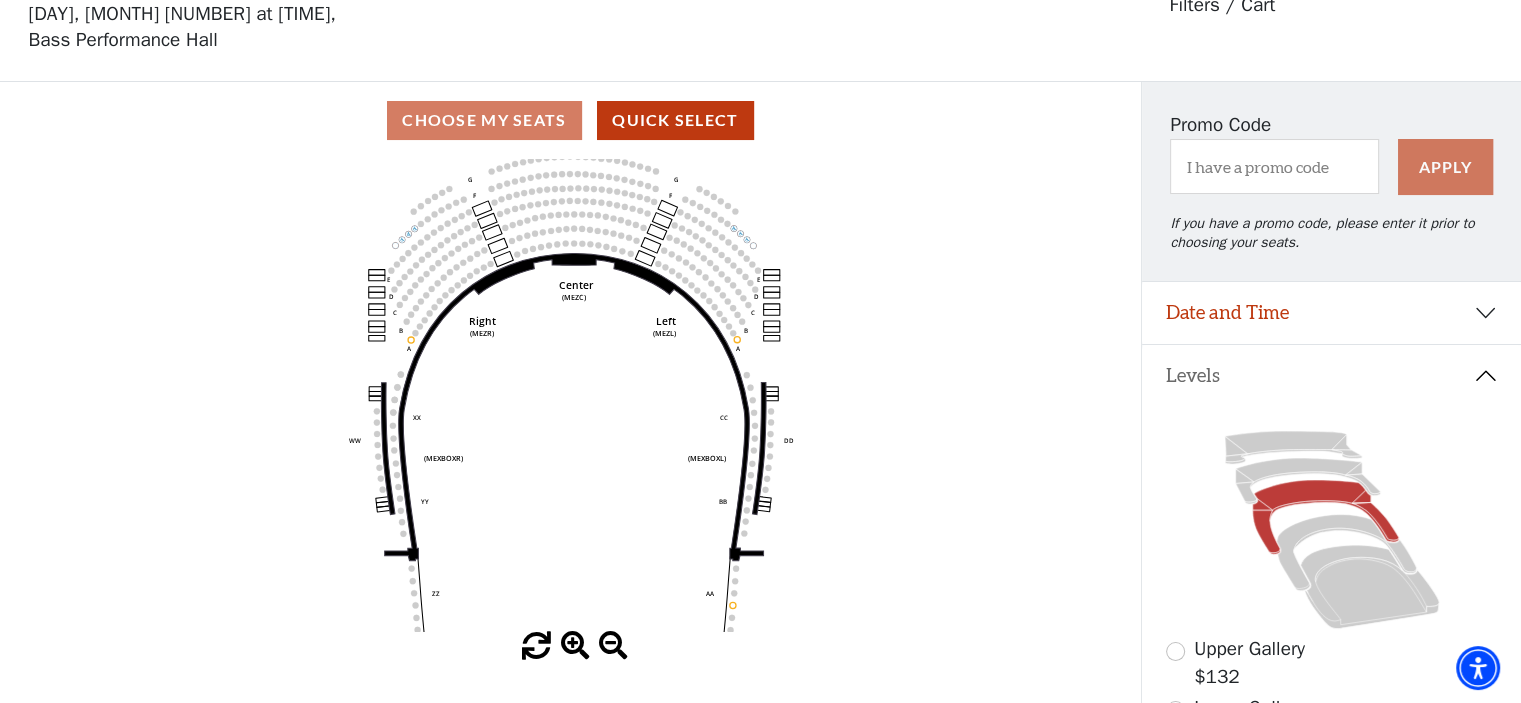 click at bounding box center [575, 646] 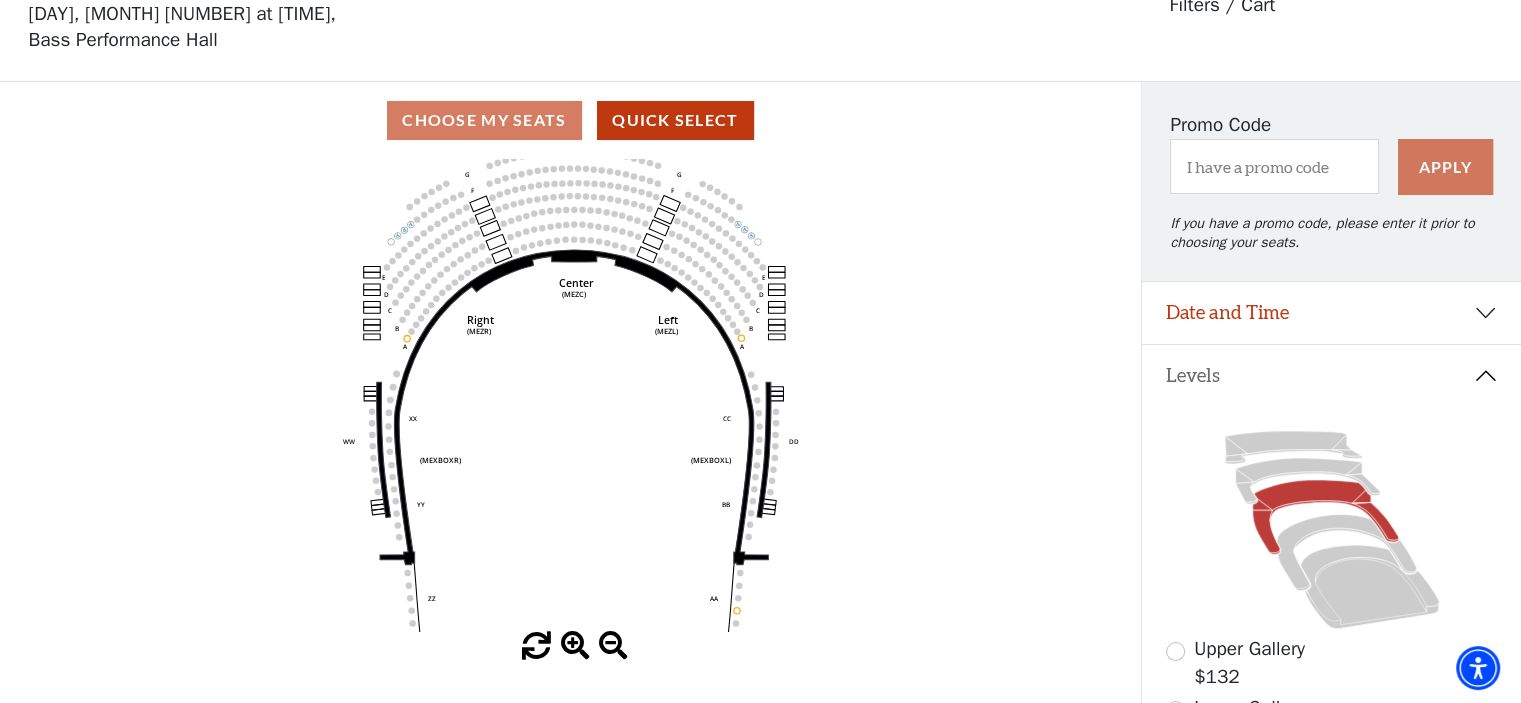 click at bounding box center (575, 646) 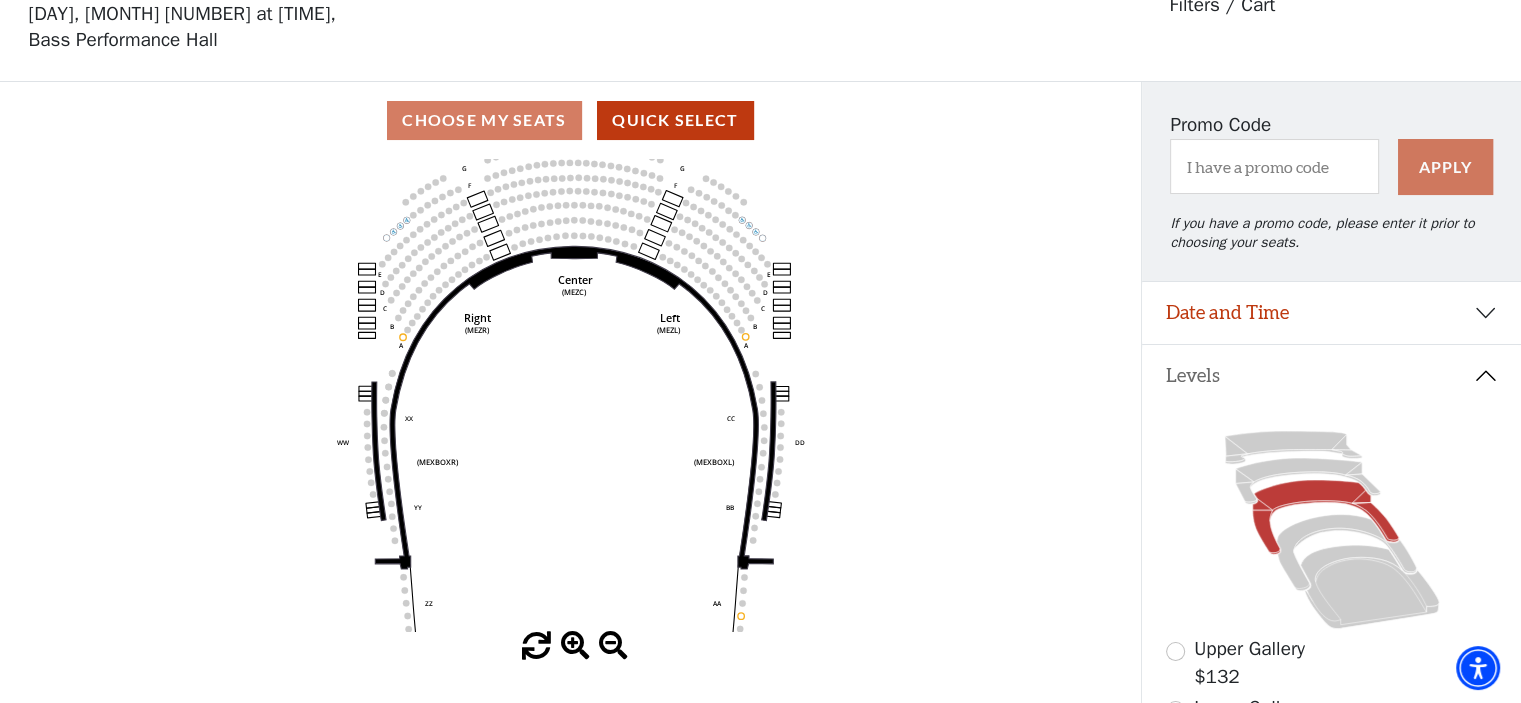 click at bounding box center [575, 646] 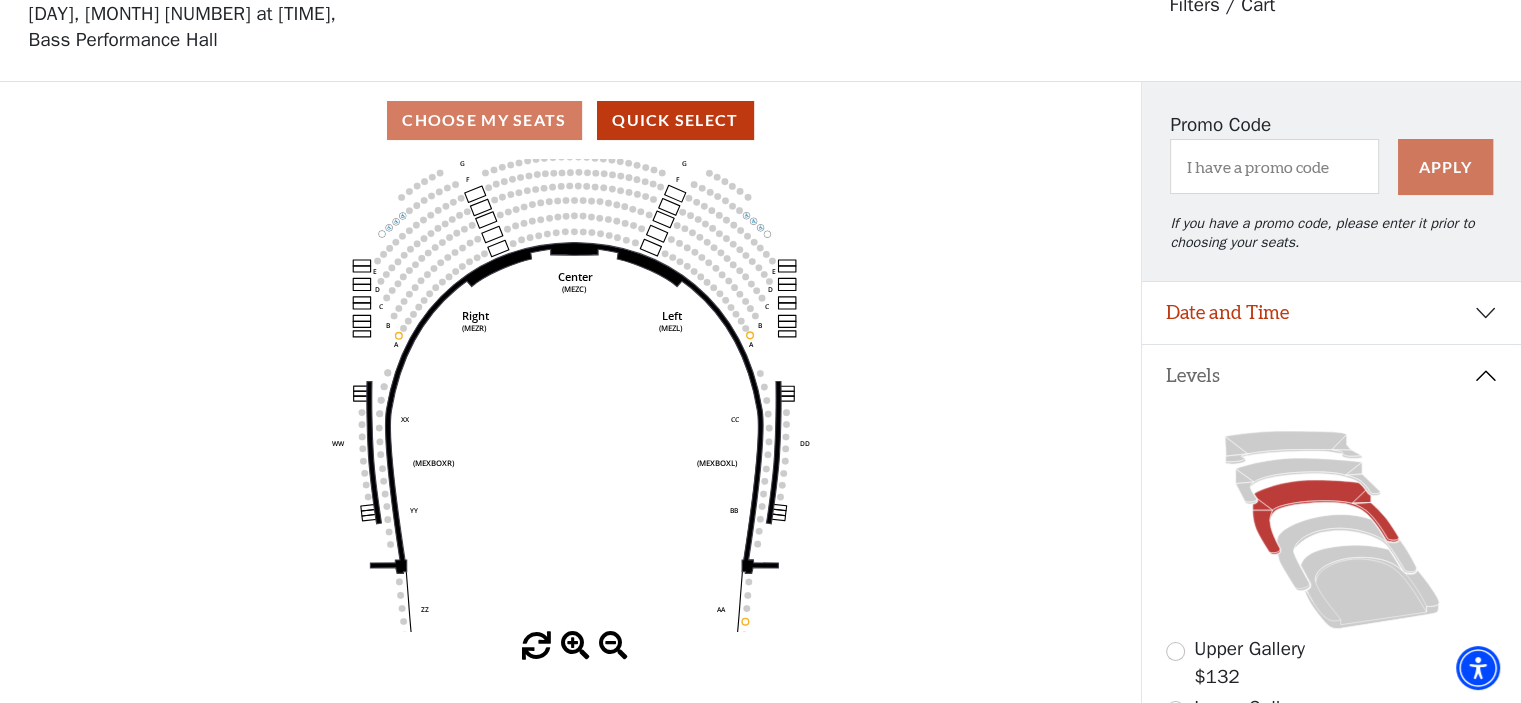 click at bounding box center (575, 646) 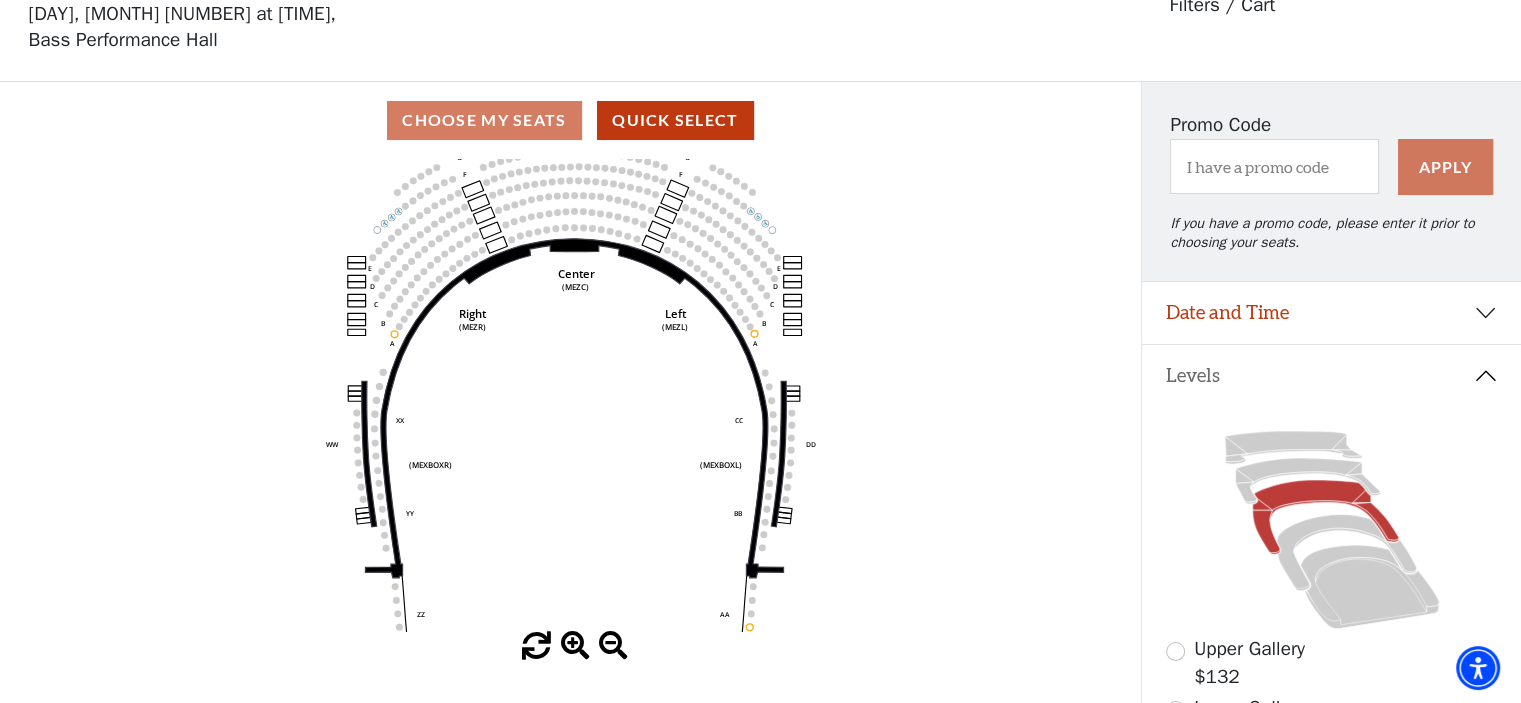 click at bounding box center [575, 646] 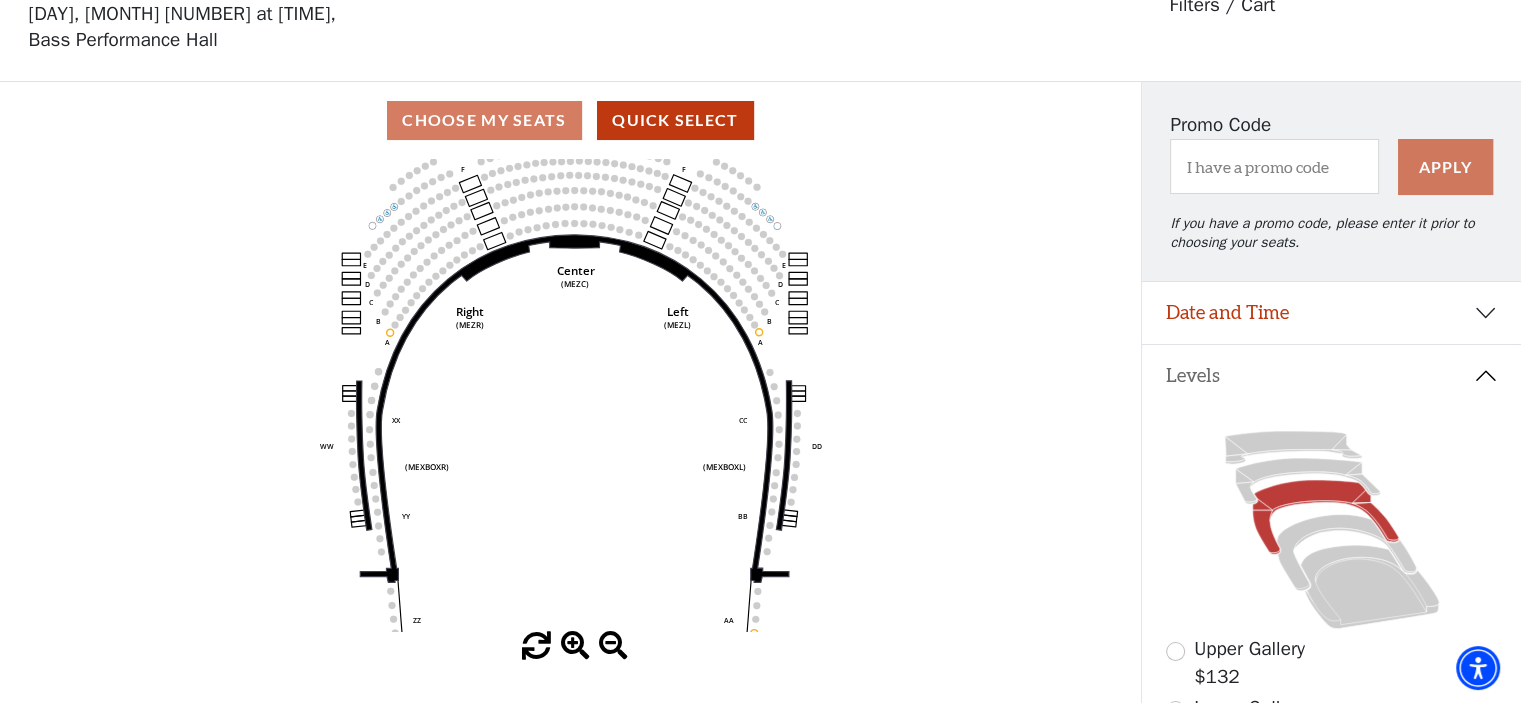 click at bounding box center (575, 646) 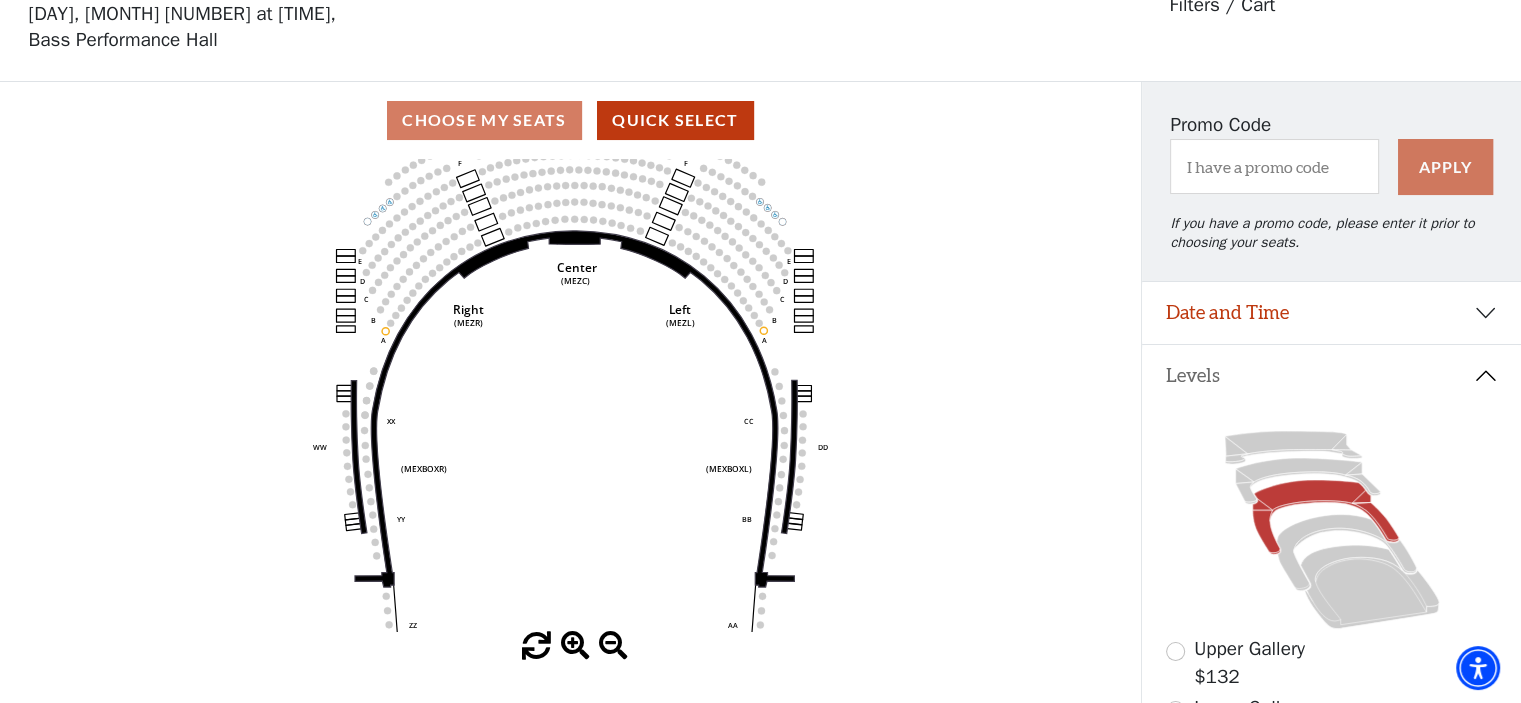 click at bounding box center [536, 646] 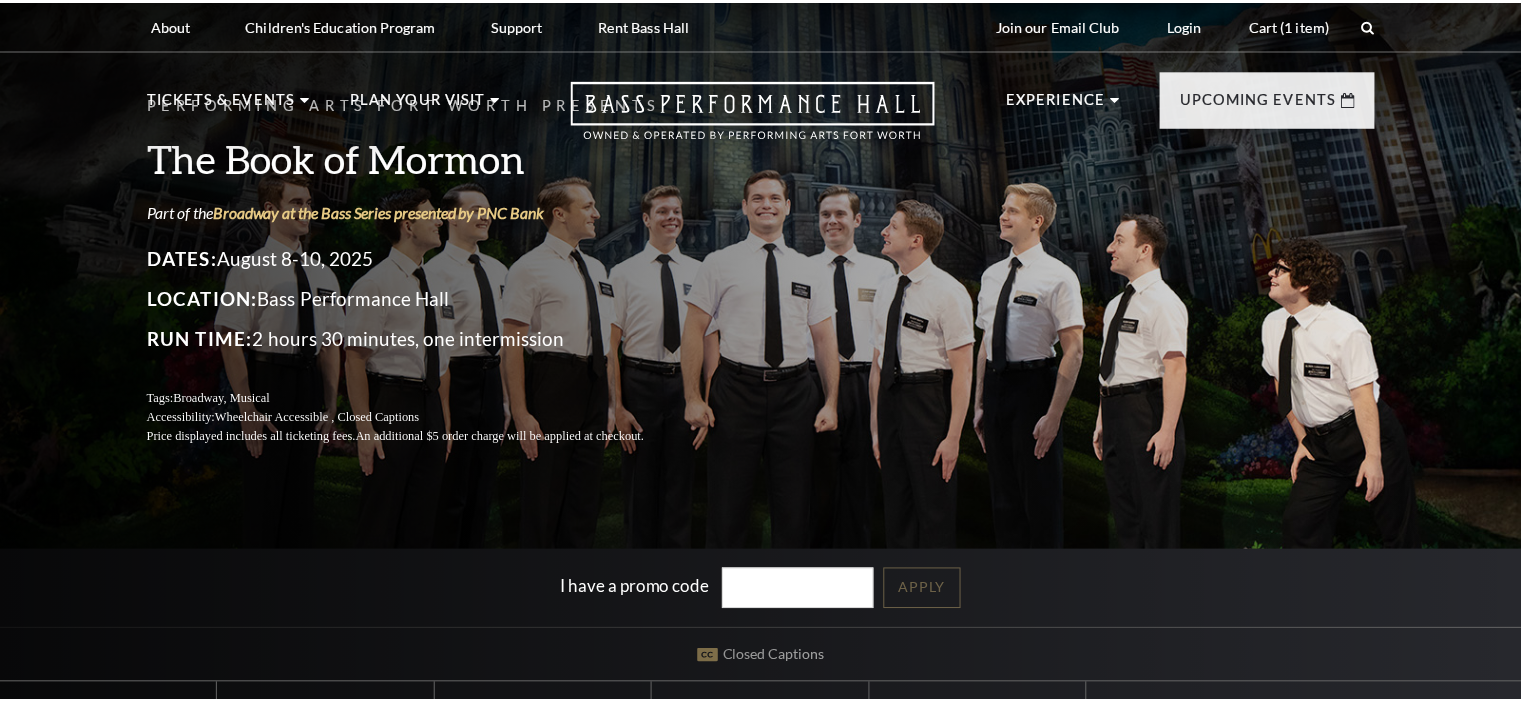 scroll, scrollTop: 537, scrollLeft: 0, axis: vertical 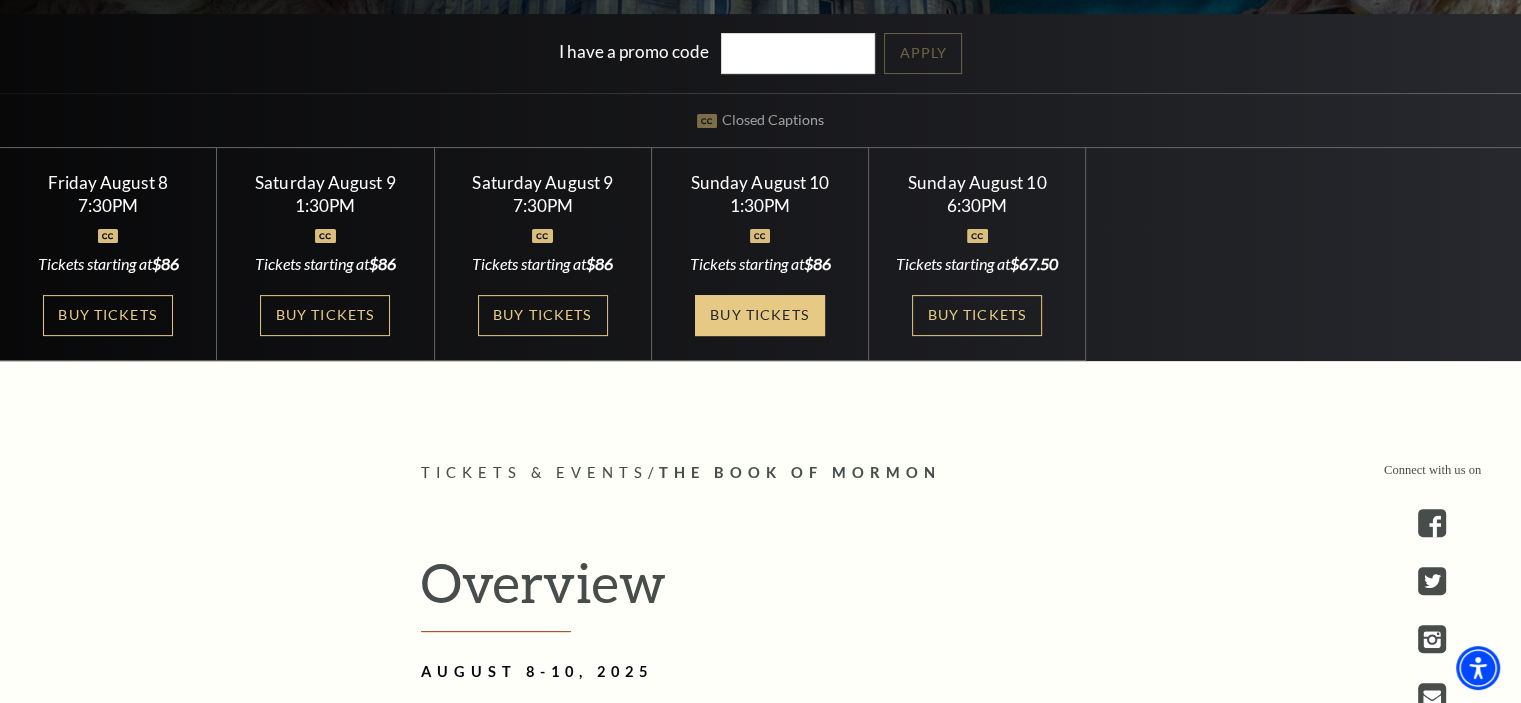click on "Buy Tickets" at bounding box center [760, 315] 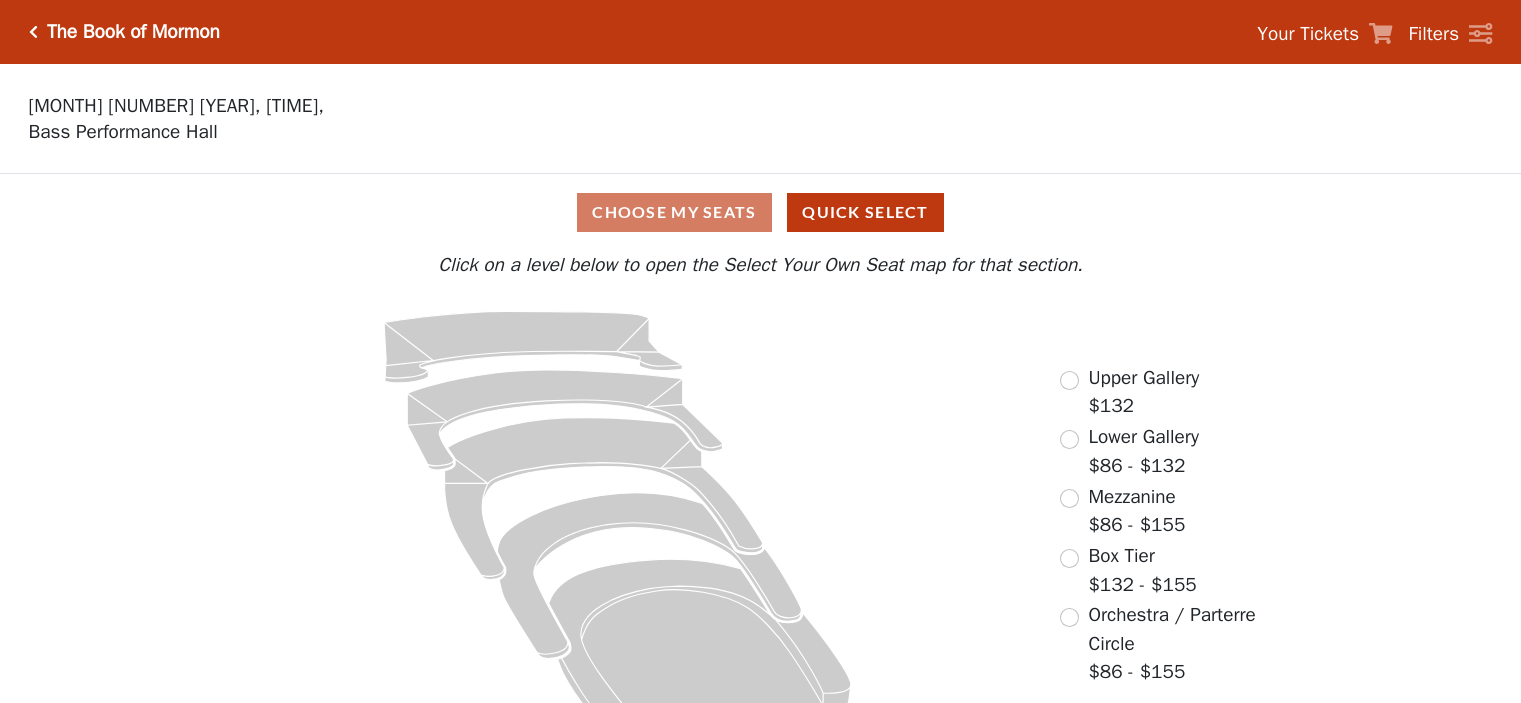 scroll, scrollTop: 0, scrollLeft: 0, axis: both 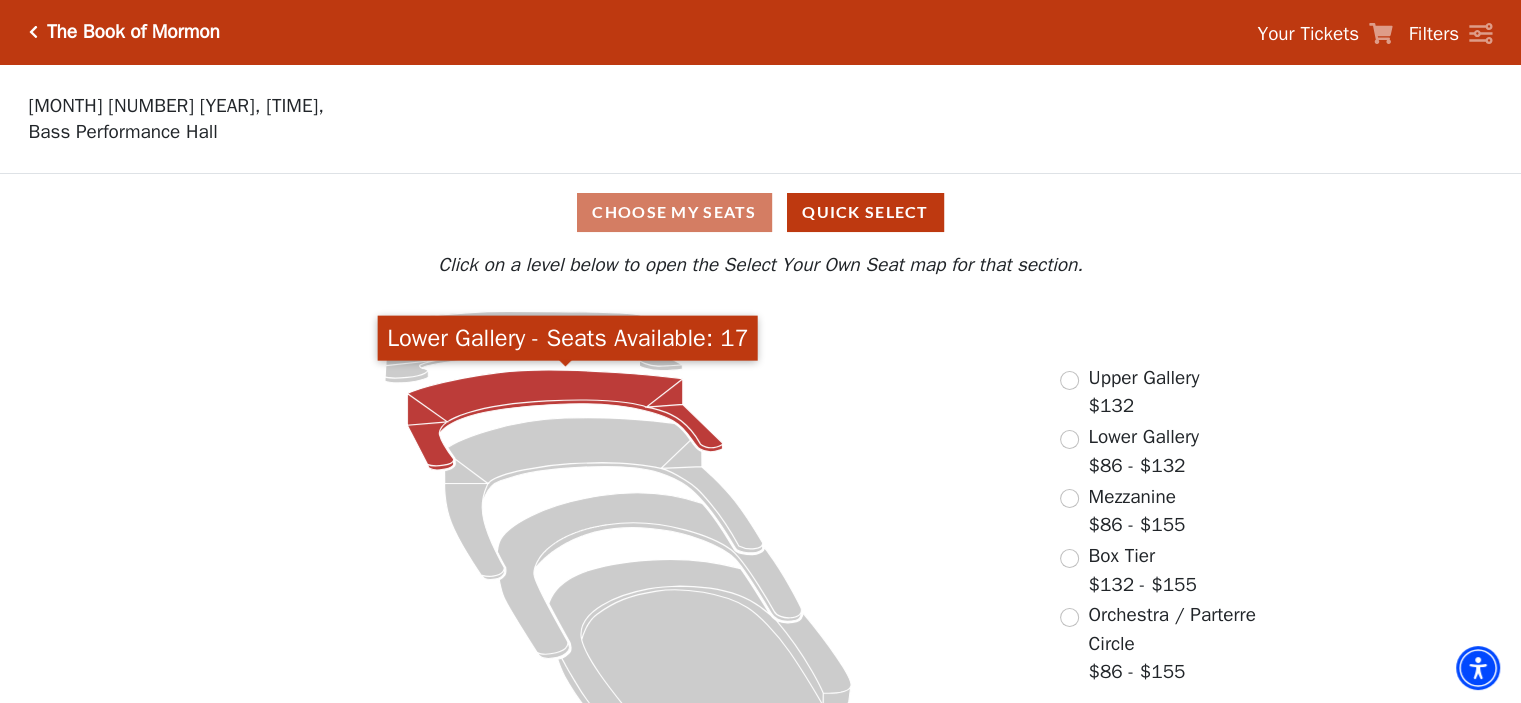 click 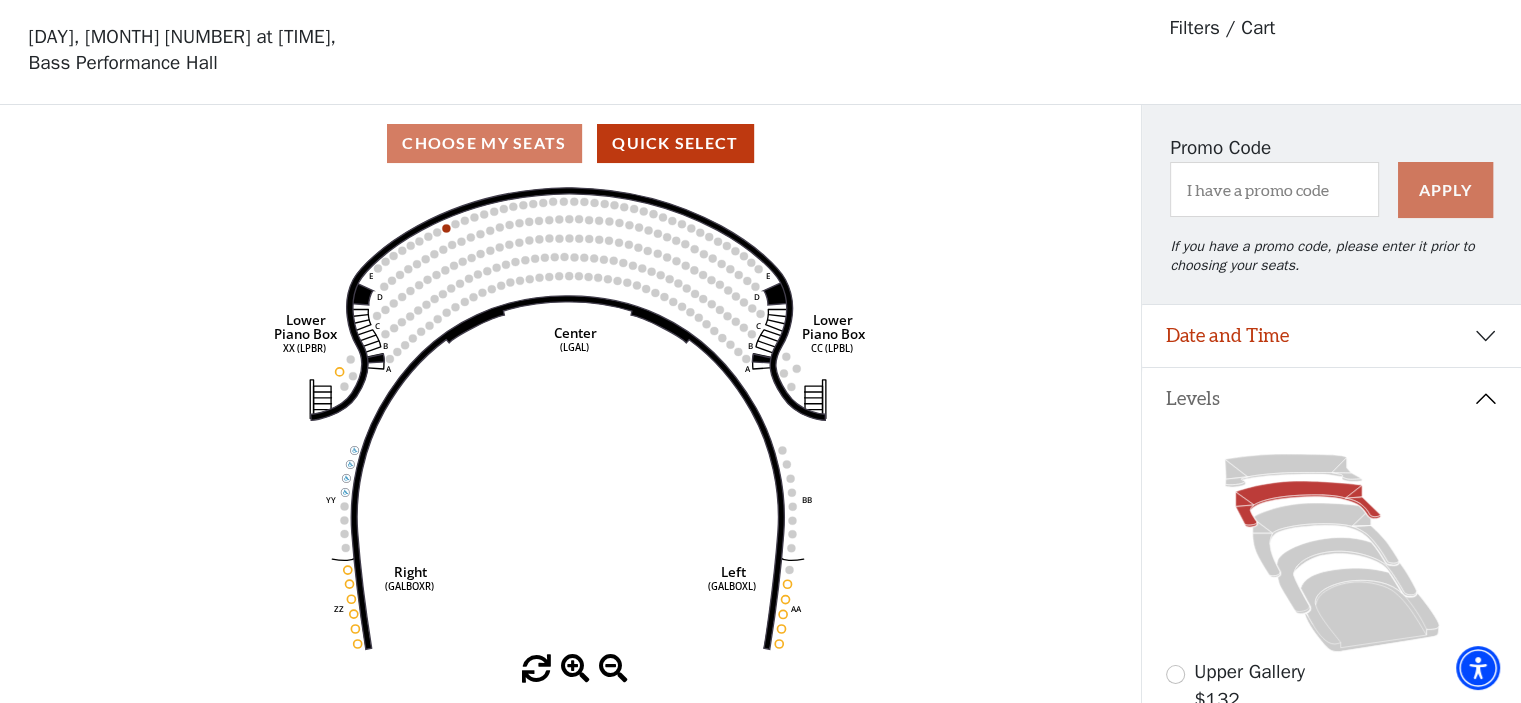 scroll, scrollTop: 92, scrollLeft: 0, axis: vertical 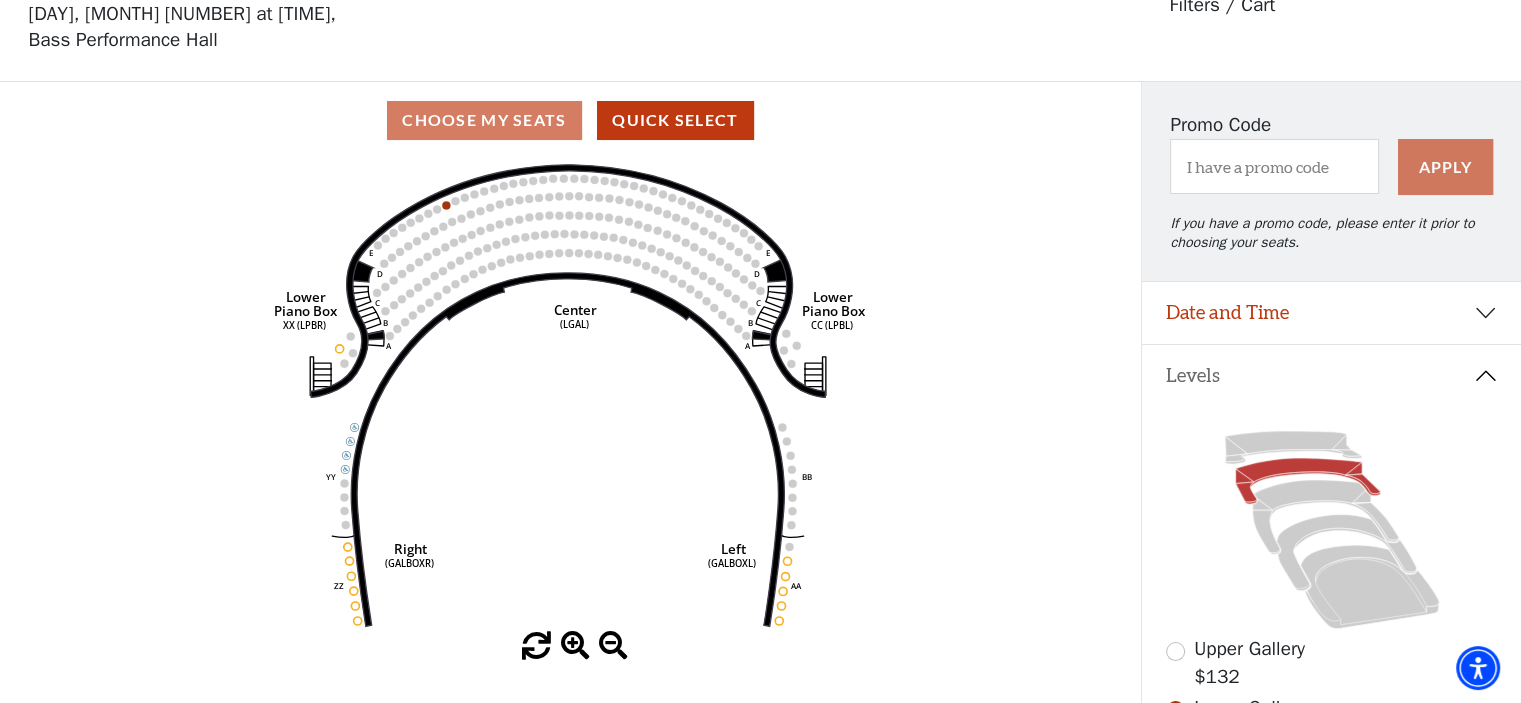 click at bounding box center [575, 646] 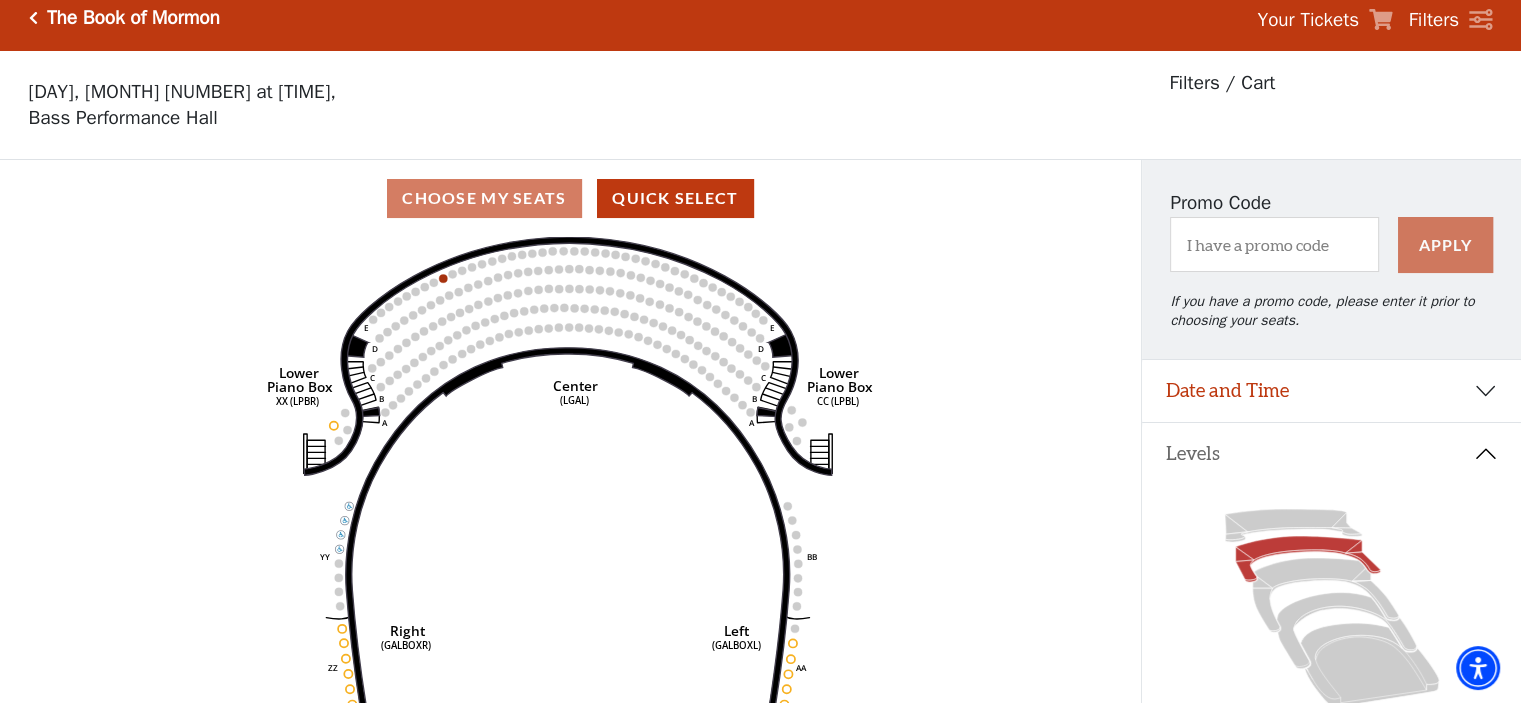 scroll, scrollTop: 0, scrollLeft: 0, axis: both 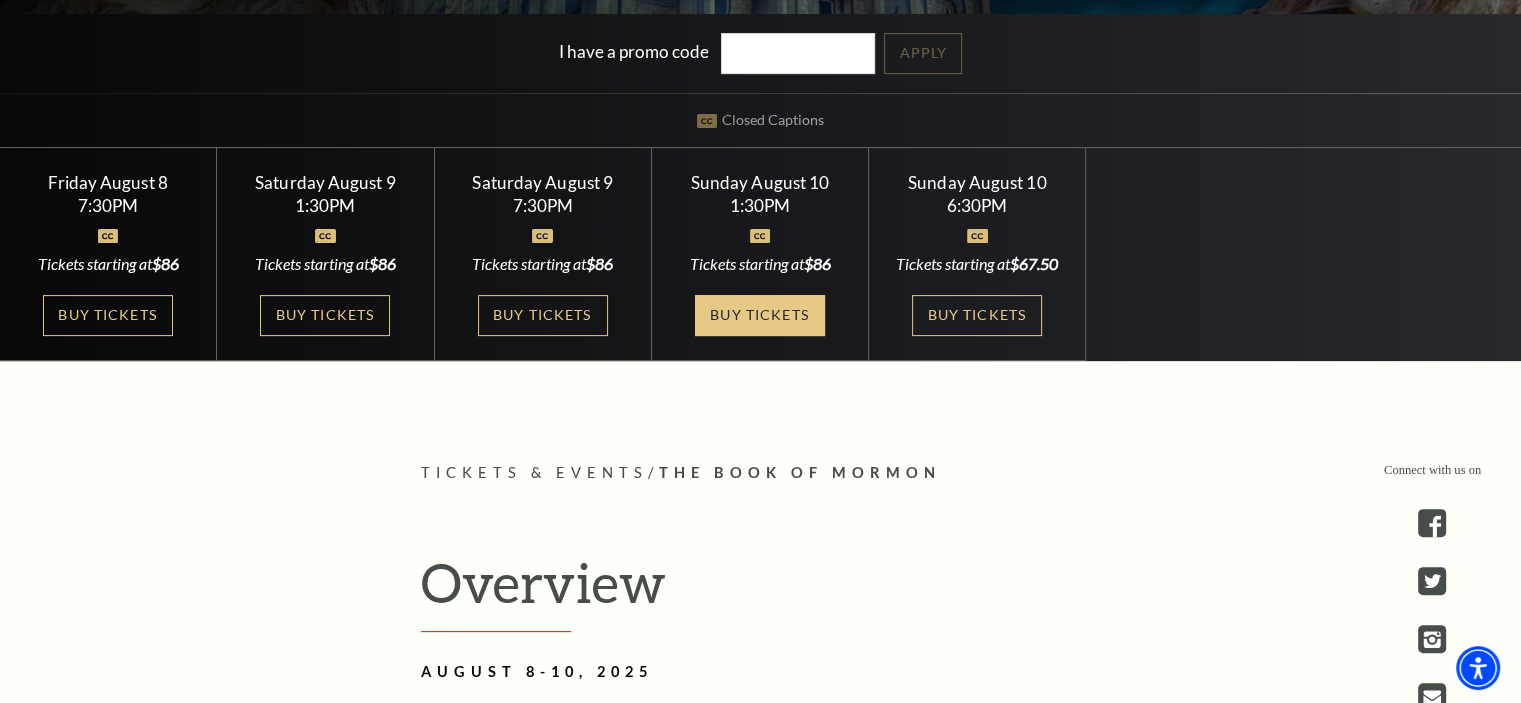 click on "Buy Tickets" at bounding box center (760, 315) 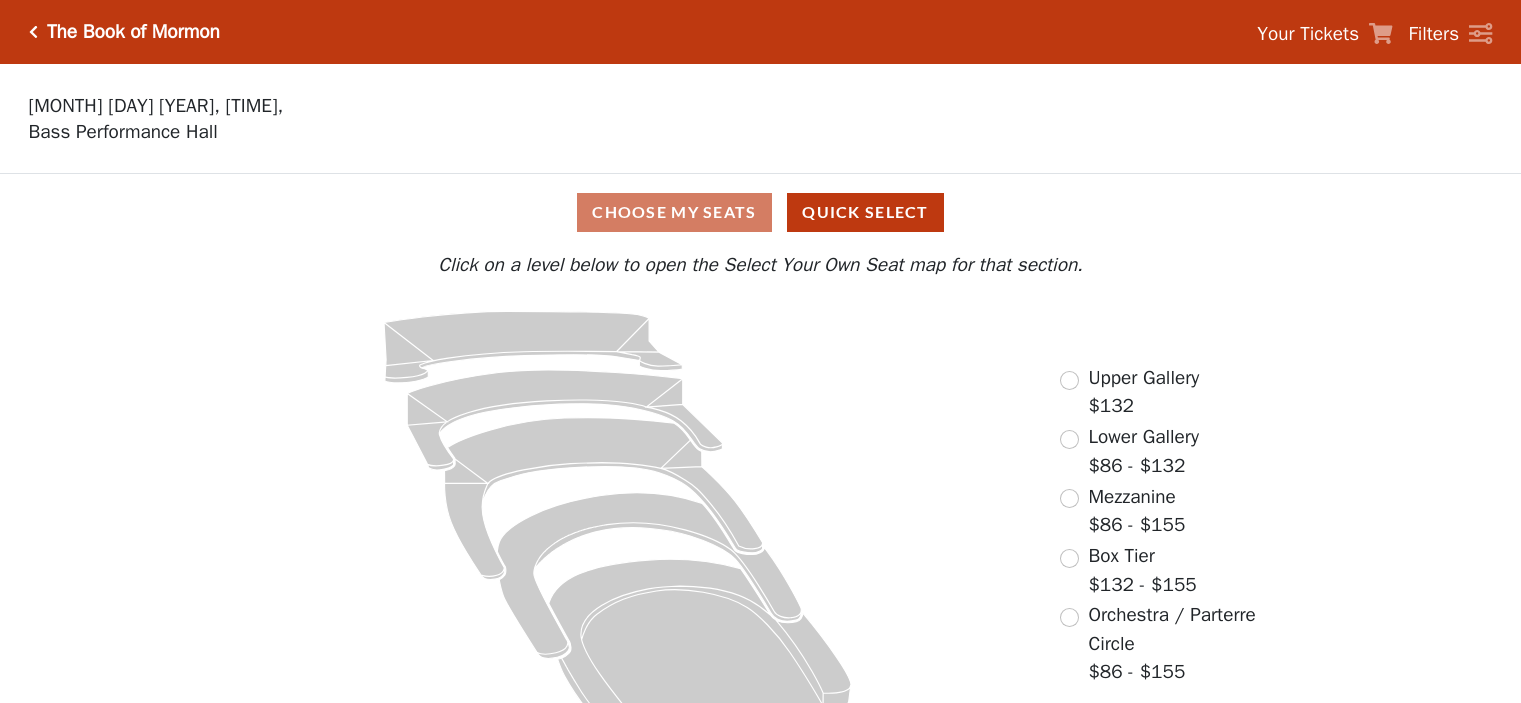 scroll, scrollTop: 0, scrollLeft: 0, axis: both 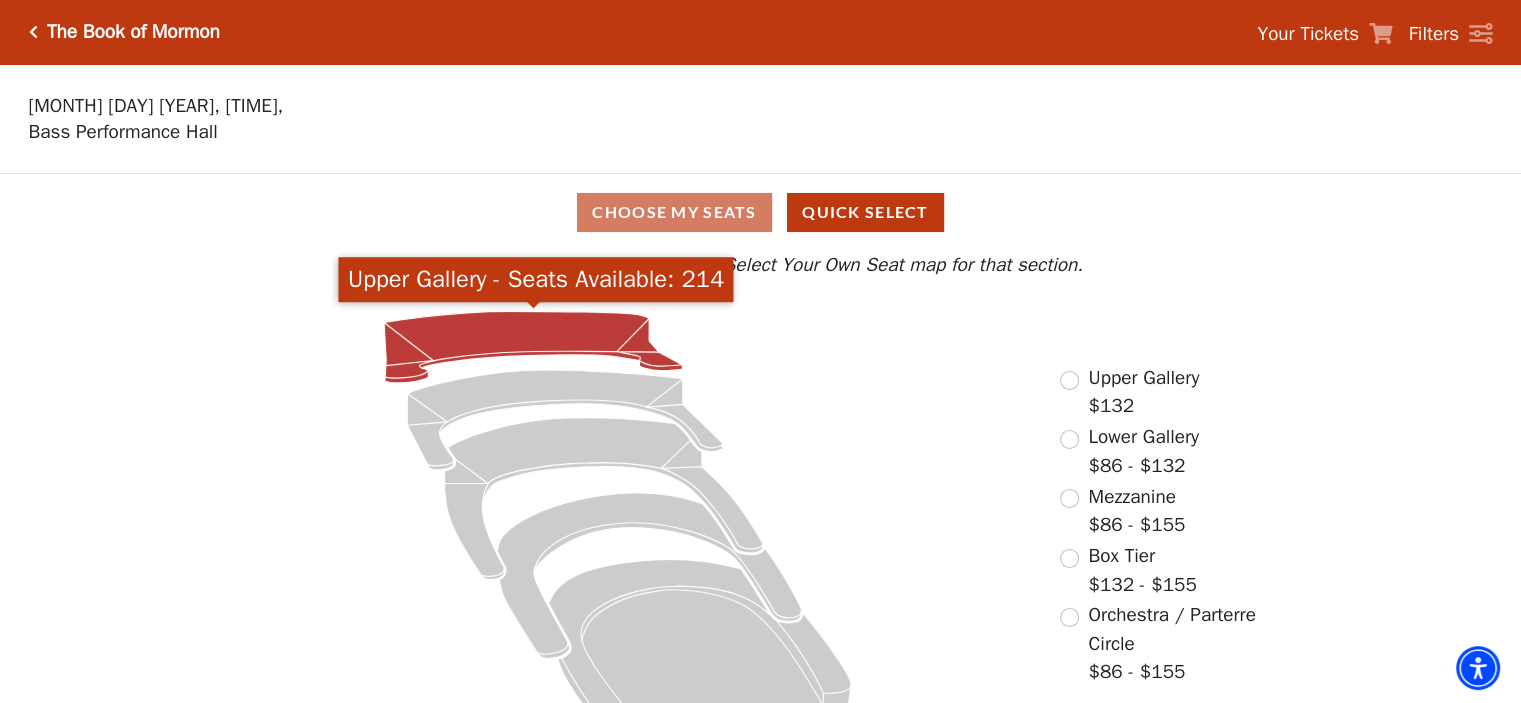 click 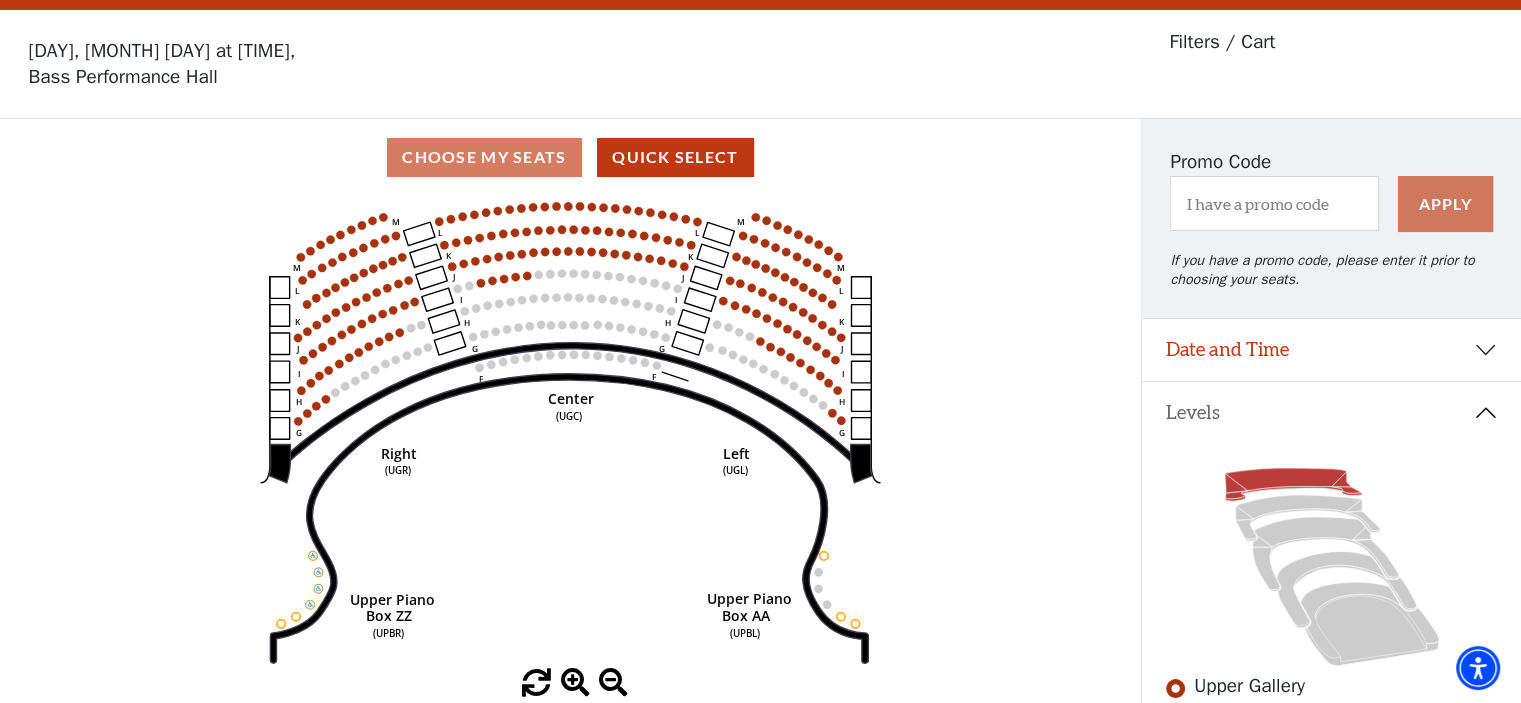 scroll, scrollTop: 92, scrollLeft: 0, axis: vertical 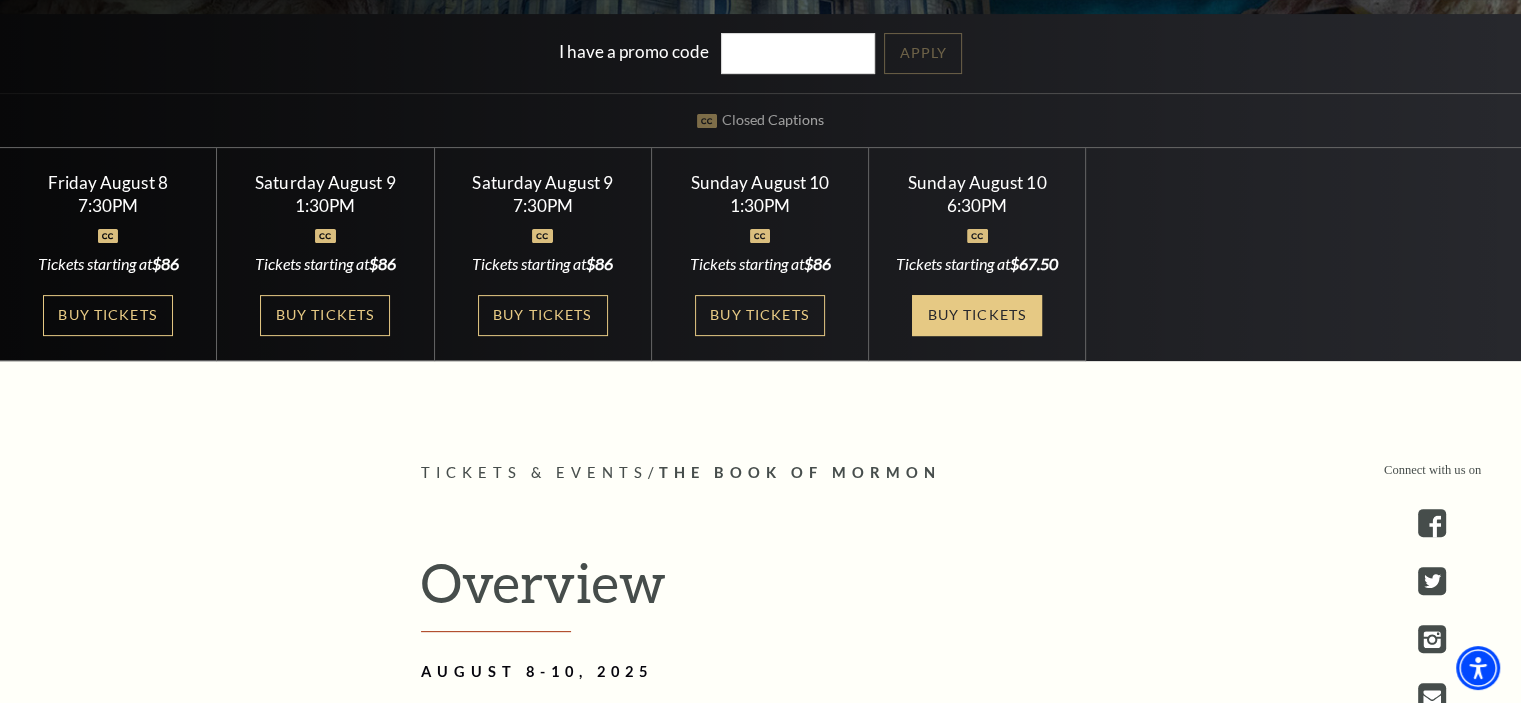 click on "Buy Tickets" at bounding box center (977, 315) 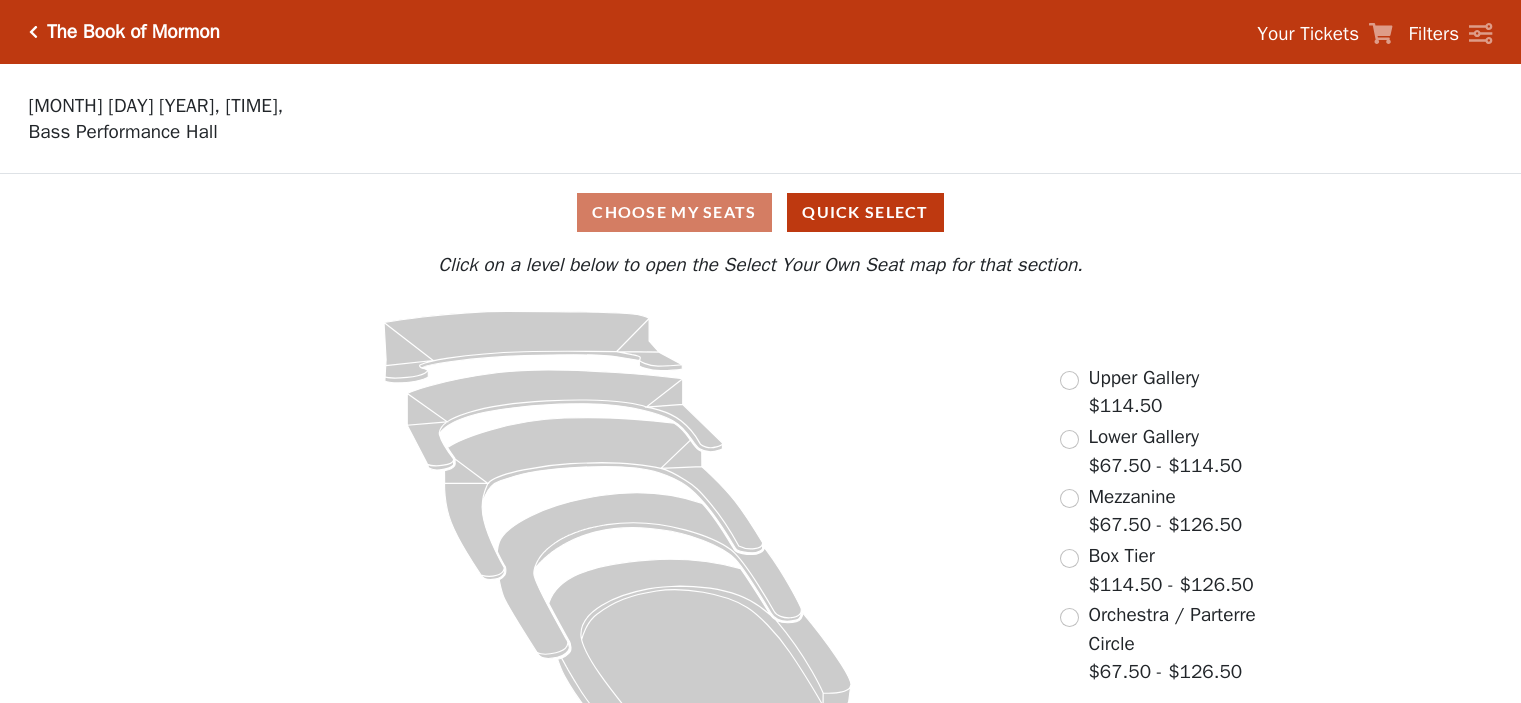 scroll, scrollTop: 0, scrollLeft: 0, axis: both 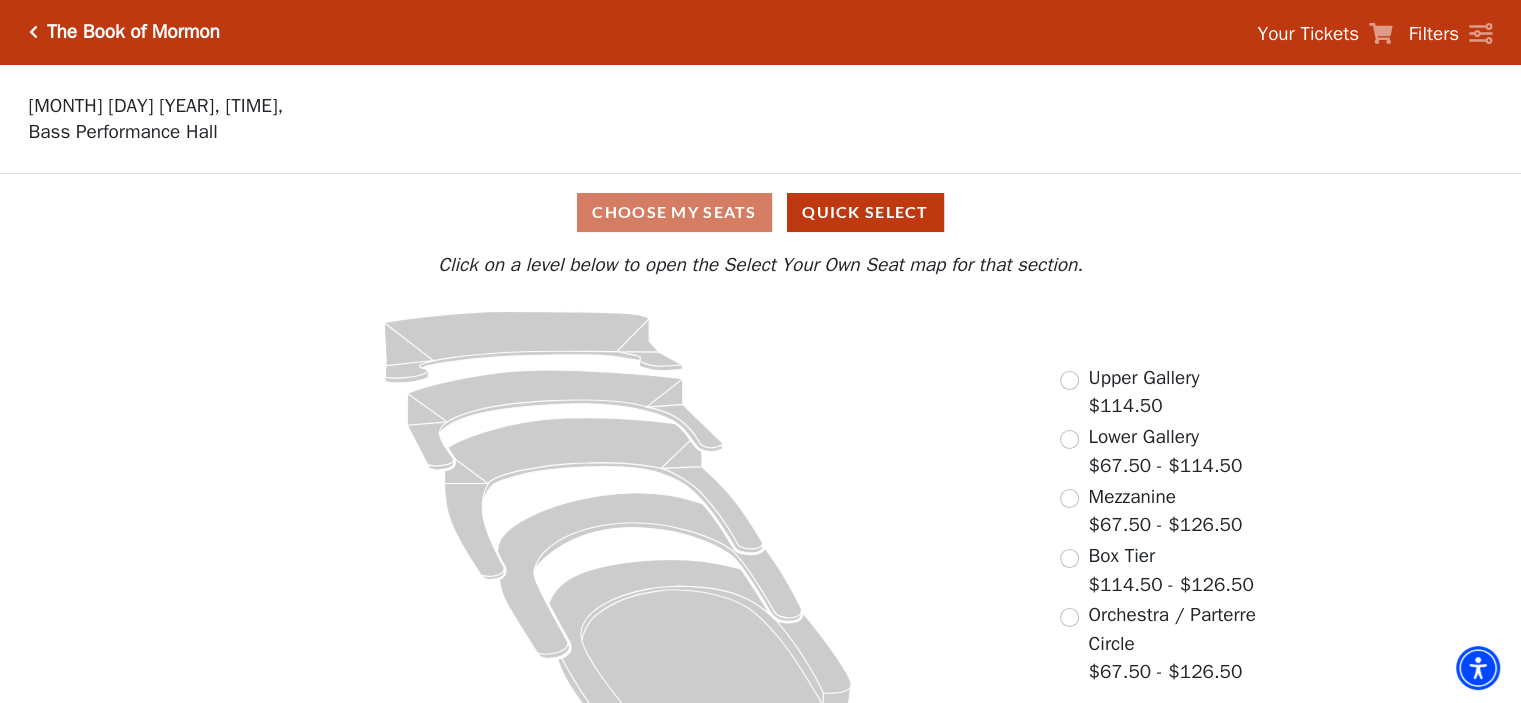click 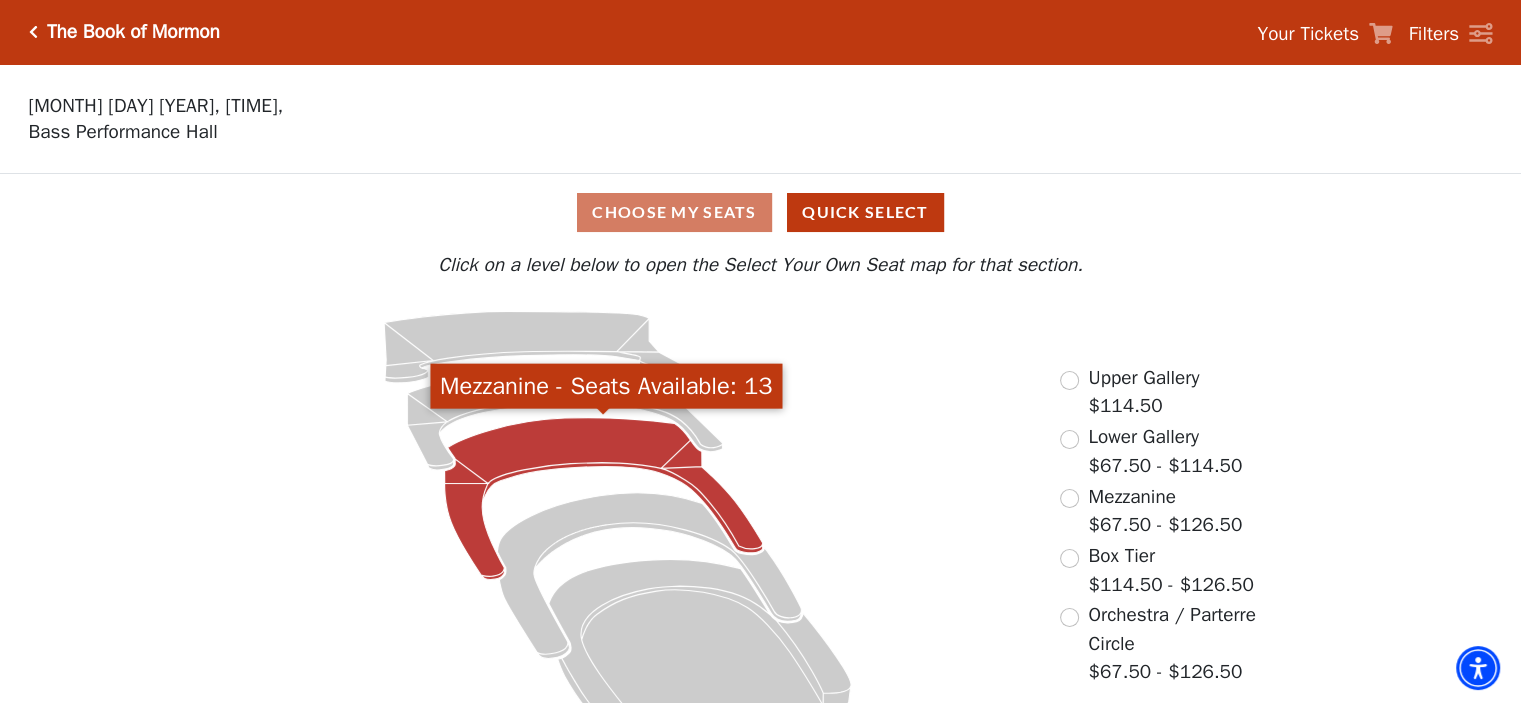 click 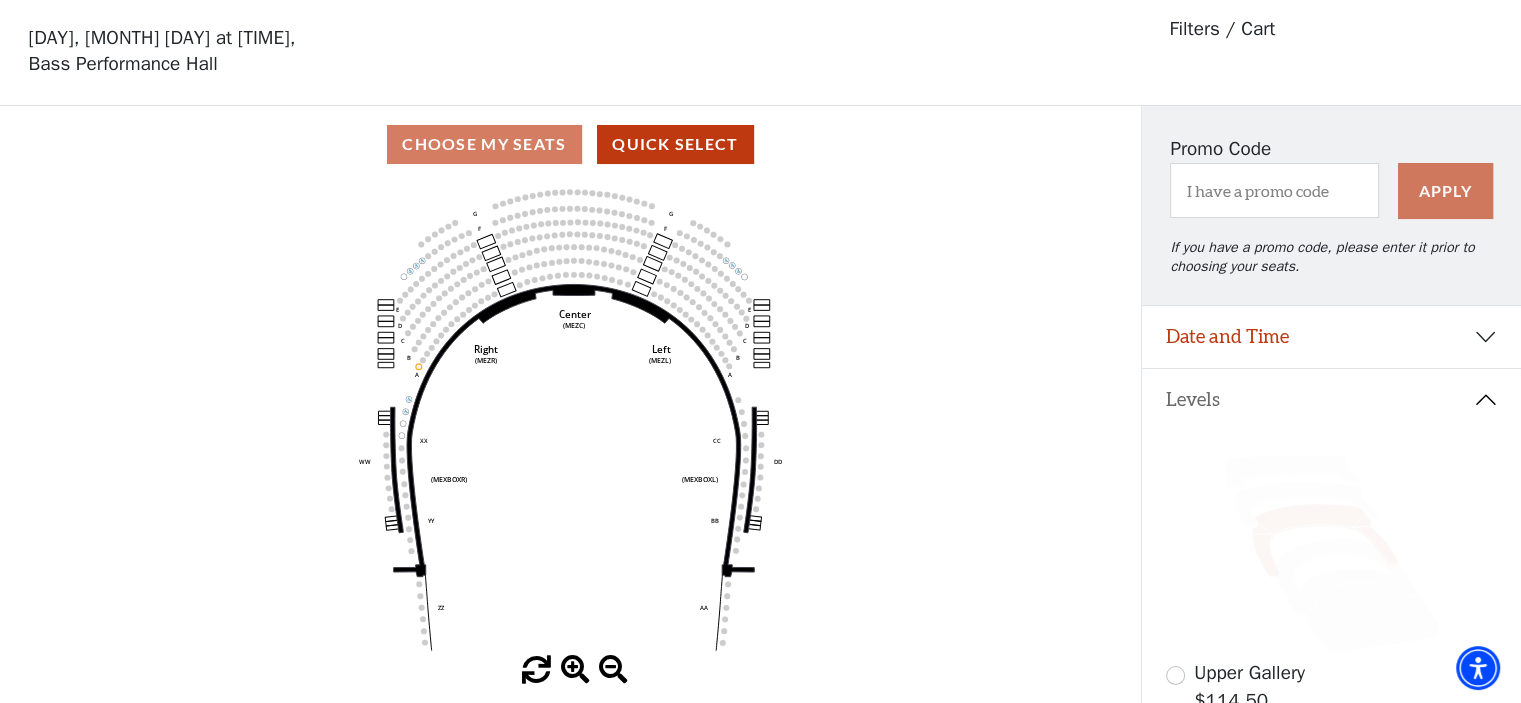 scroll, scrollTop: 92, scrollLeft: 0, axis: vertical 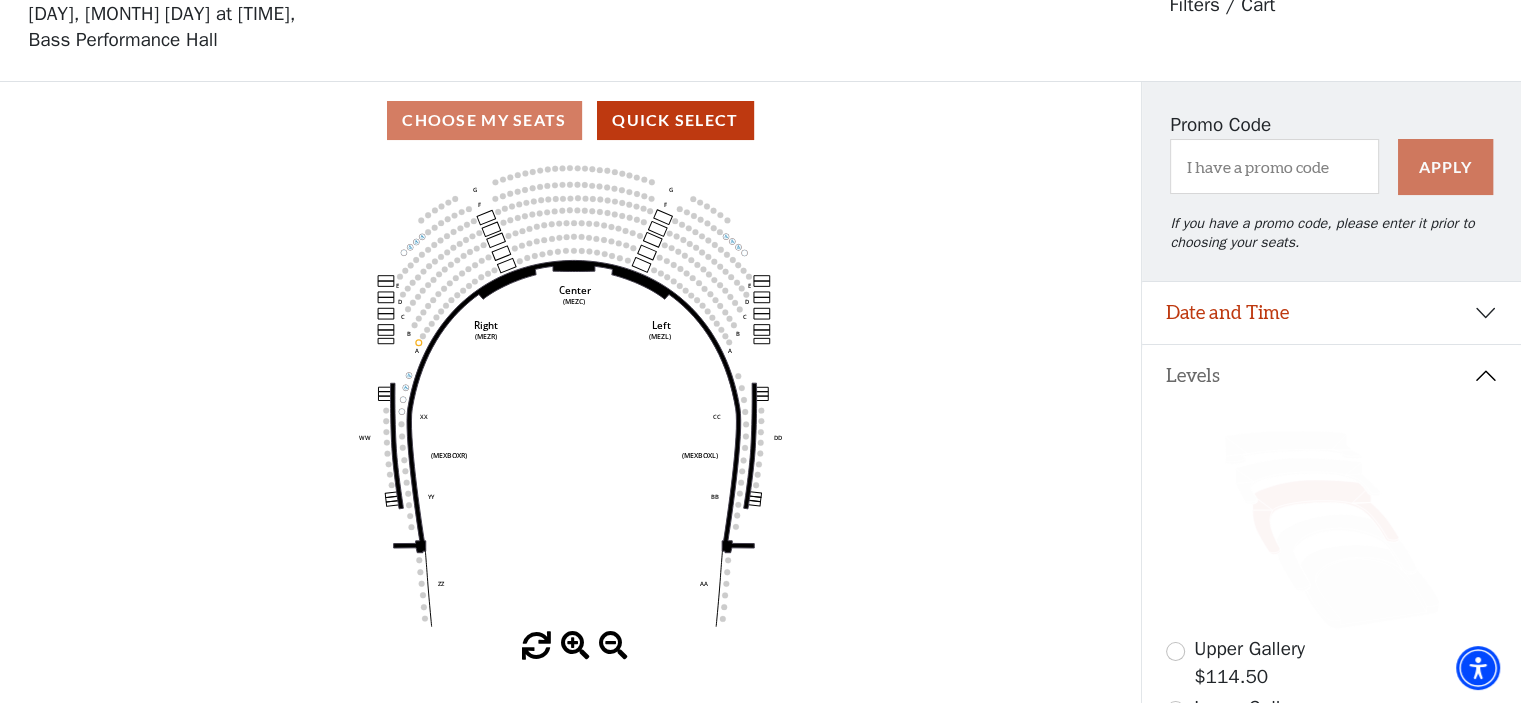 click at bounding box center (575, 646) 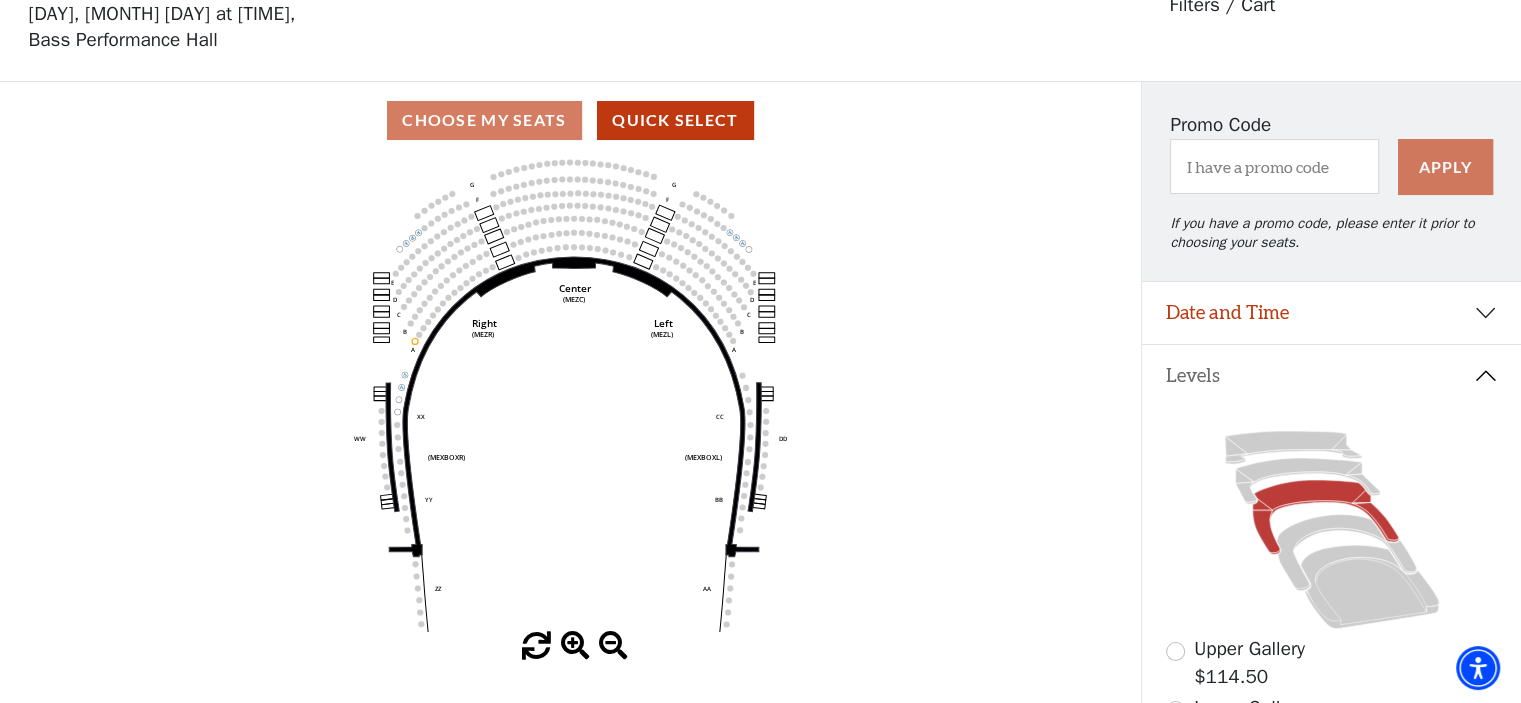 click at bounding box center (575, 646) 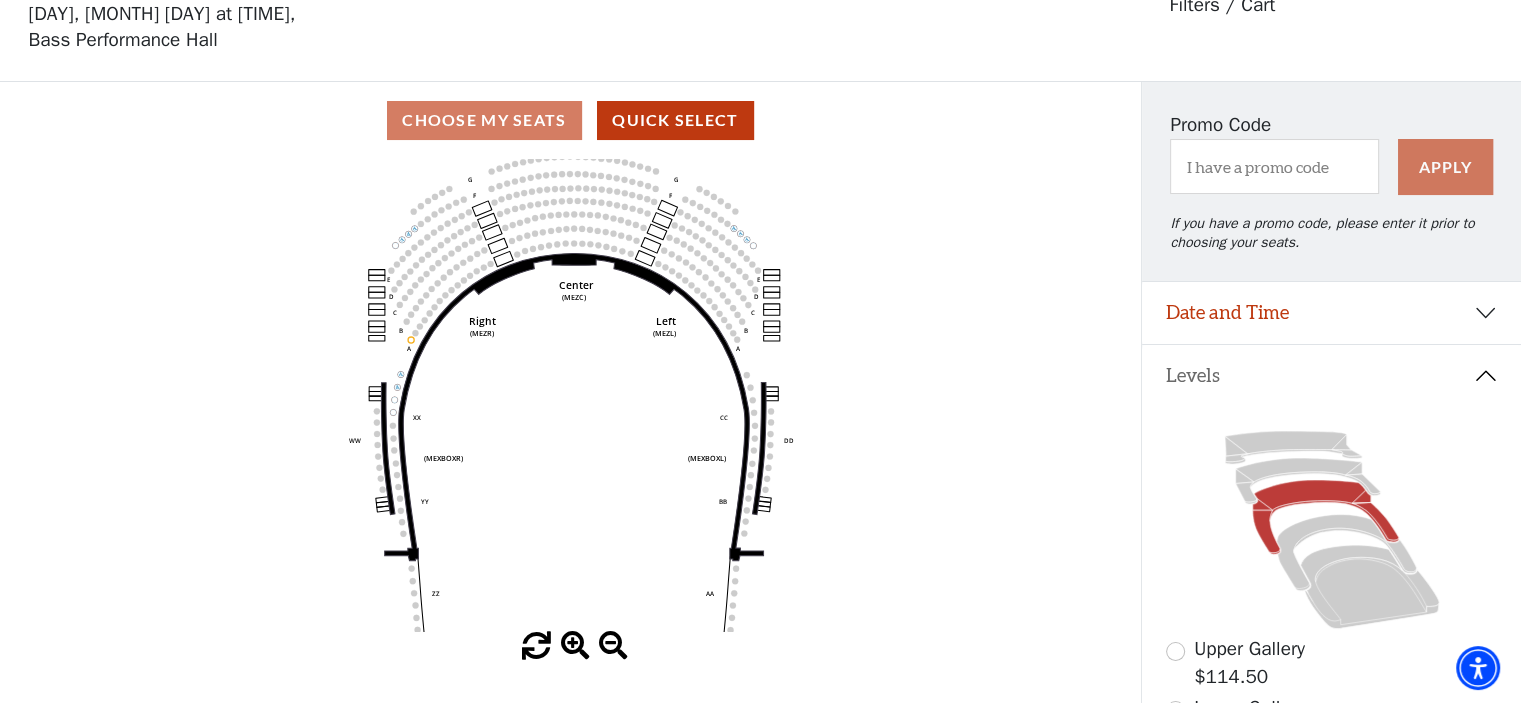 click at bounding box center (575, 646) 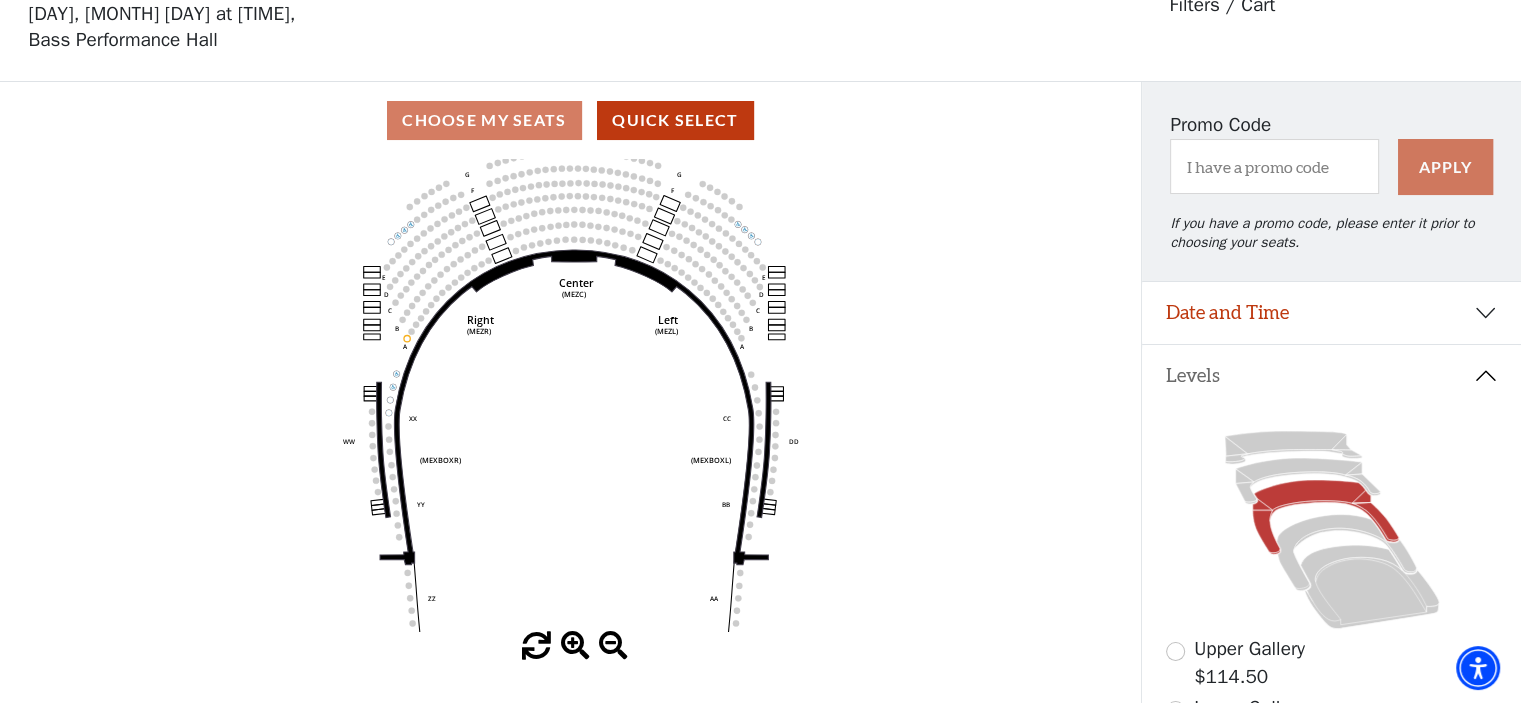 click at bounding box center (575, 646) 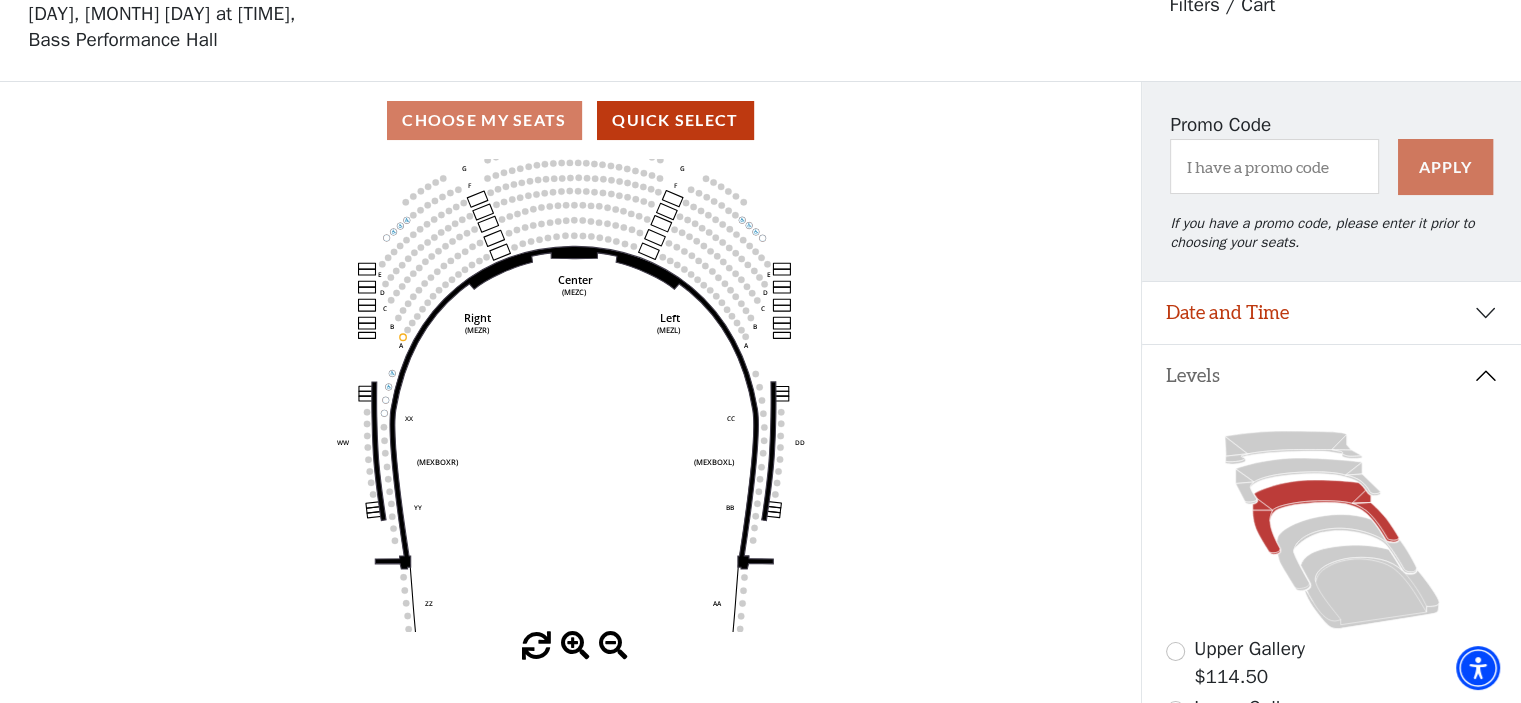 click at bounding box center [575, 646] 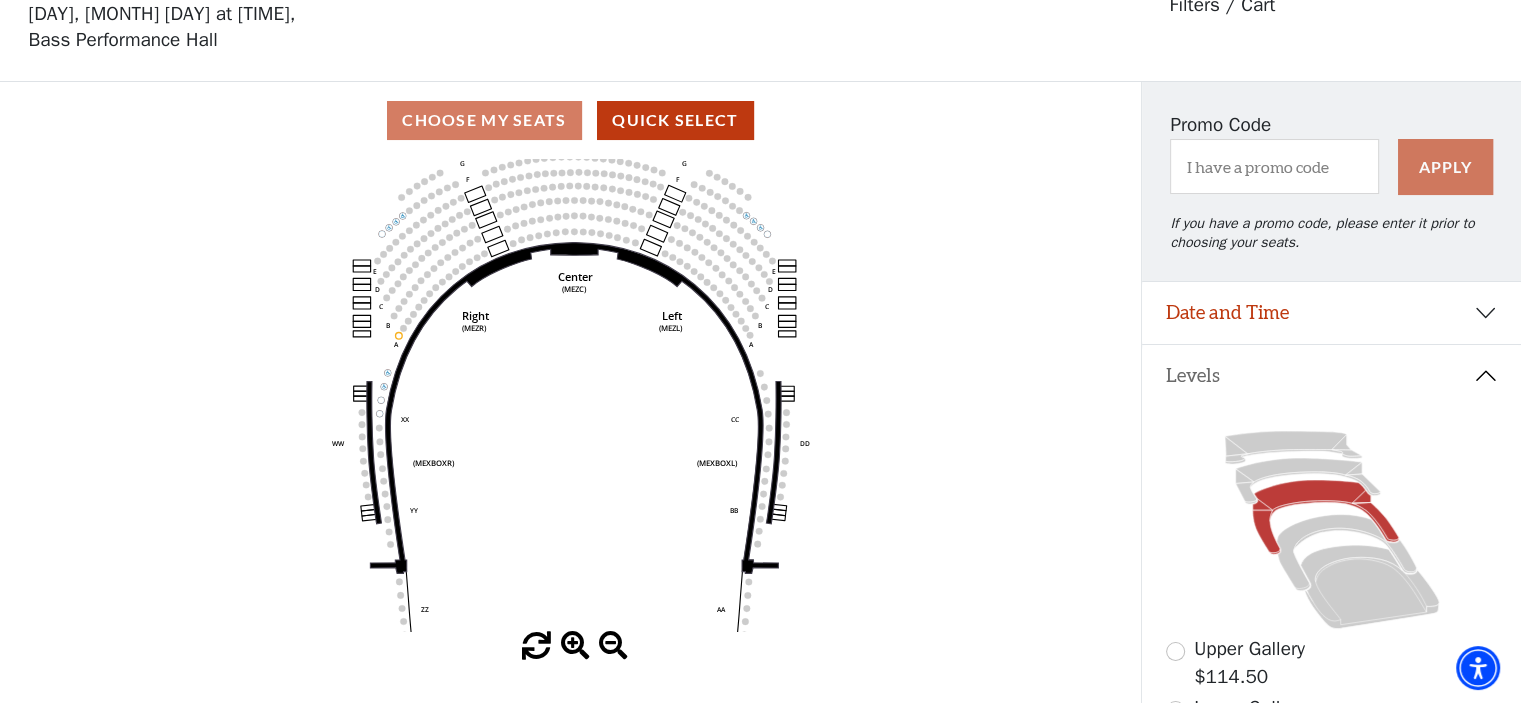 click at bounding box center [575, 646] 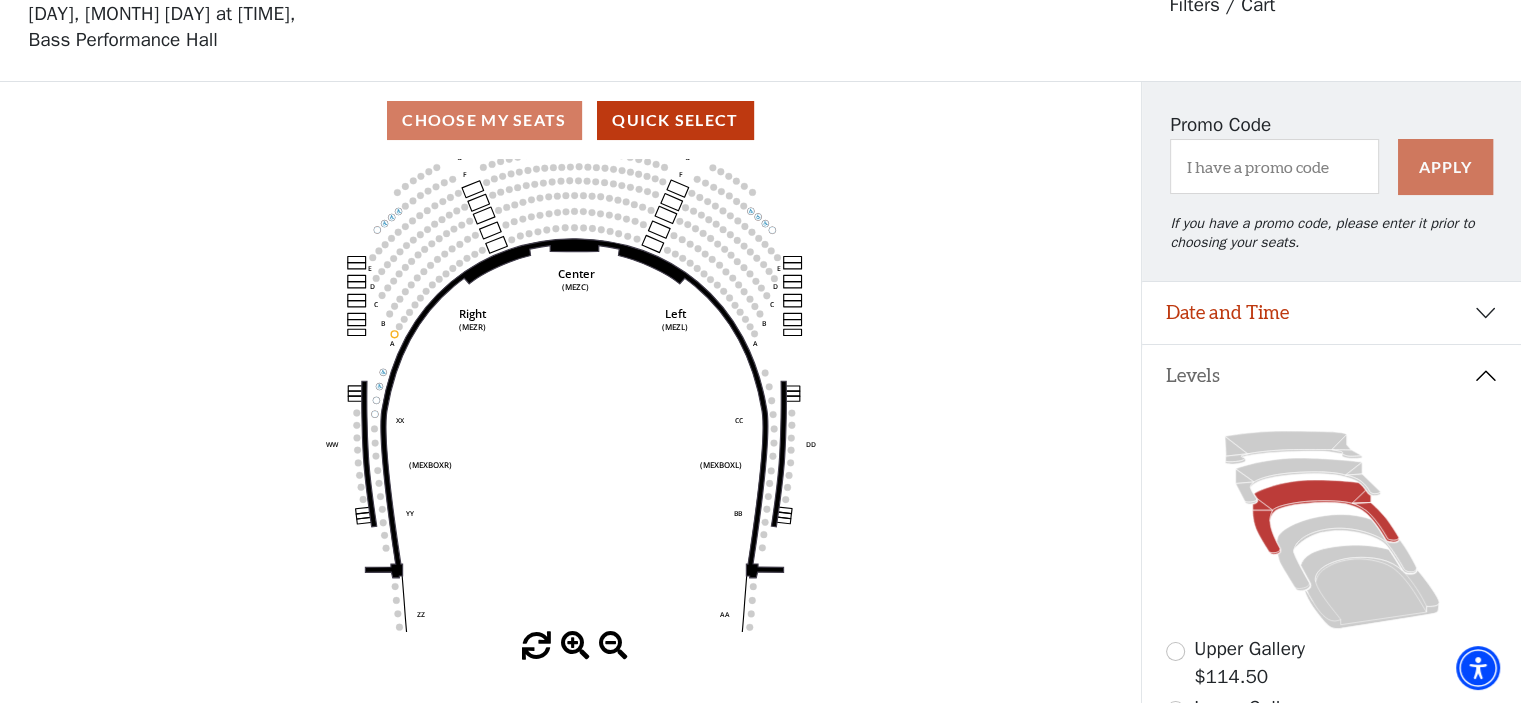 click at bounding box center [575, 646] 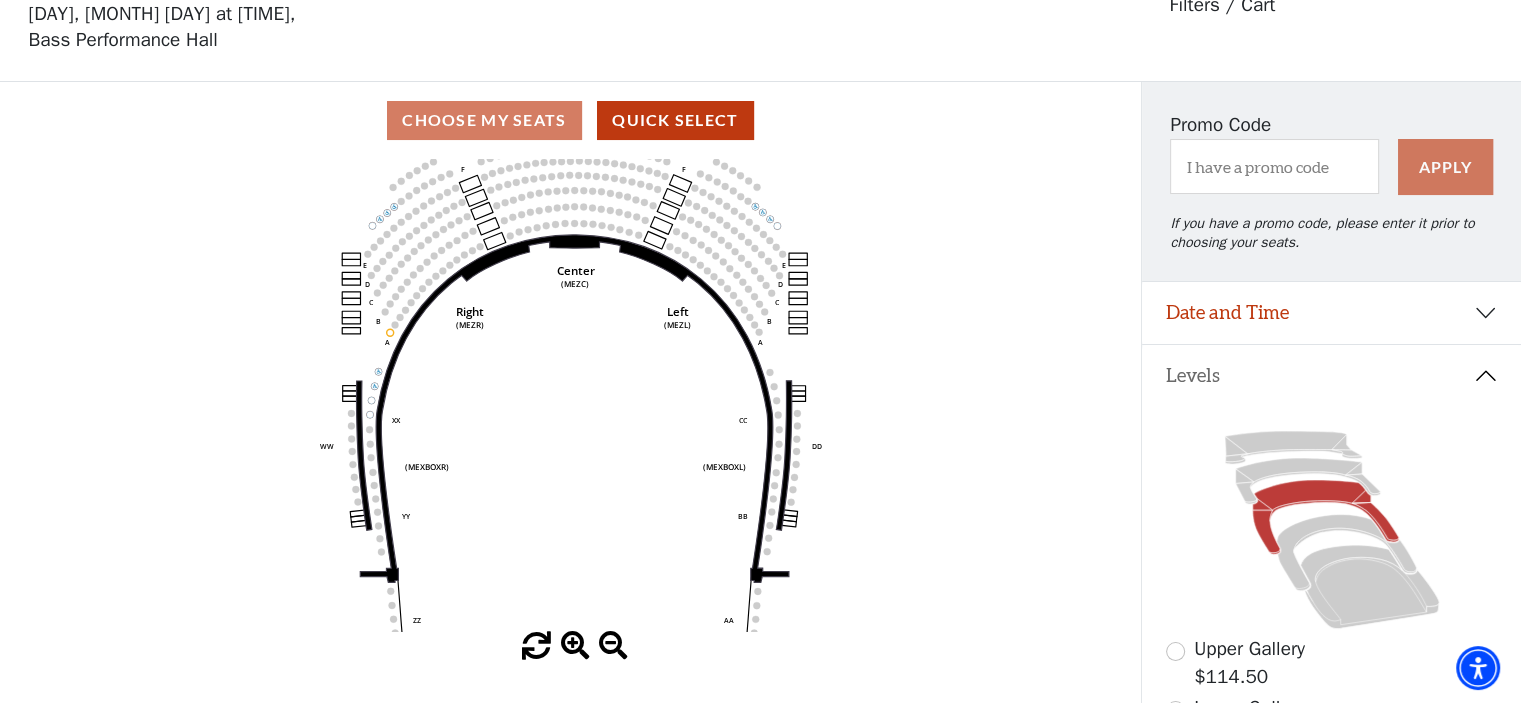 click at bounding box center [575, 646] 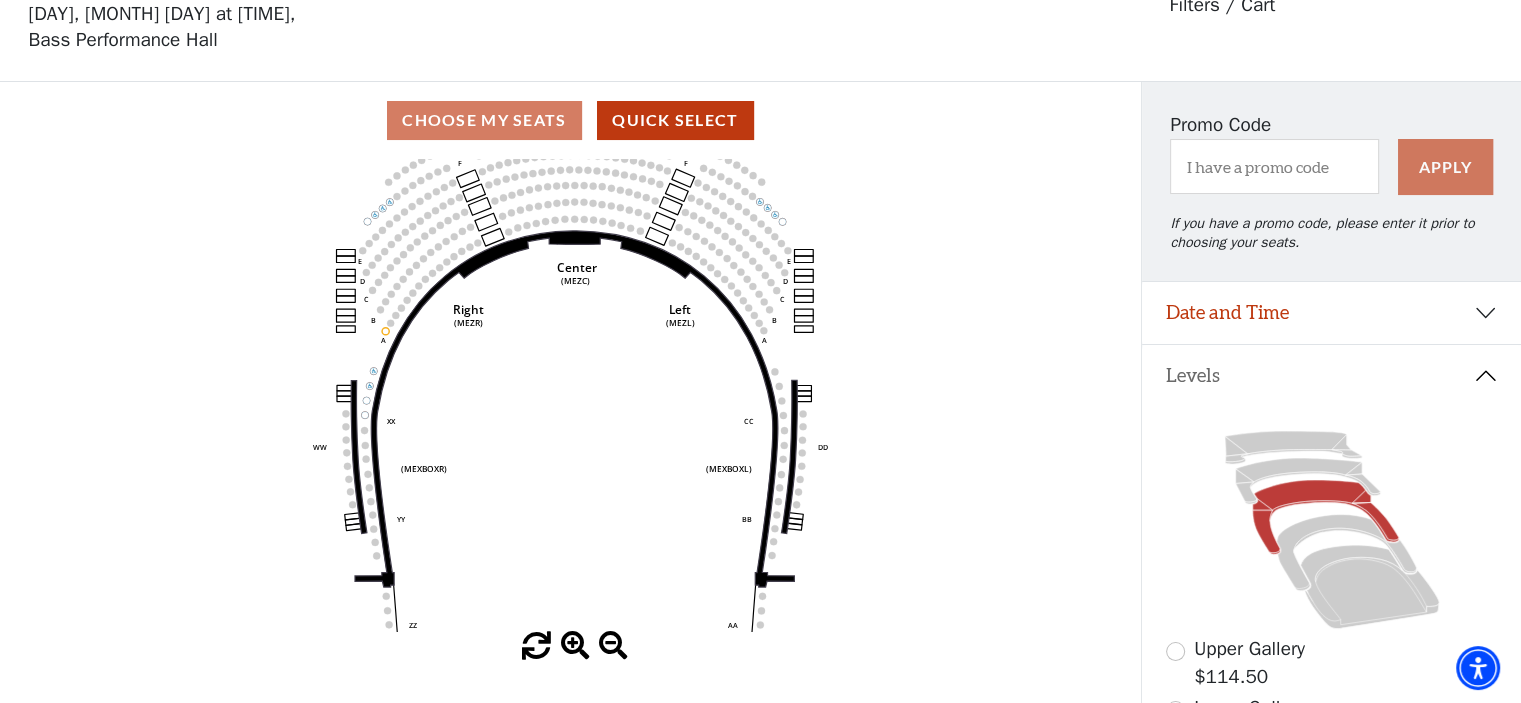 click at bounding box center (575, 646) 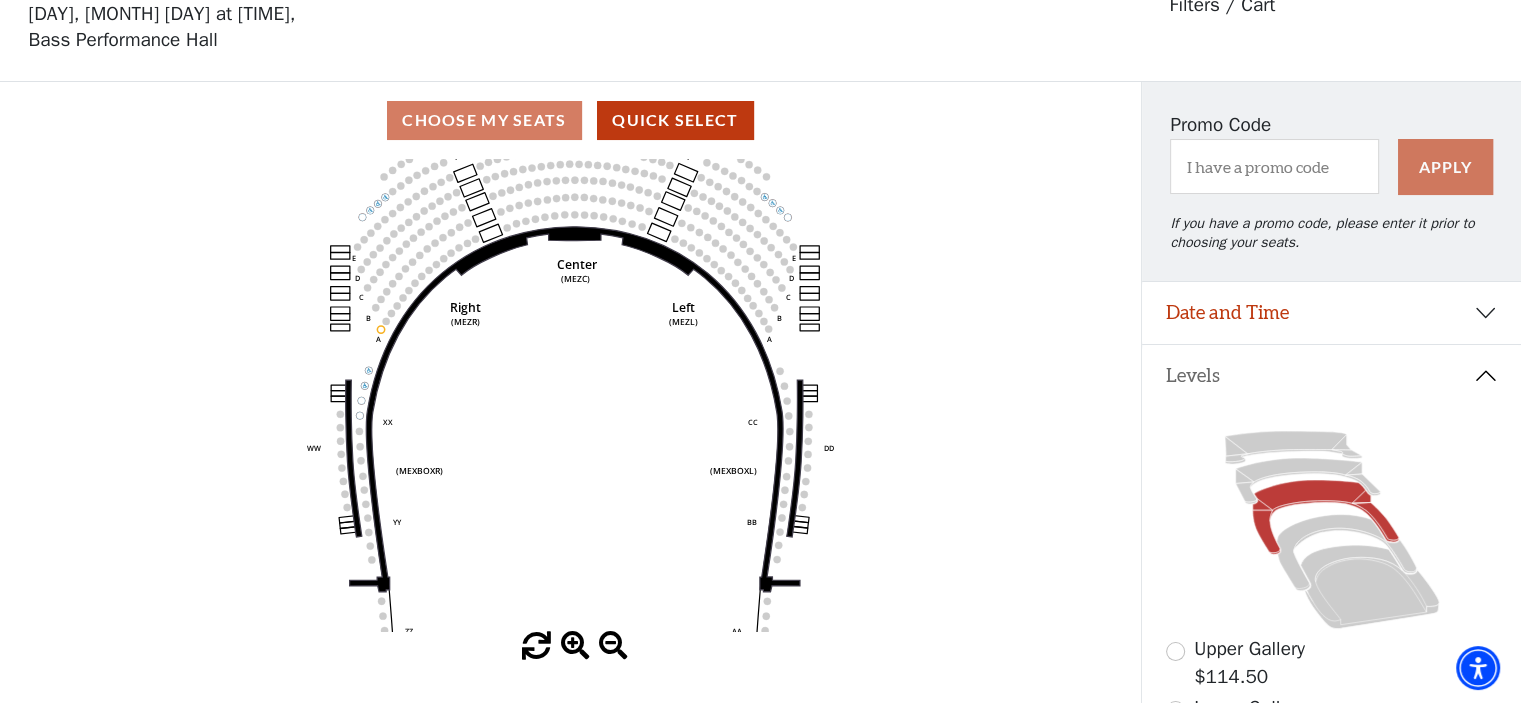 click at bounding box center (575, 646) 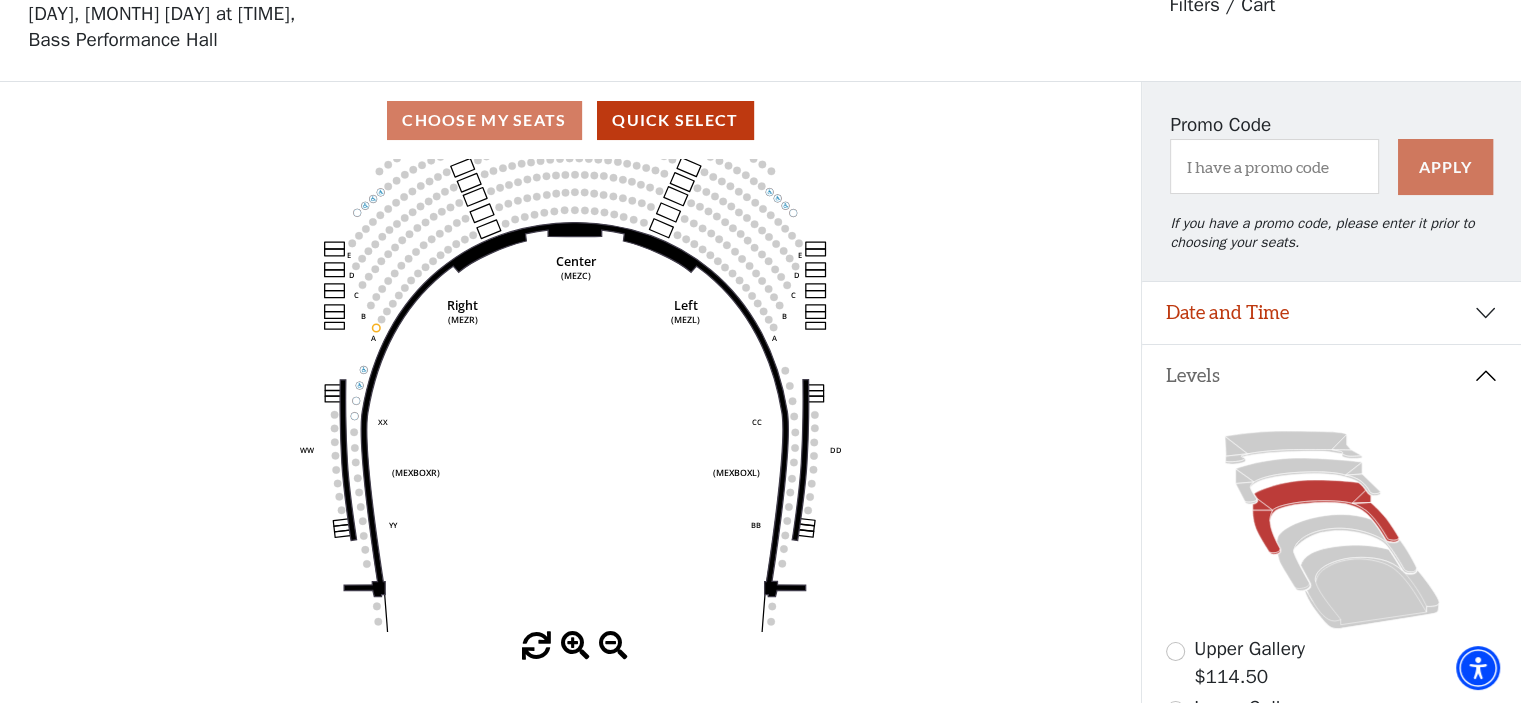 click at bounding box center (575, 646) 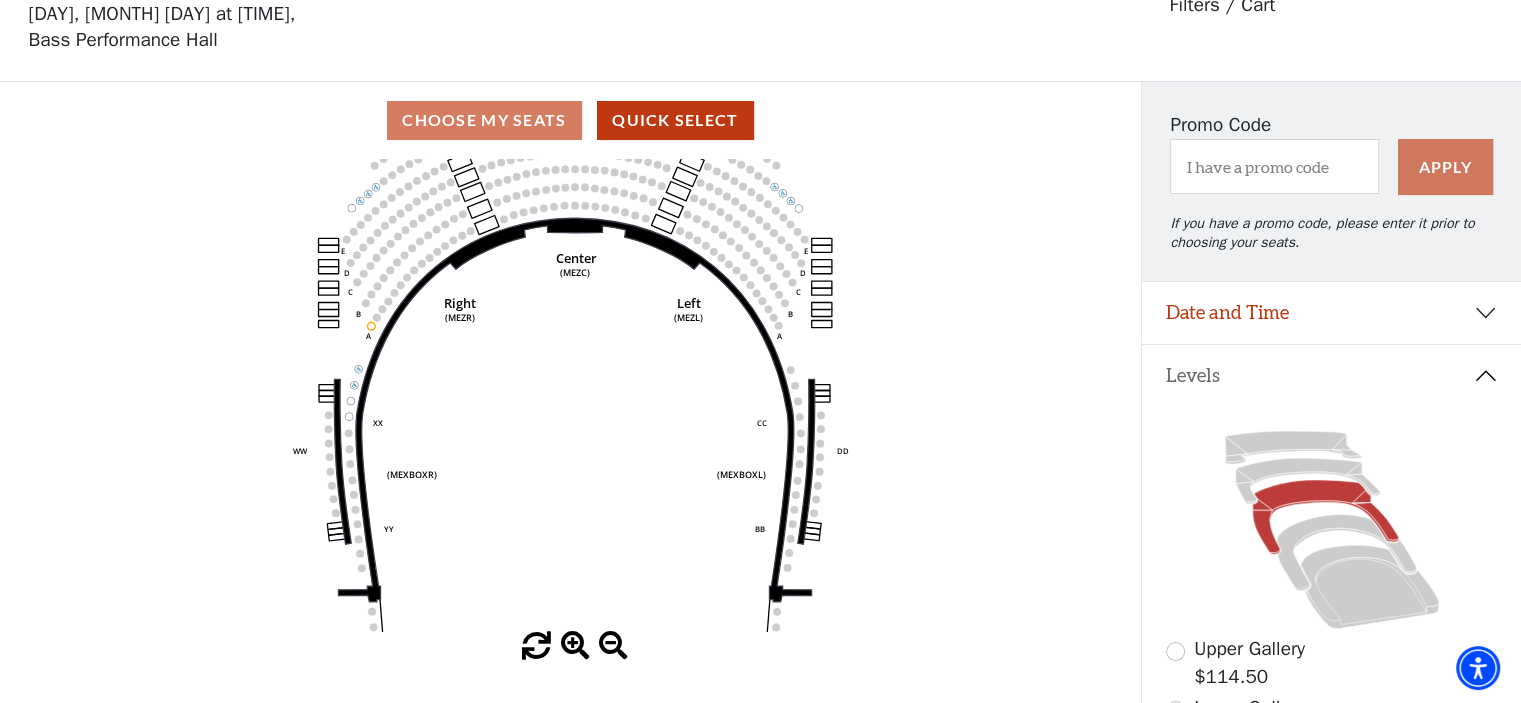 click at bounding box center [575, 646] 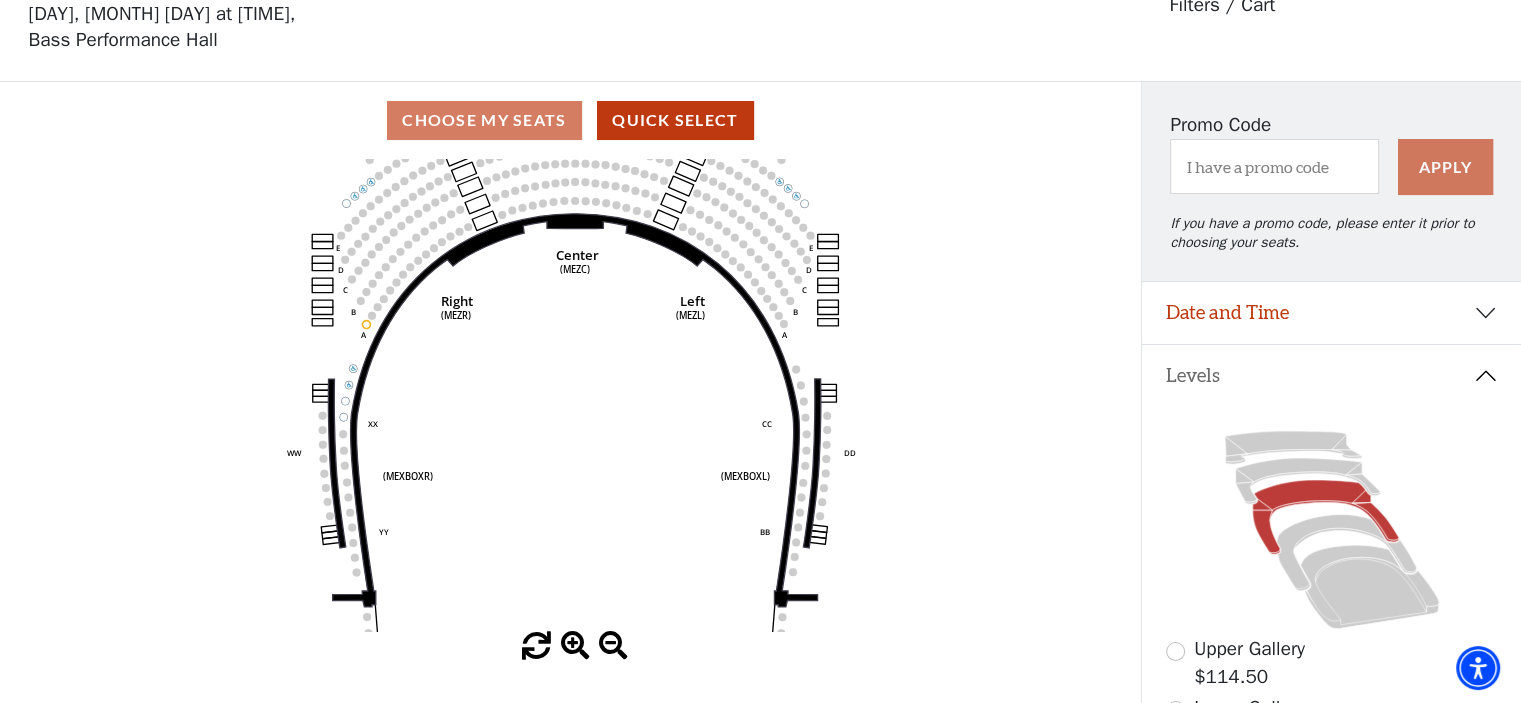 click at bounding box center [575, 646] 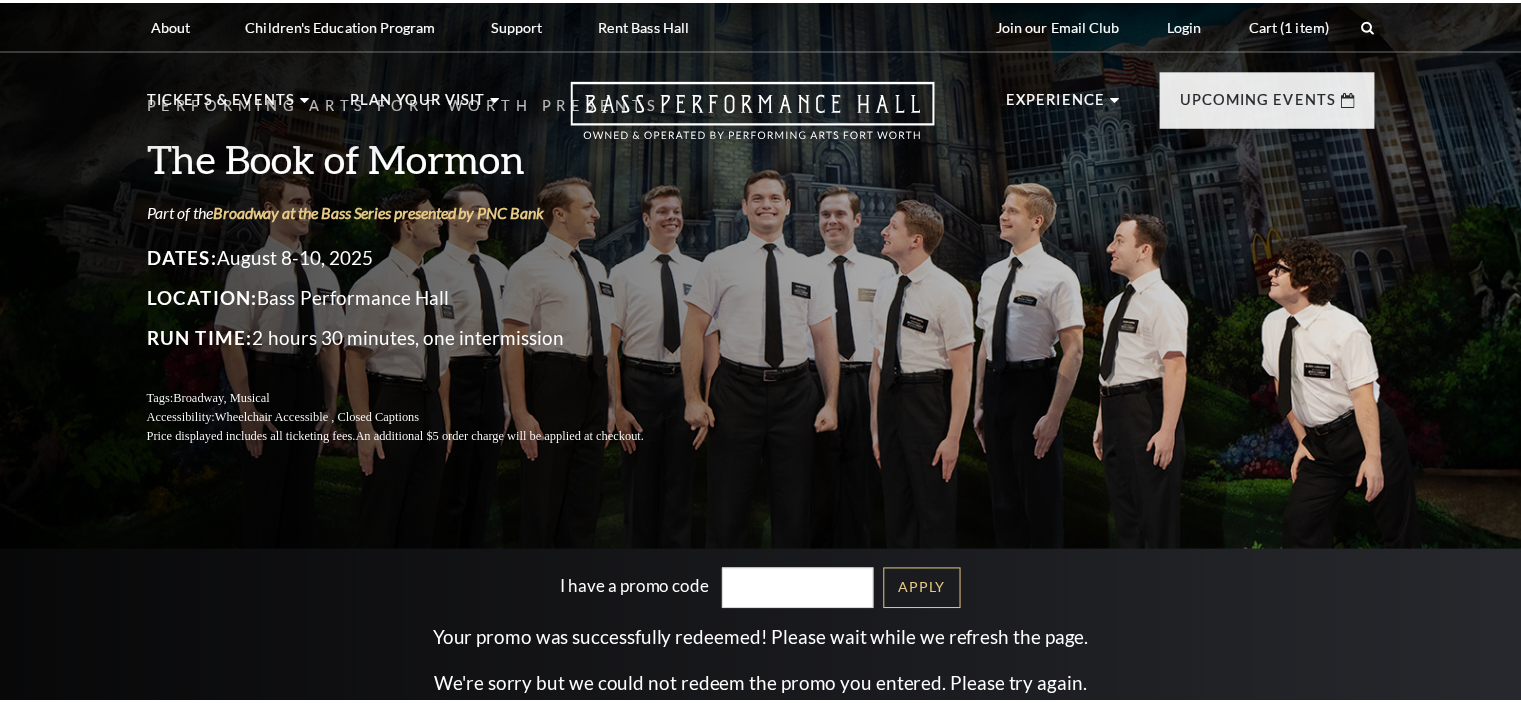 scroll, scrollTop: 537, scrollLeft: 0, axis: vertical 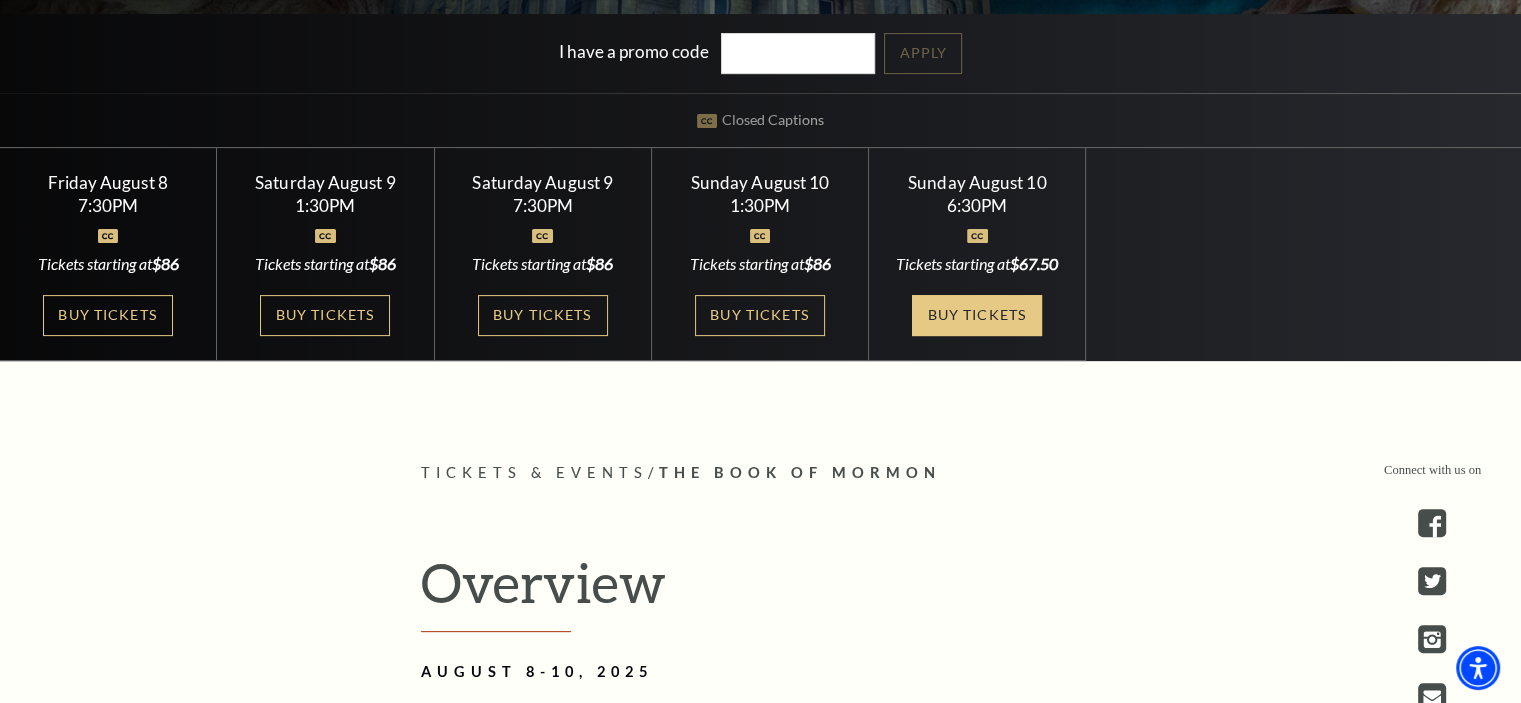 click on "Buy Tickets" at bounding box center (977, 315) 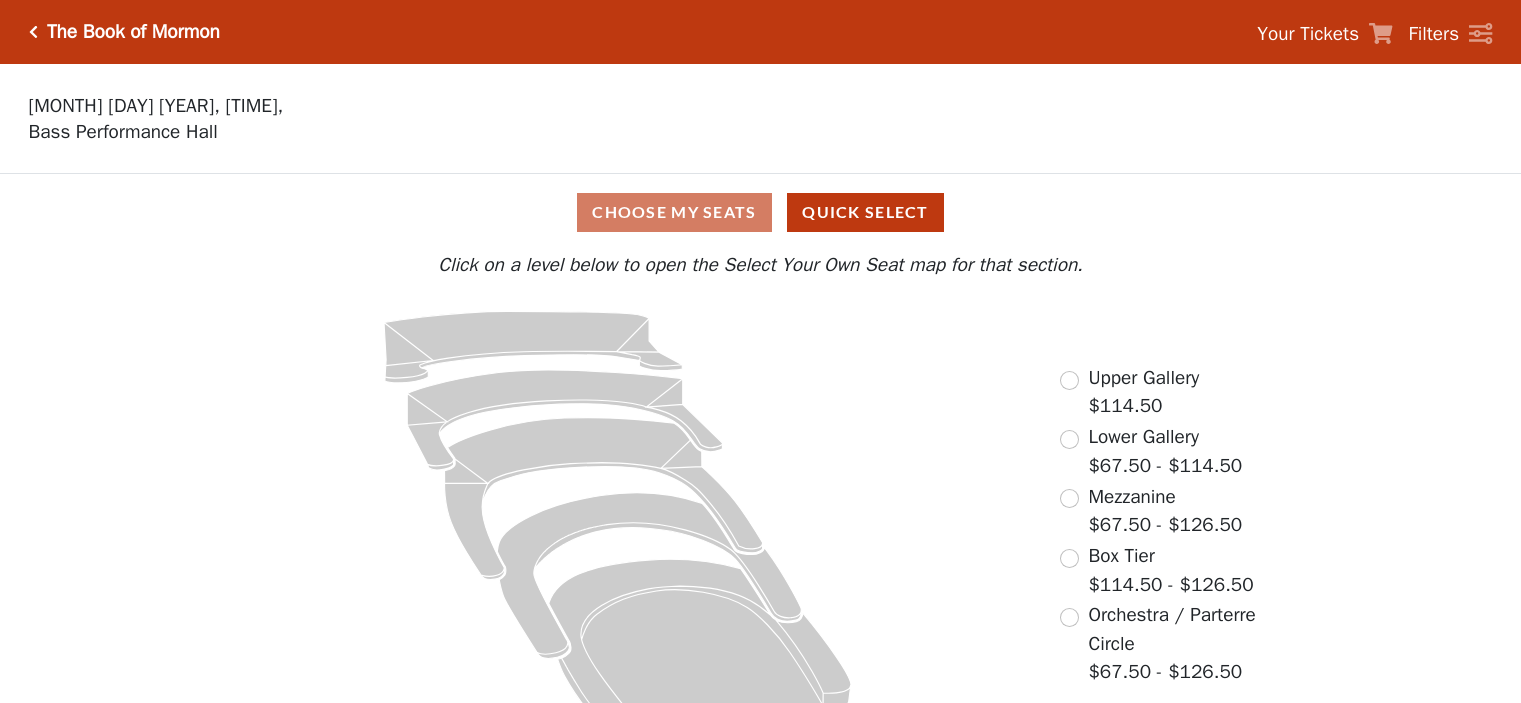 scroll, scrollTop: 0, scrollLeft: 0, axis: both 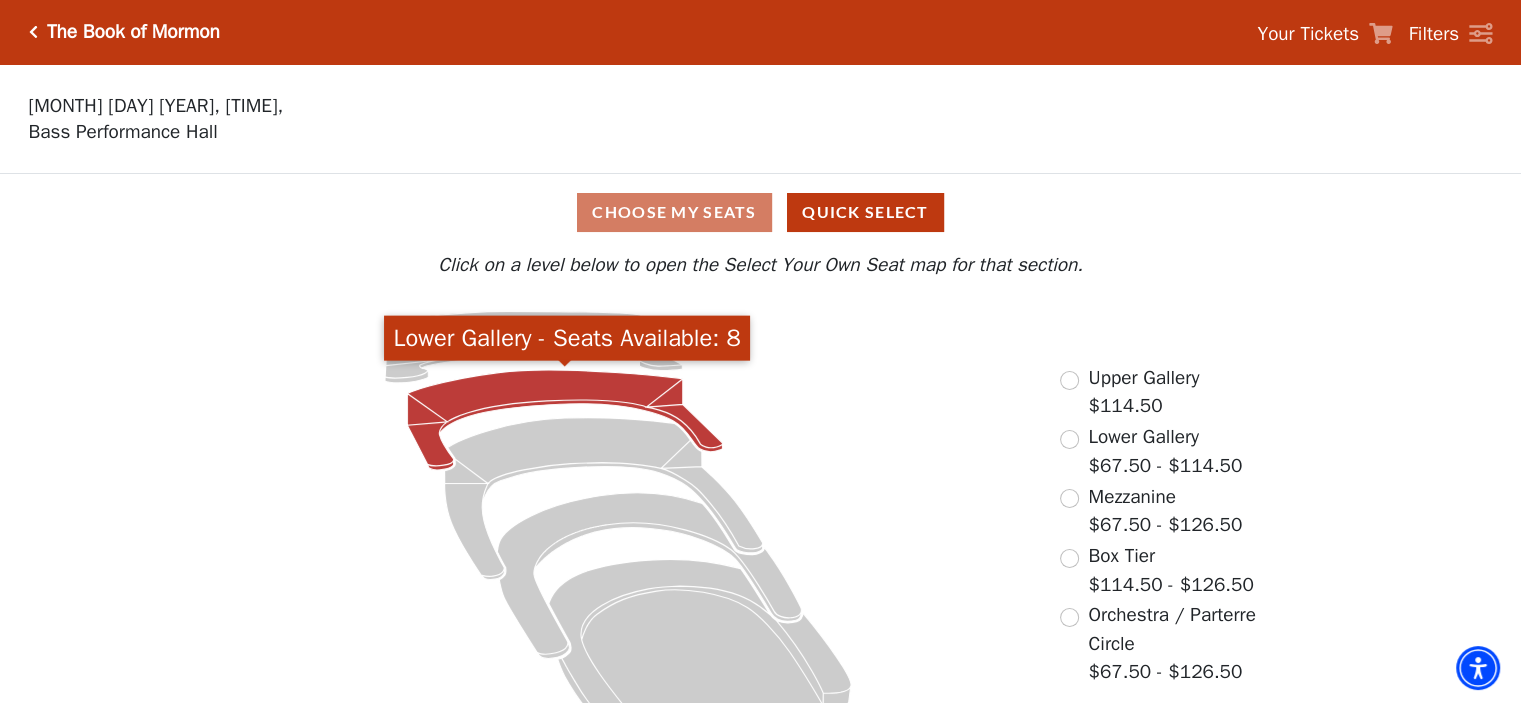 click 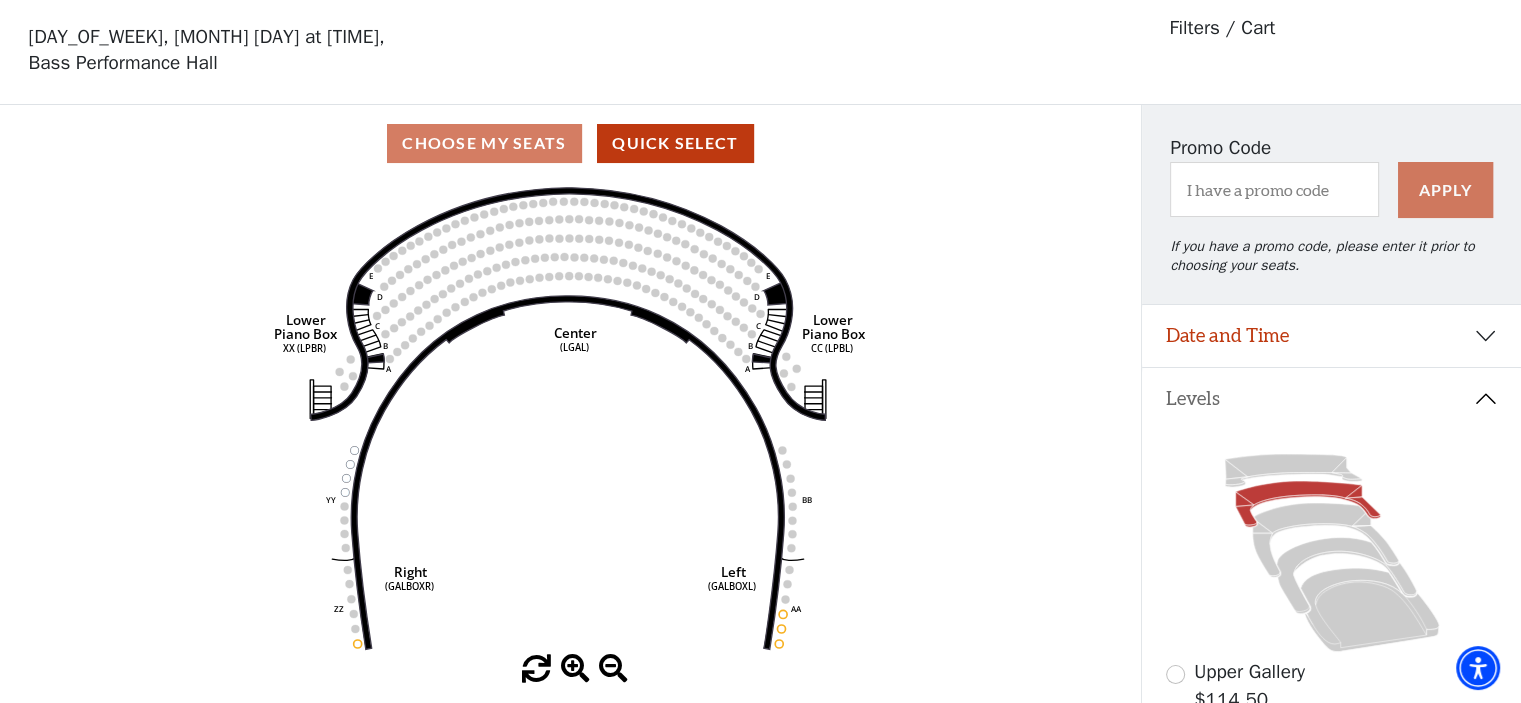 scroll, scrollTop: 92, scrollLeft: 0, axis: vertical 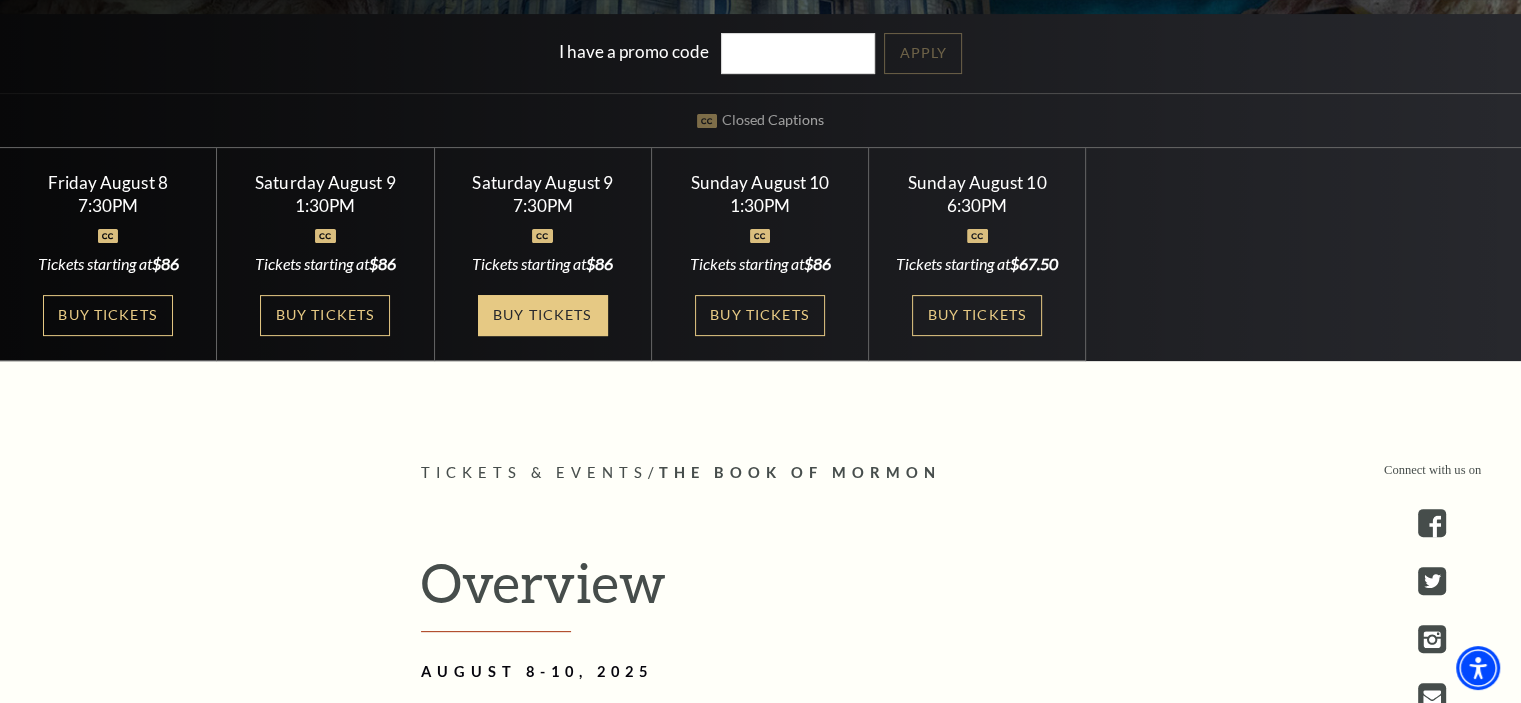 click on "Buy Tickets" at bounding box center (543, 315) 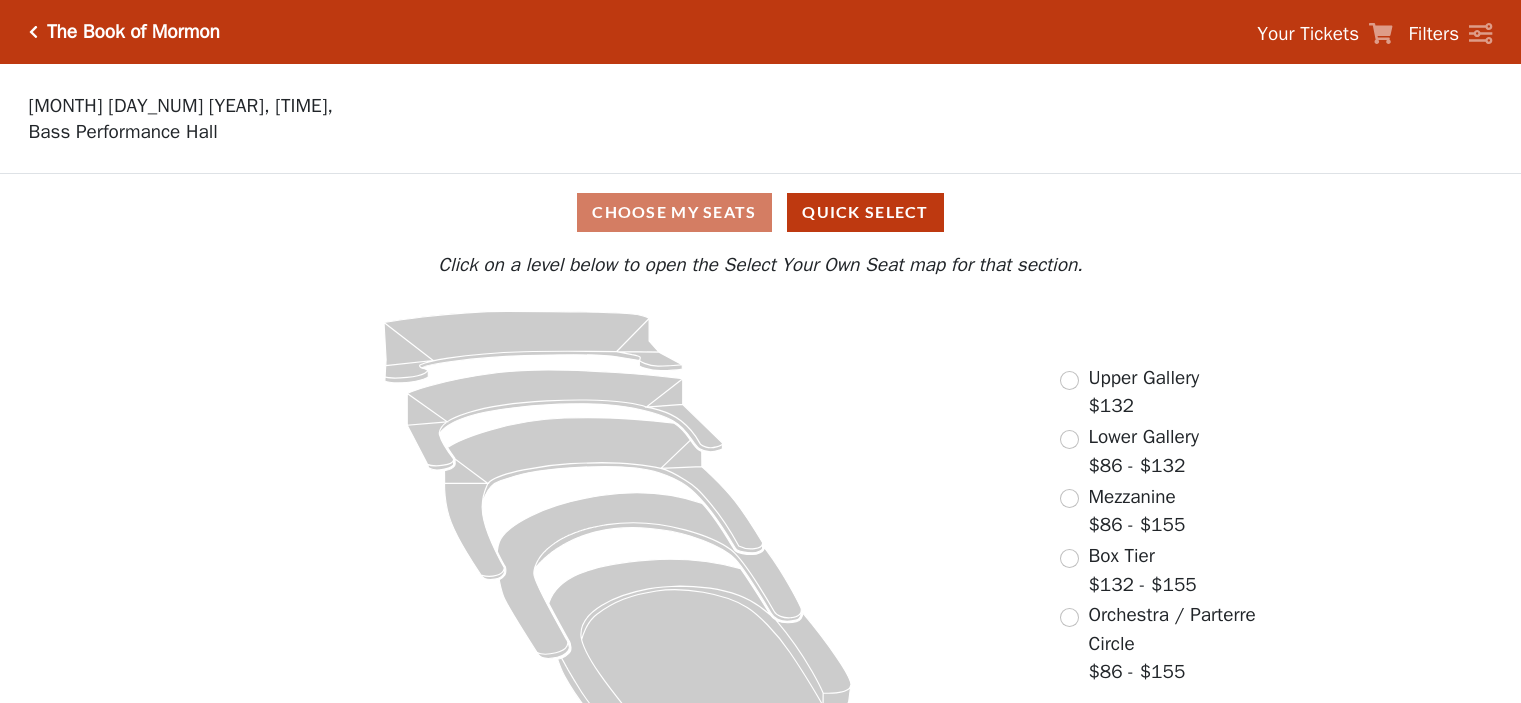 scroll, scrollTop: 0, scrollLeft: 0, axis: both 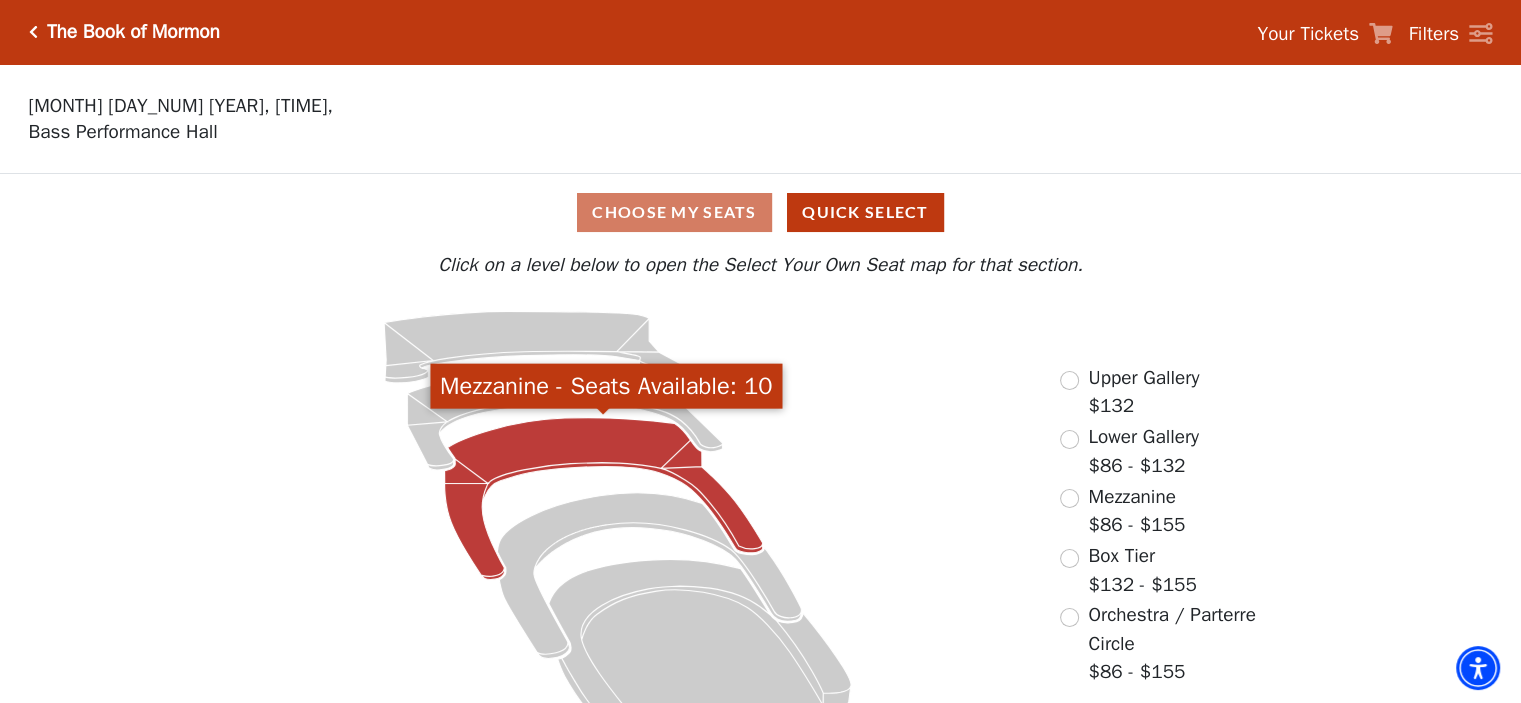 click 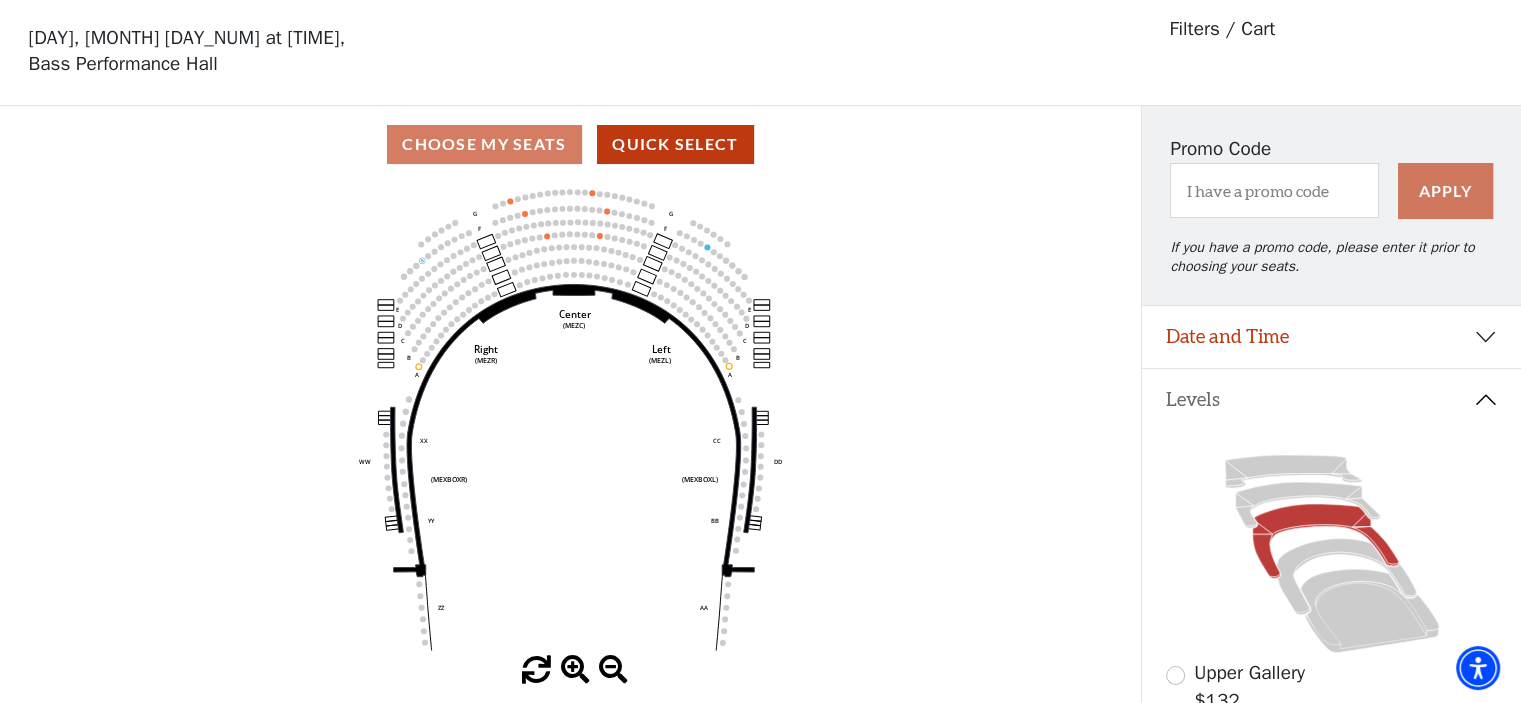 scroll, scrollTop: 92, scrollLeft: 0, axis: vertical 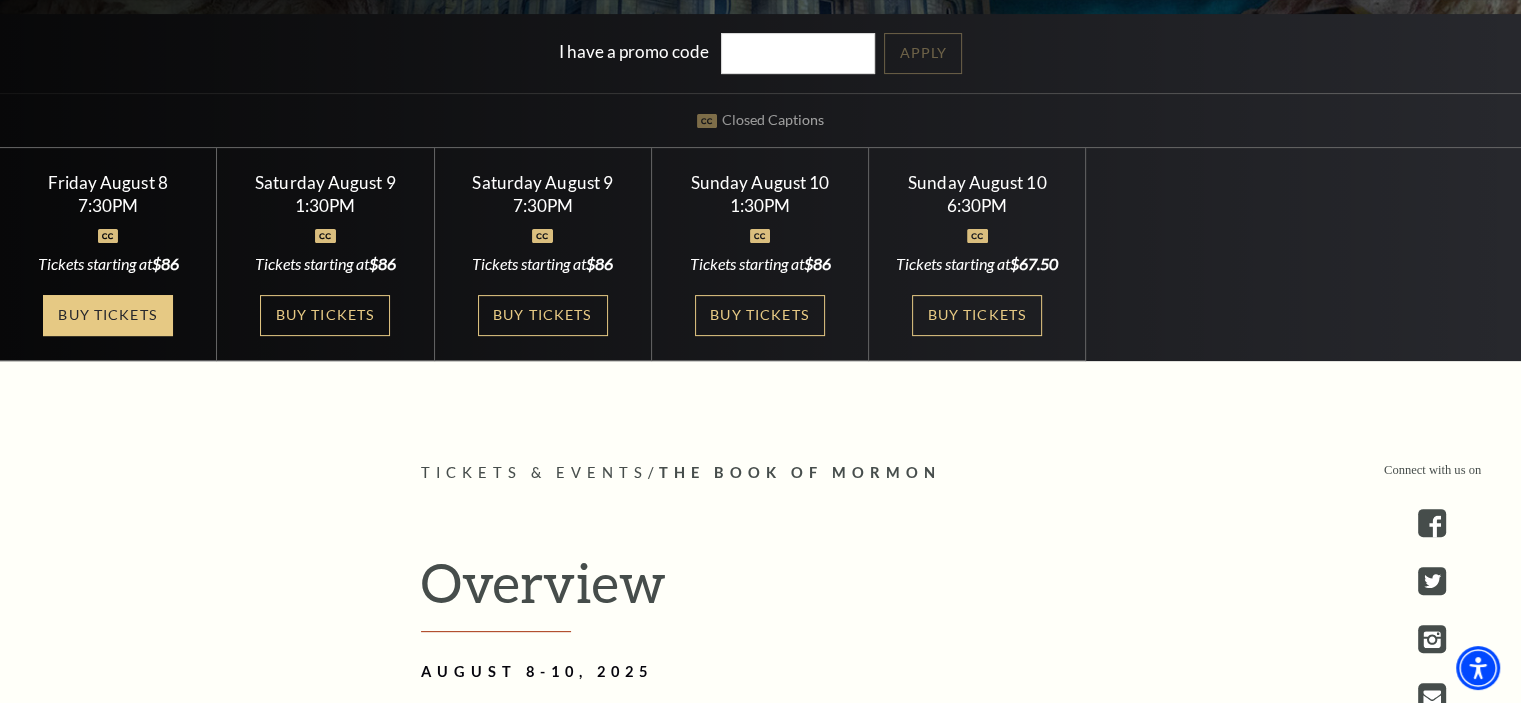 click on "Buy Tickets" at bounding box center [108, 315] 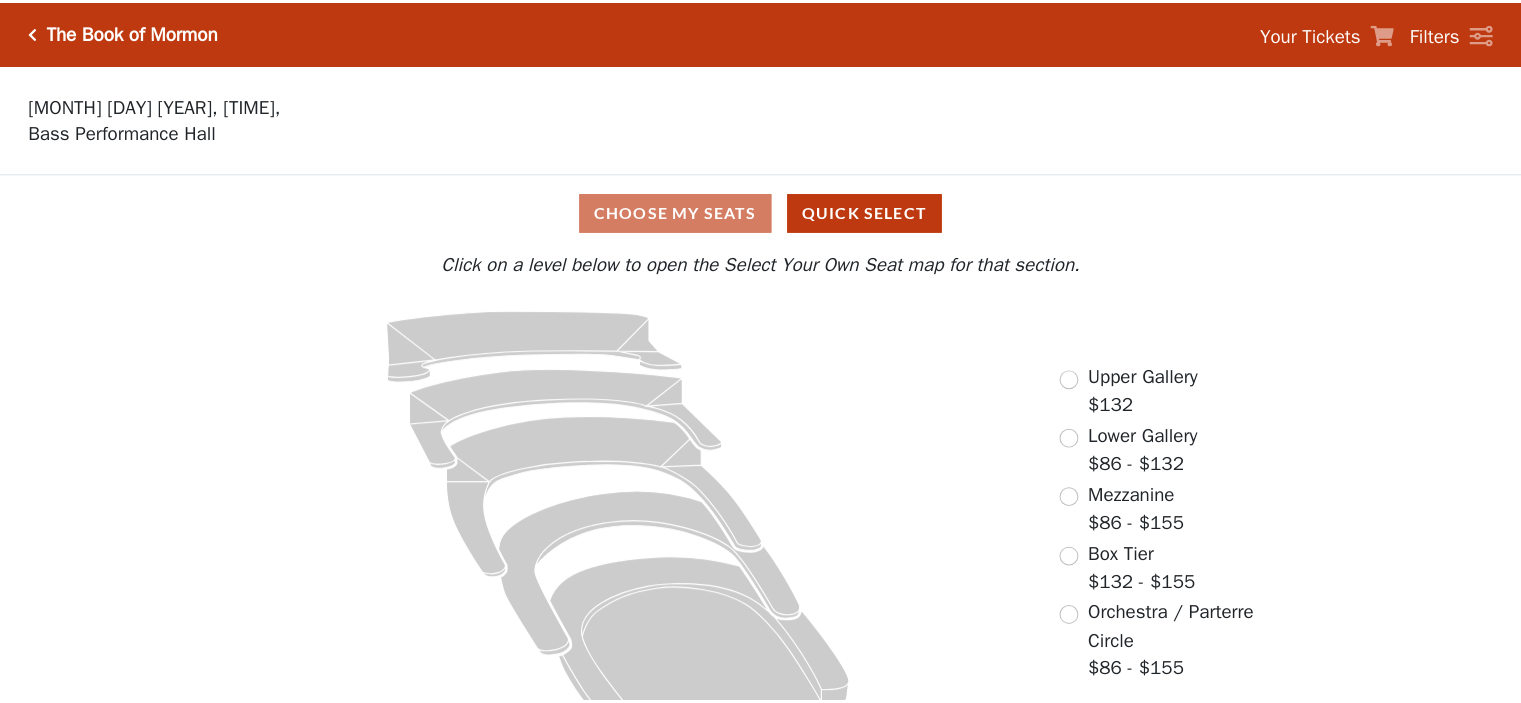 scroll, scrollTop: 0, scrollLeft: 0, axis: both 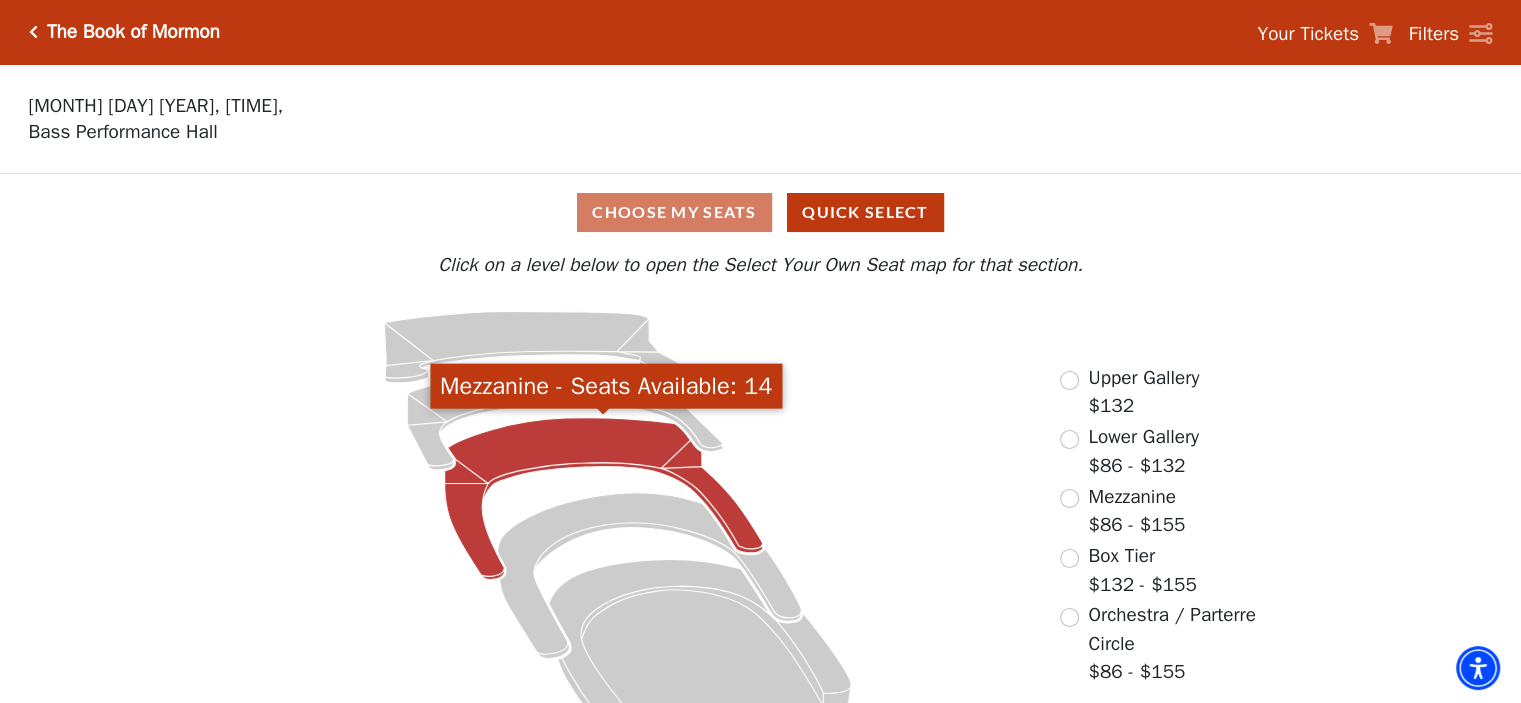 click 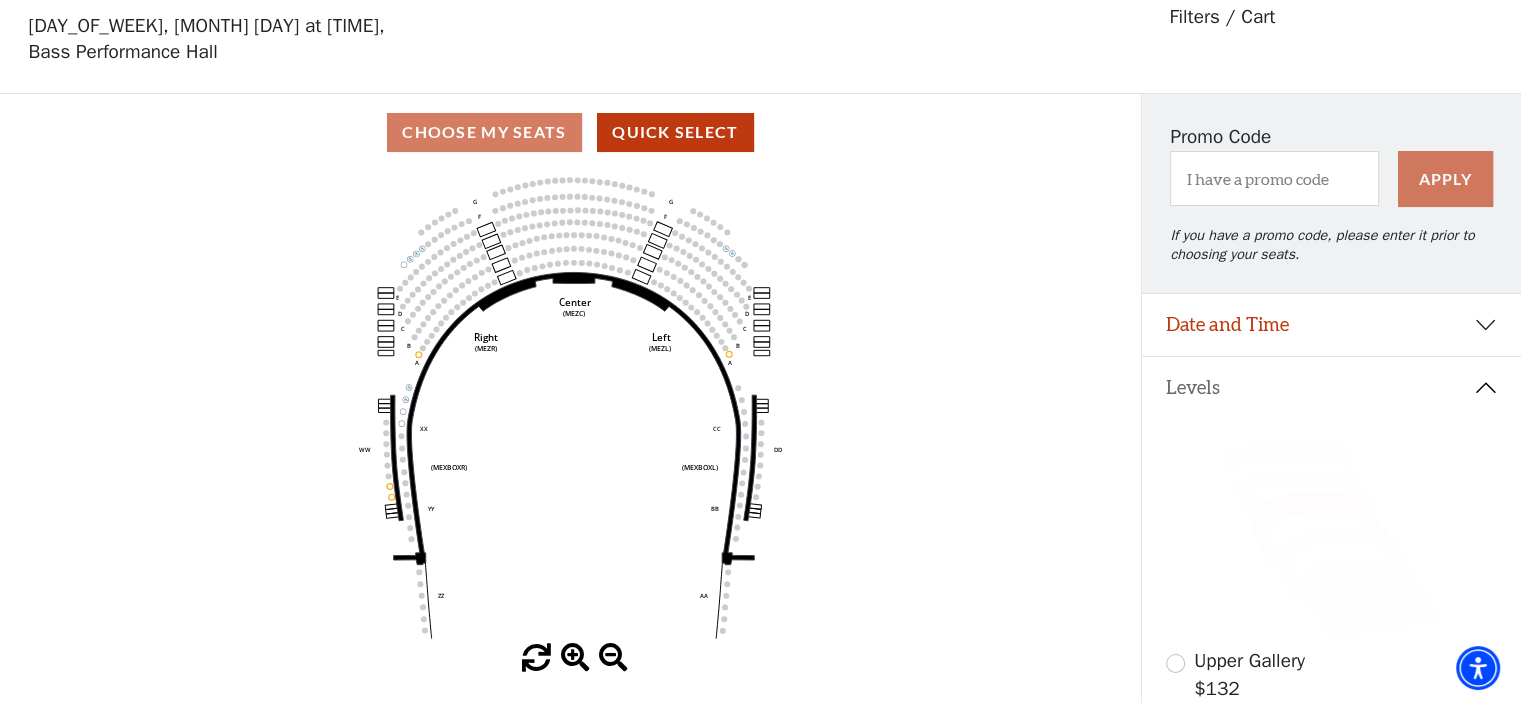 scroll, scrollTop: 92, scrollLeft: 0, axis: vertical 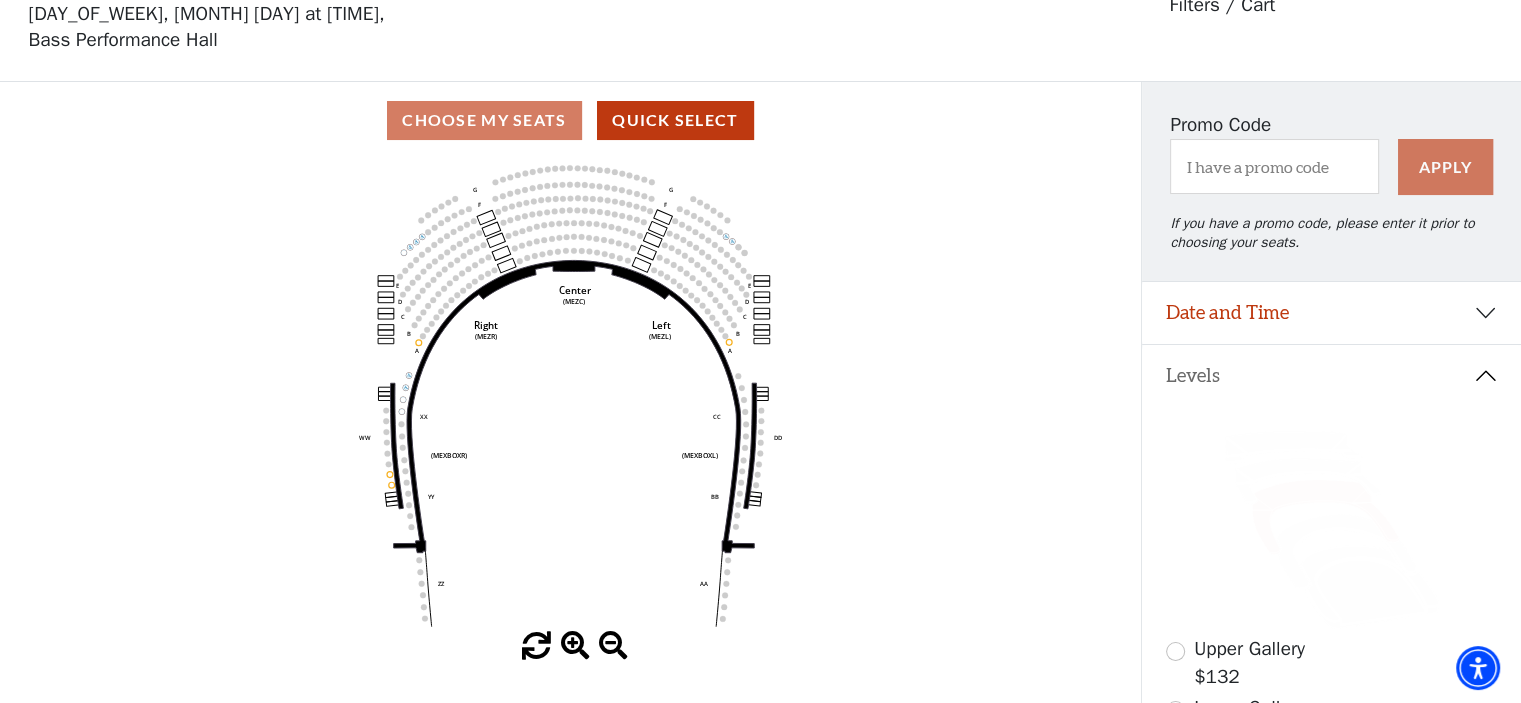 click at bounding box center [575, 646] 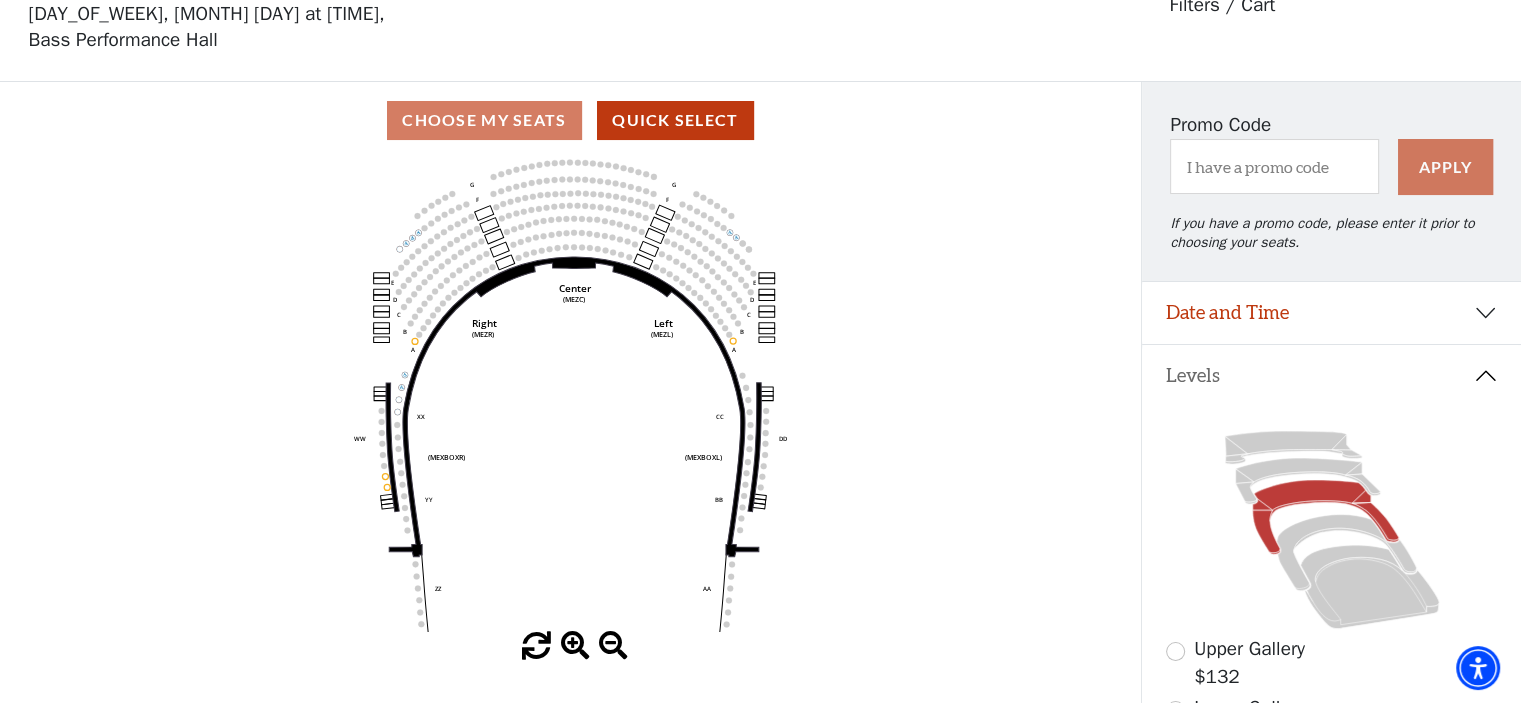click at bounding box center [575, 646] 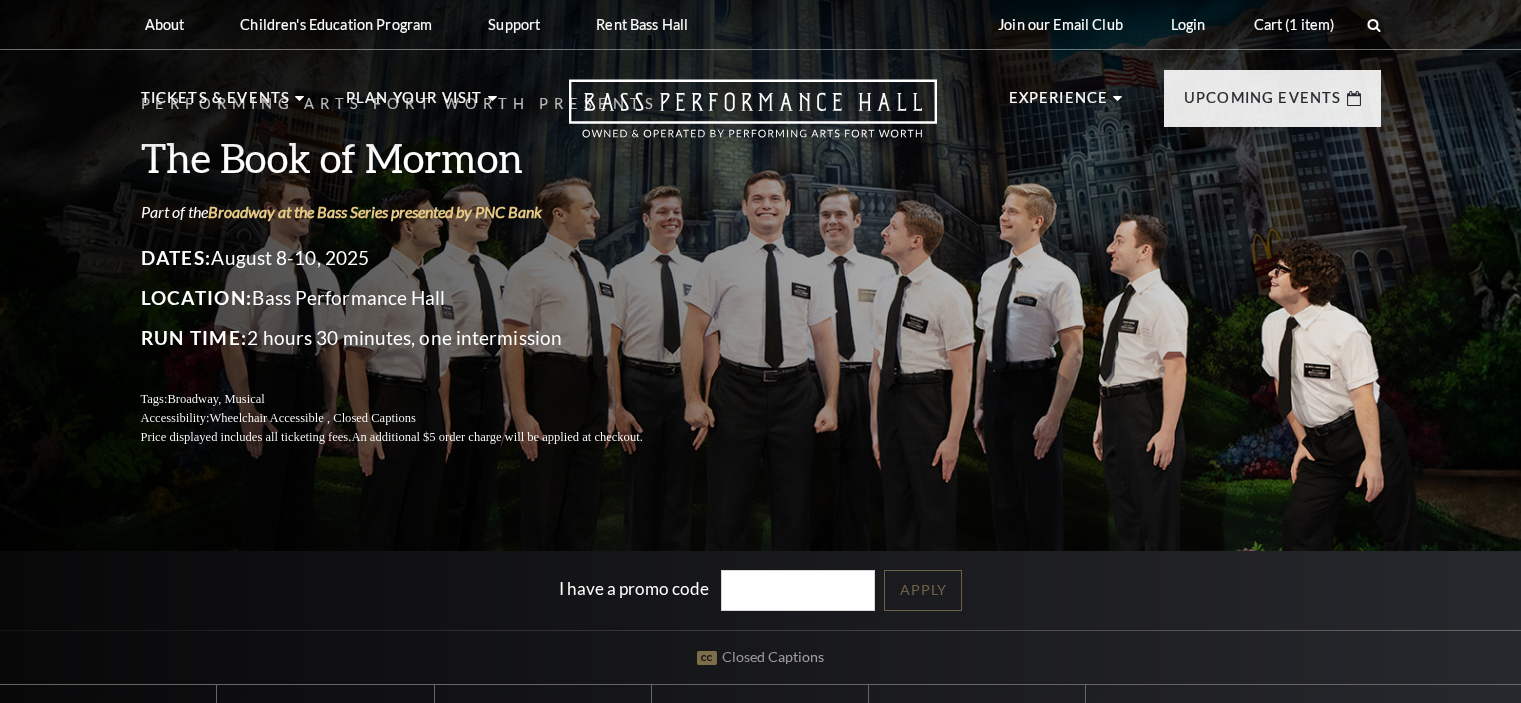scroll, scrollTop: 537, scrollLeft: 0, axis: vertical 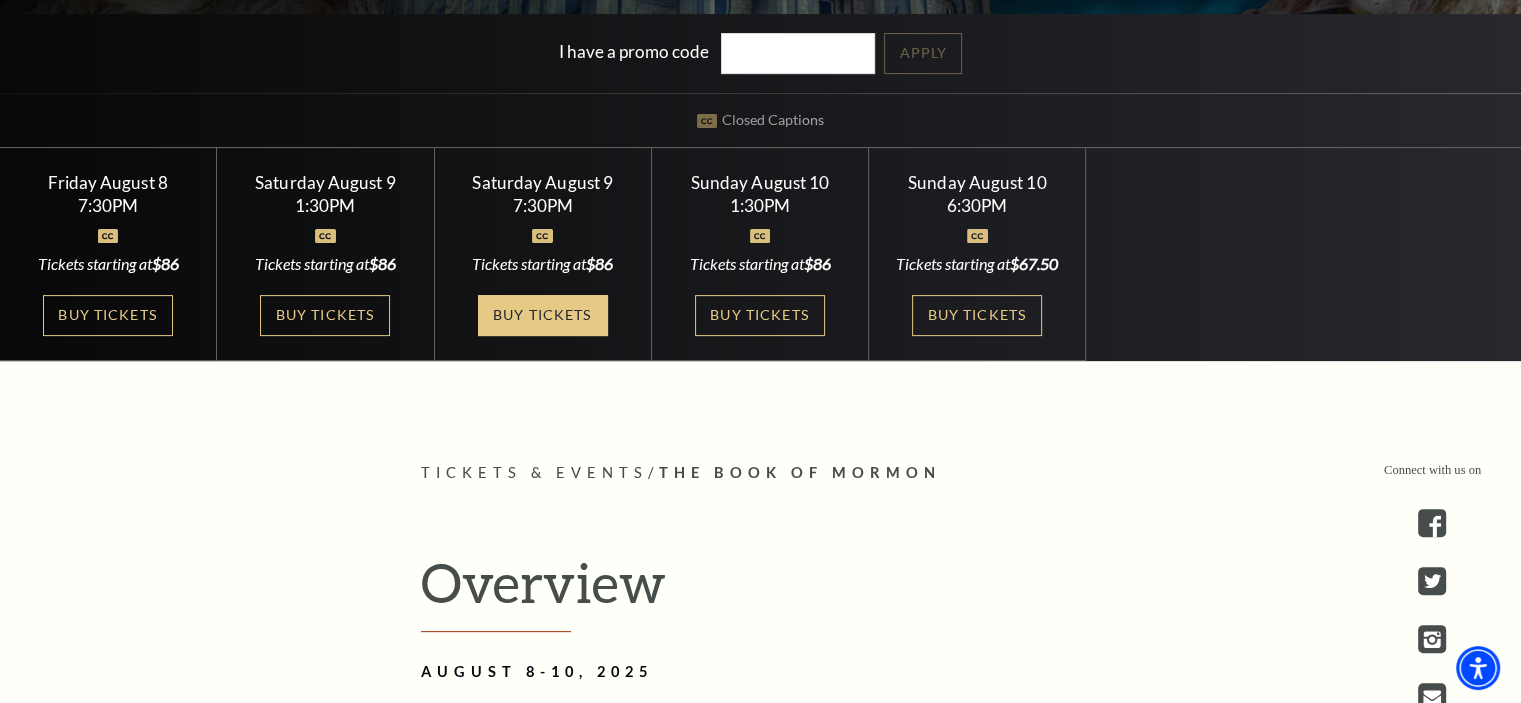 click on "Buy Tickets" at bounding box center [543, 315] 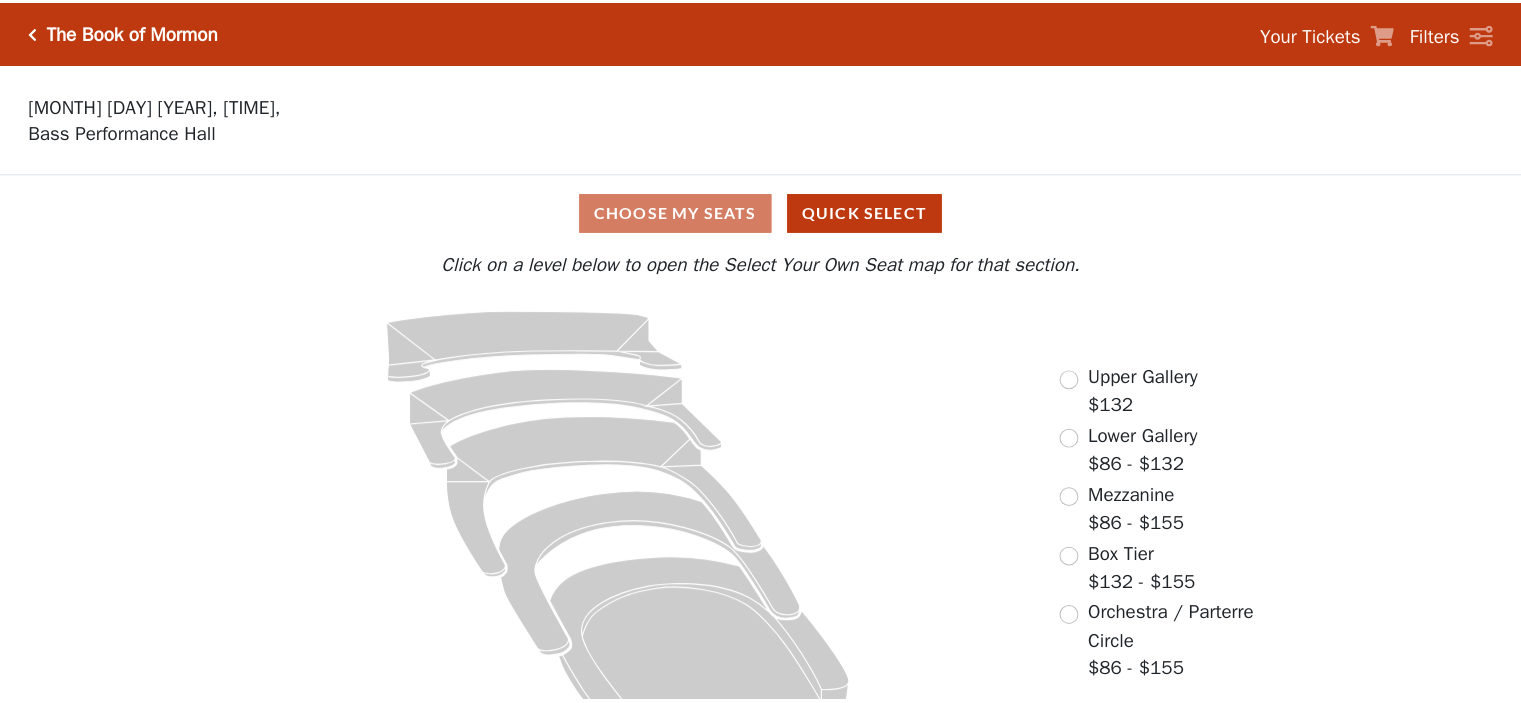 scroll, scrollTop: 0, scrollLeft: 0, axis: both 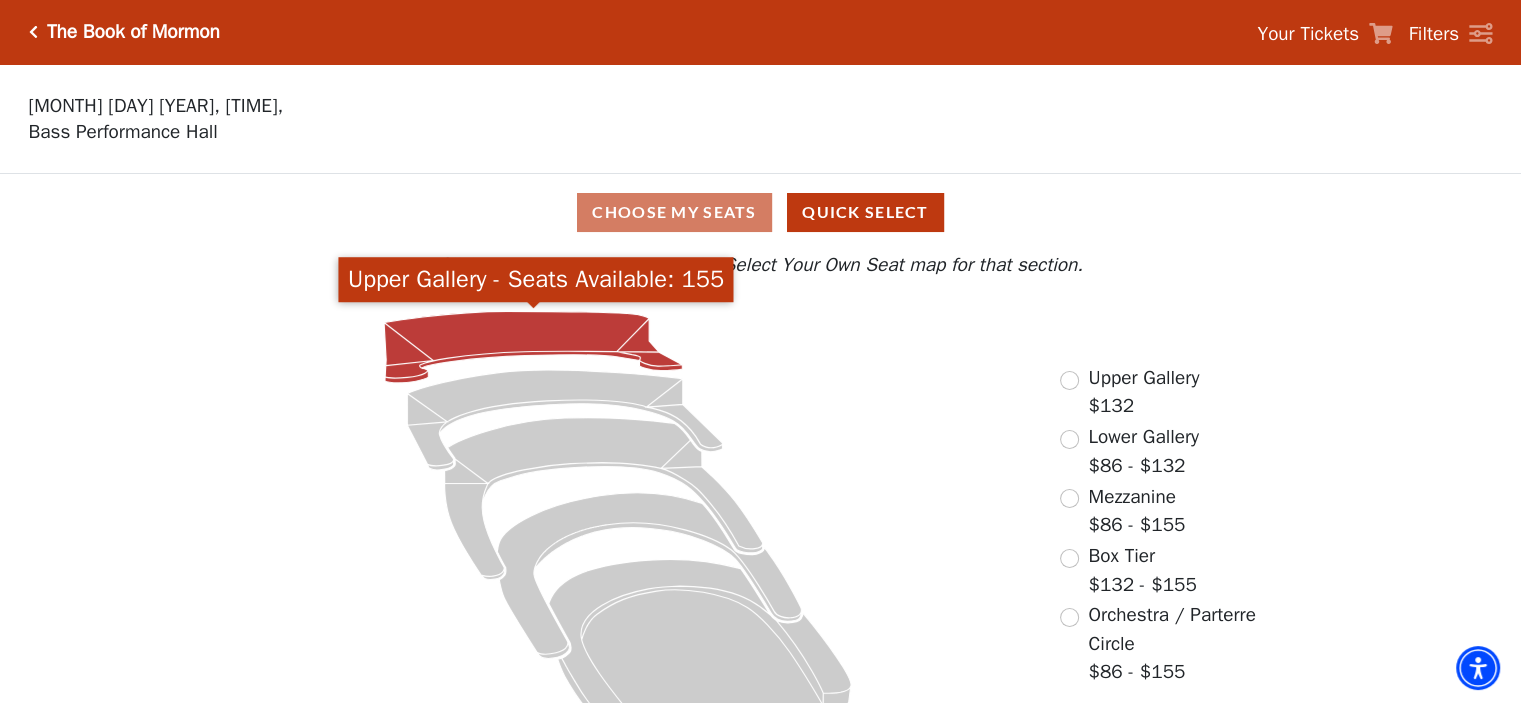 click 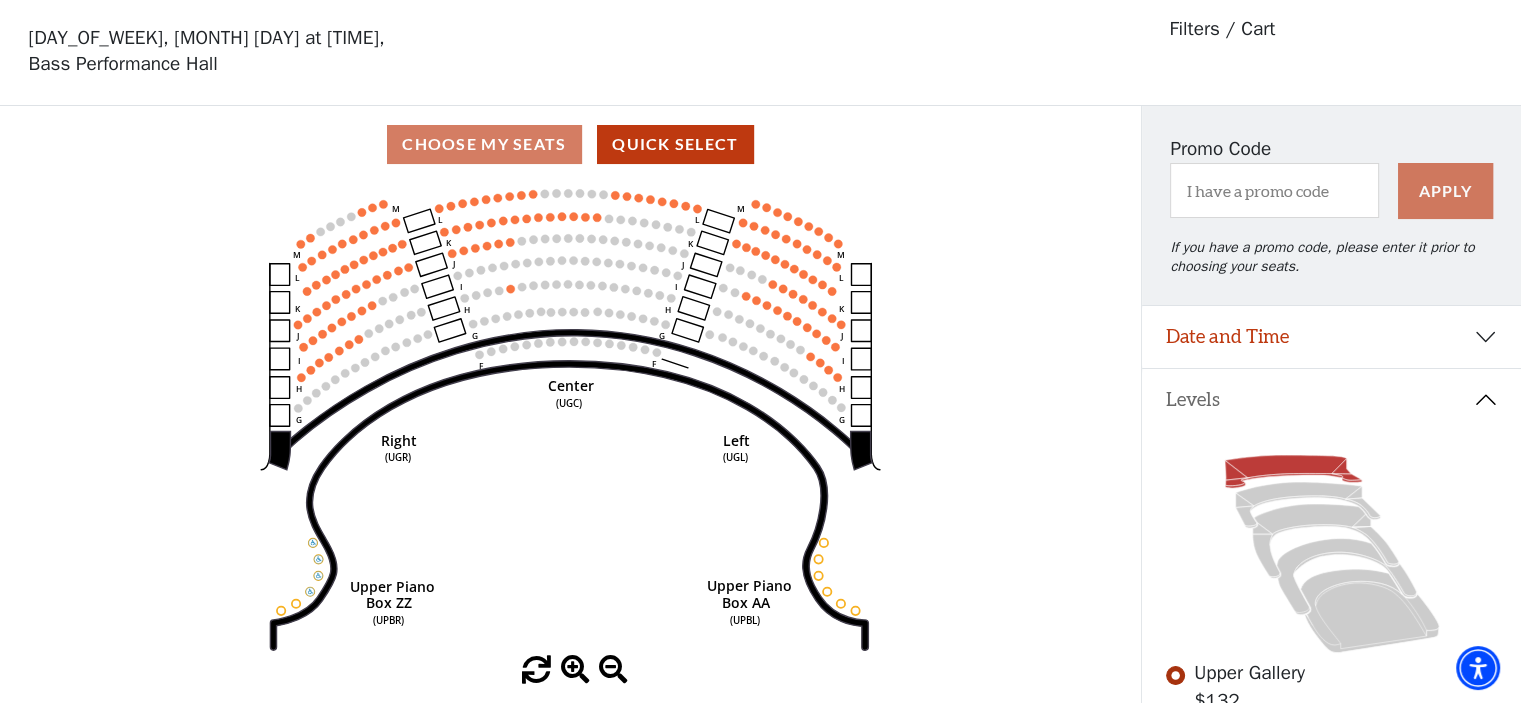 scroll, scrollTop: 92, scrollLeft: 0, axis: vertical 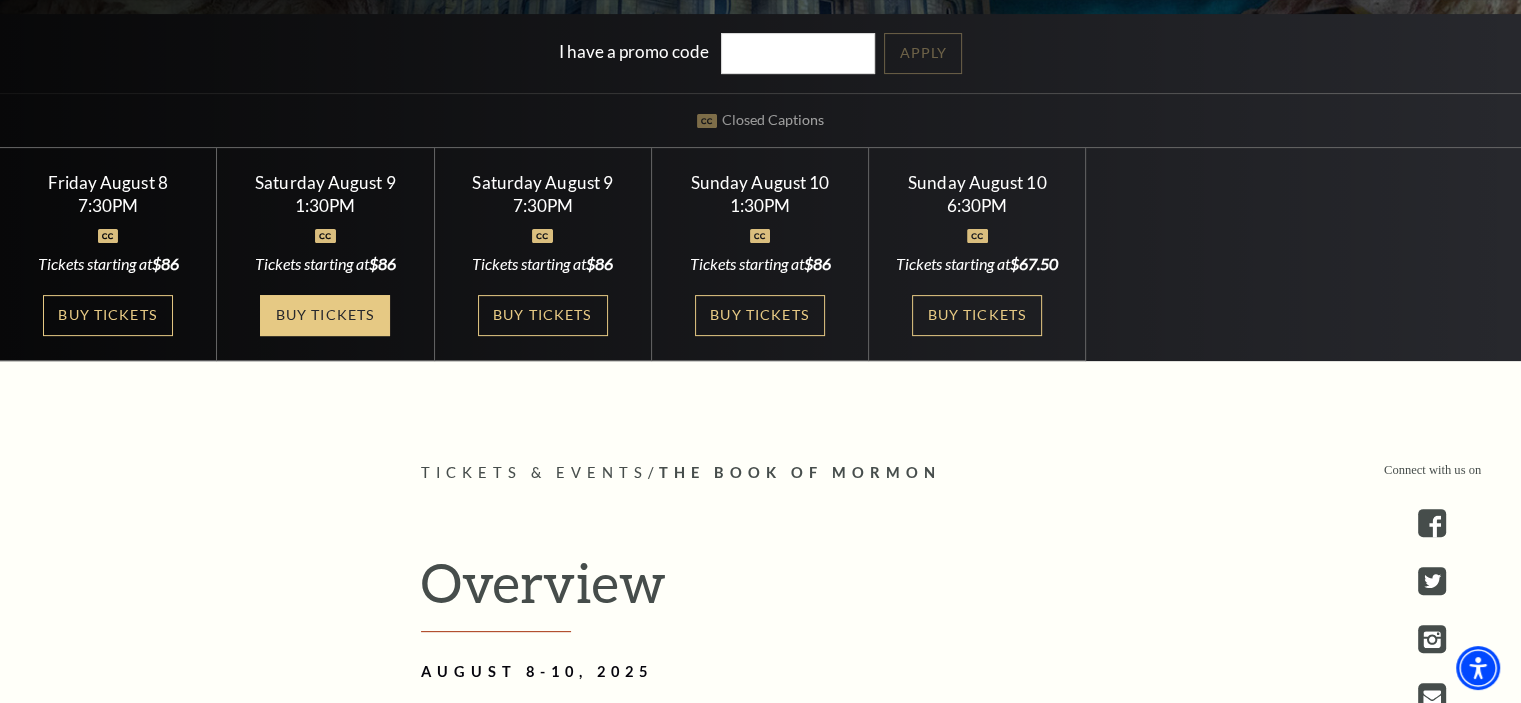 click on "Buy Tickets" at bounding box center [325, 315] 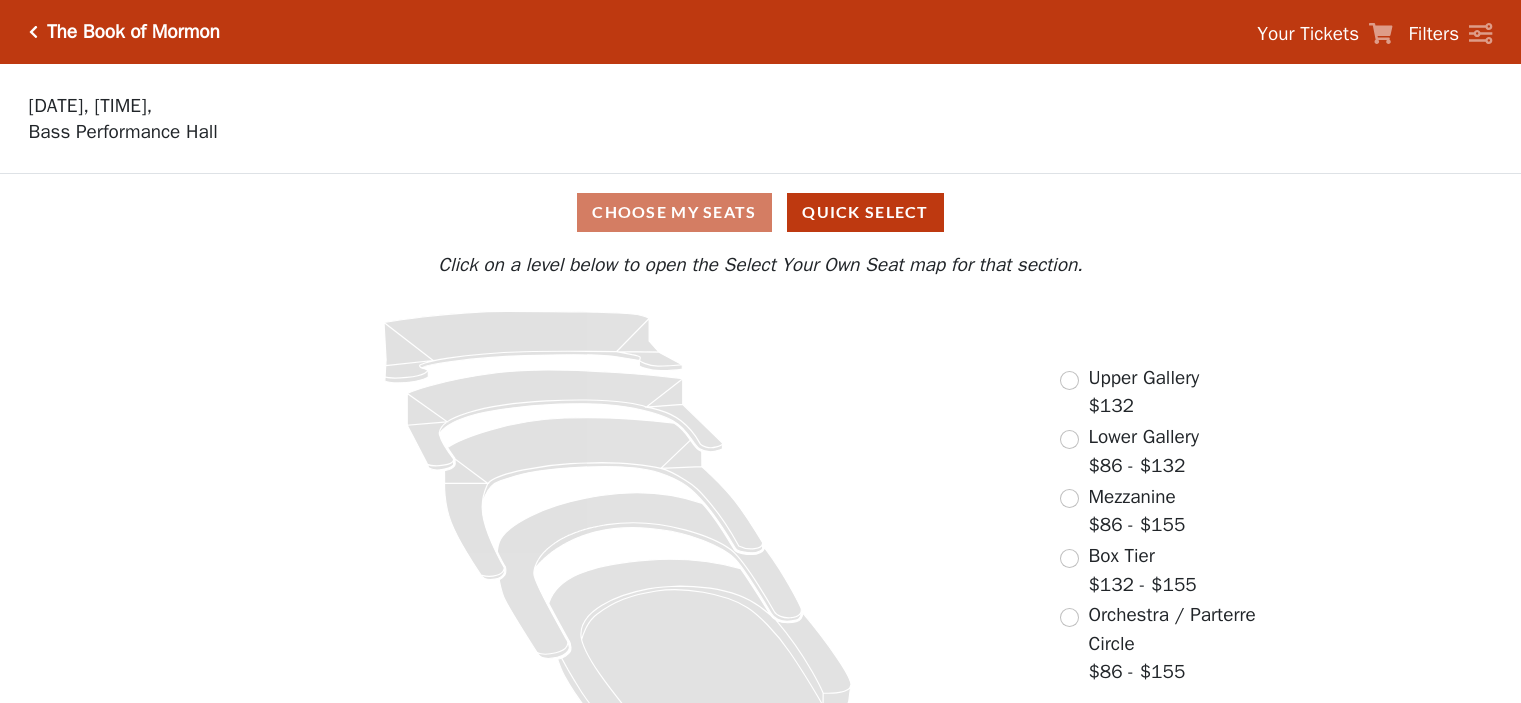 scroll, scrollTop: 0, scrollLeft: 0, axis: both 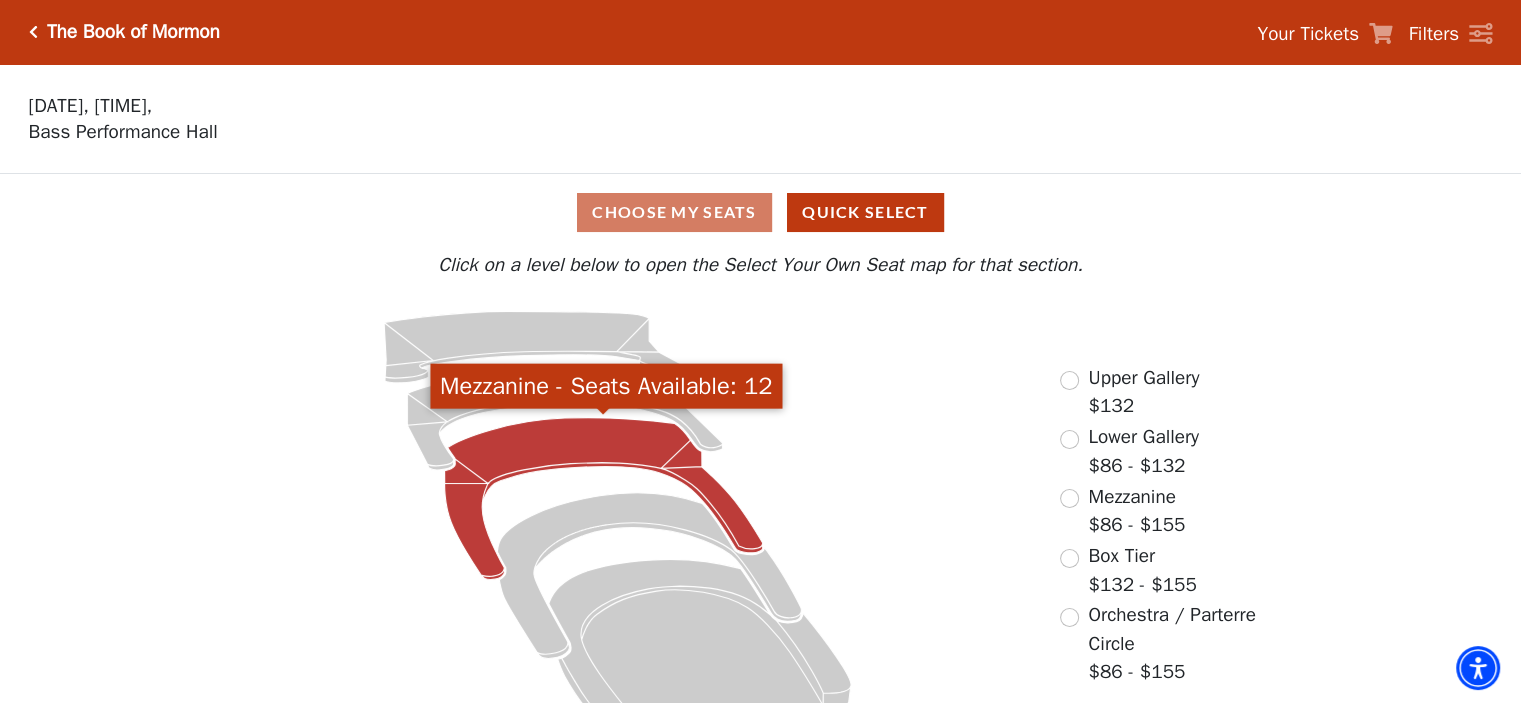 click 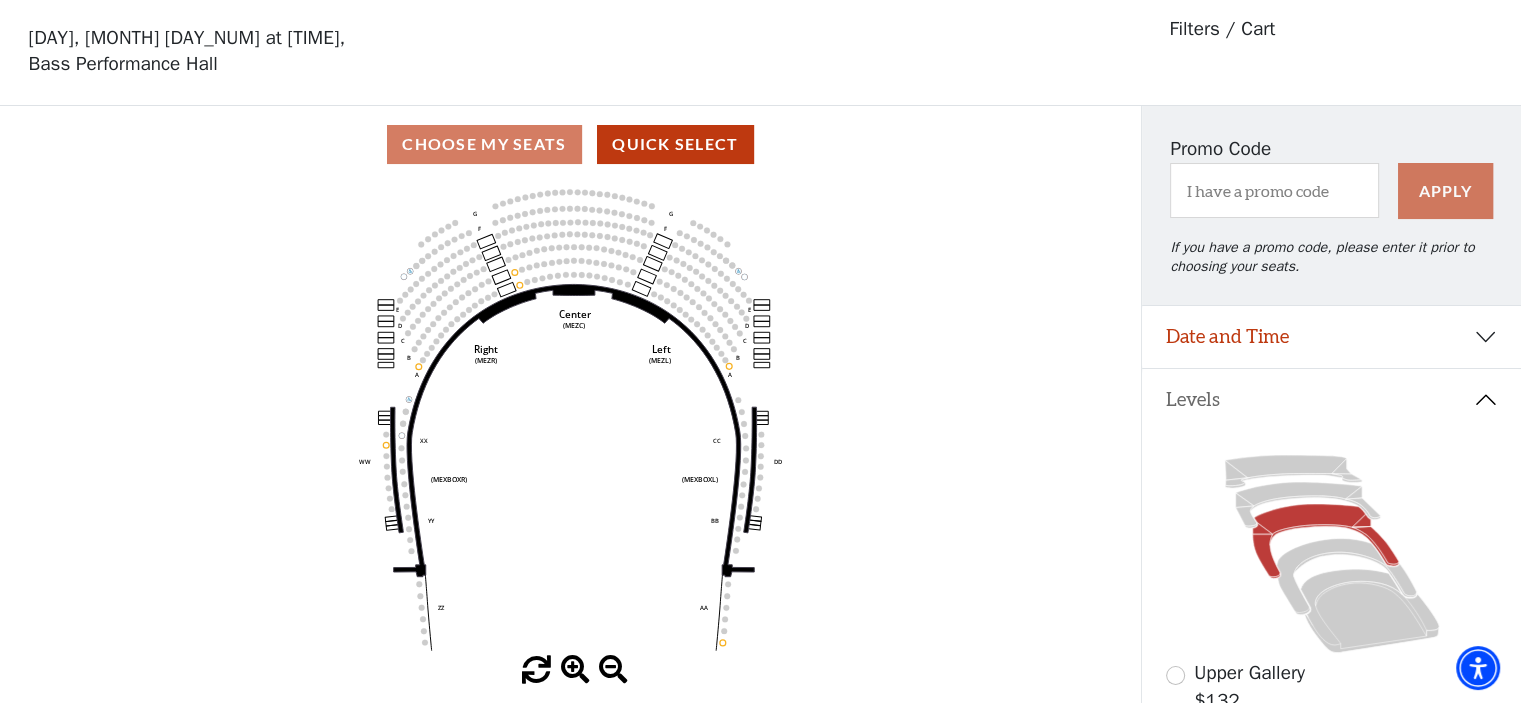 scroll, scrollTop: 92, scrollLeft: 0, axis: vertical 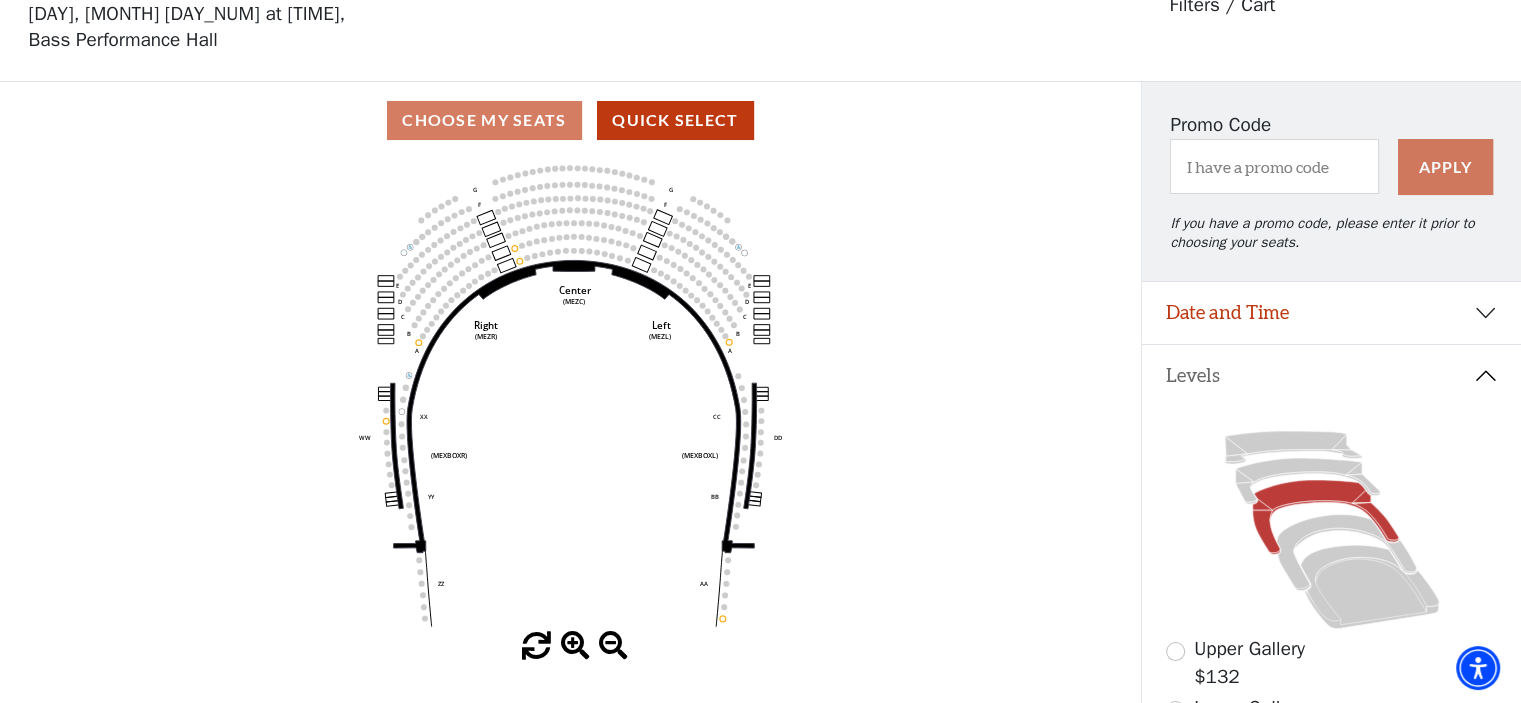 click at bounding box center [575, 646] 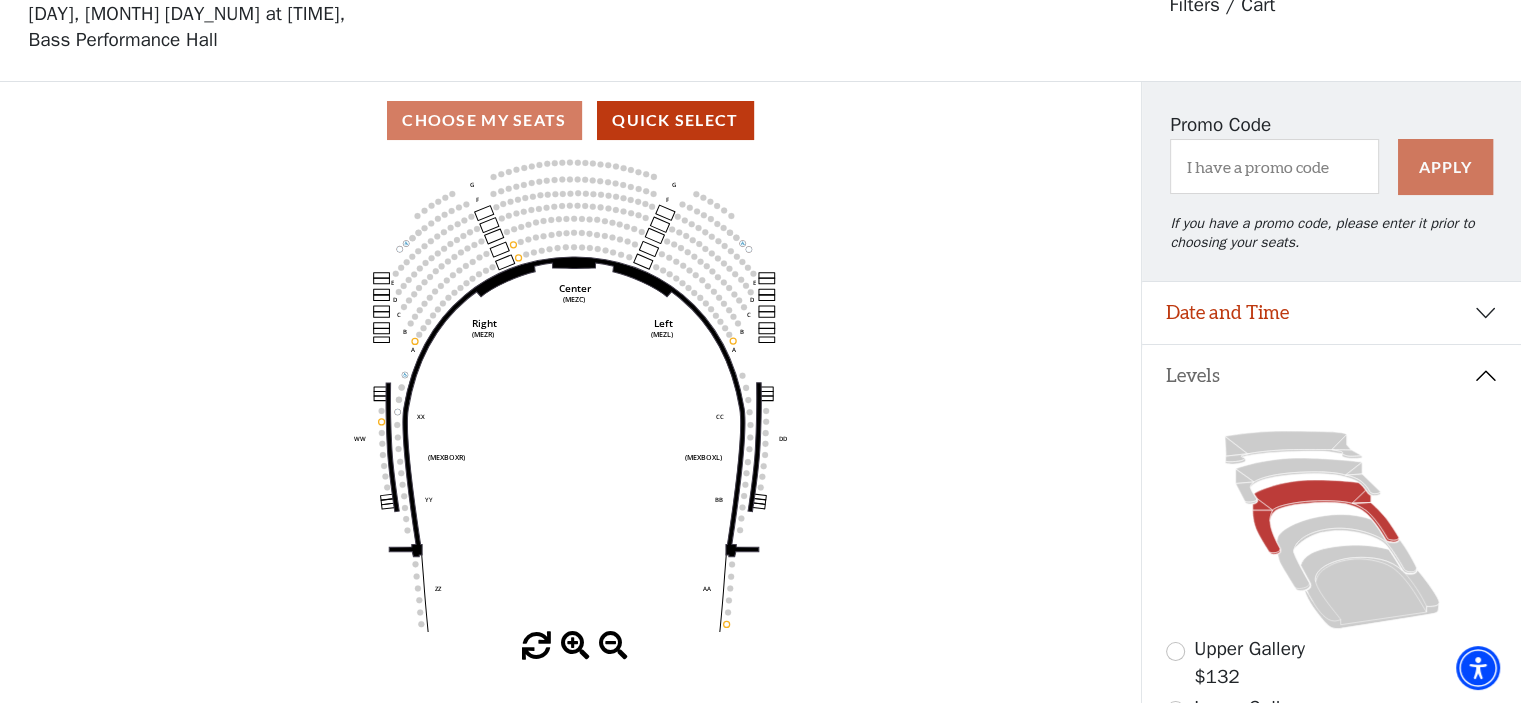 click at bounding box center (575, 646) 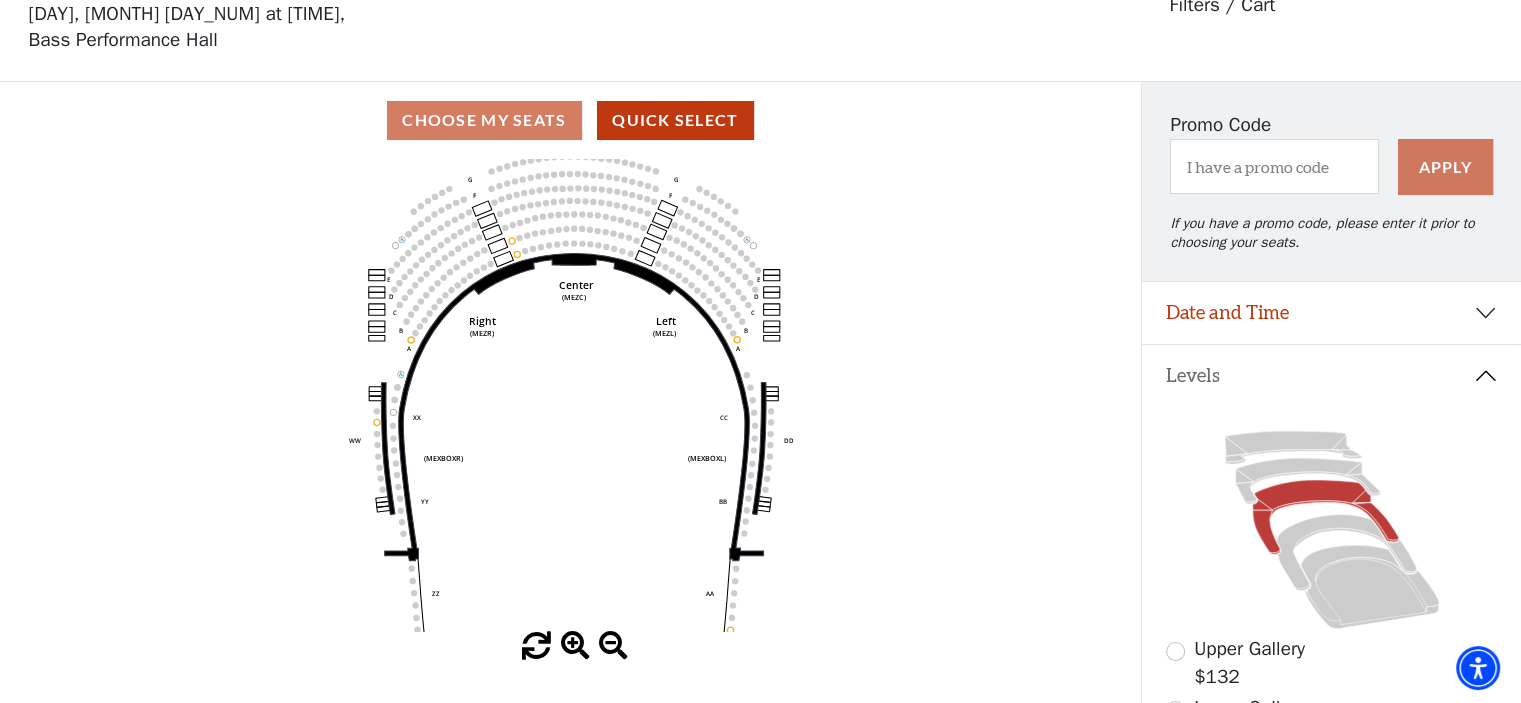 click at bounding box center [575, 646] 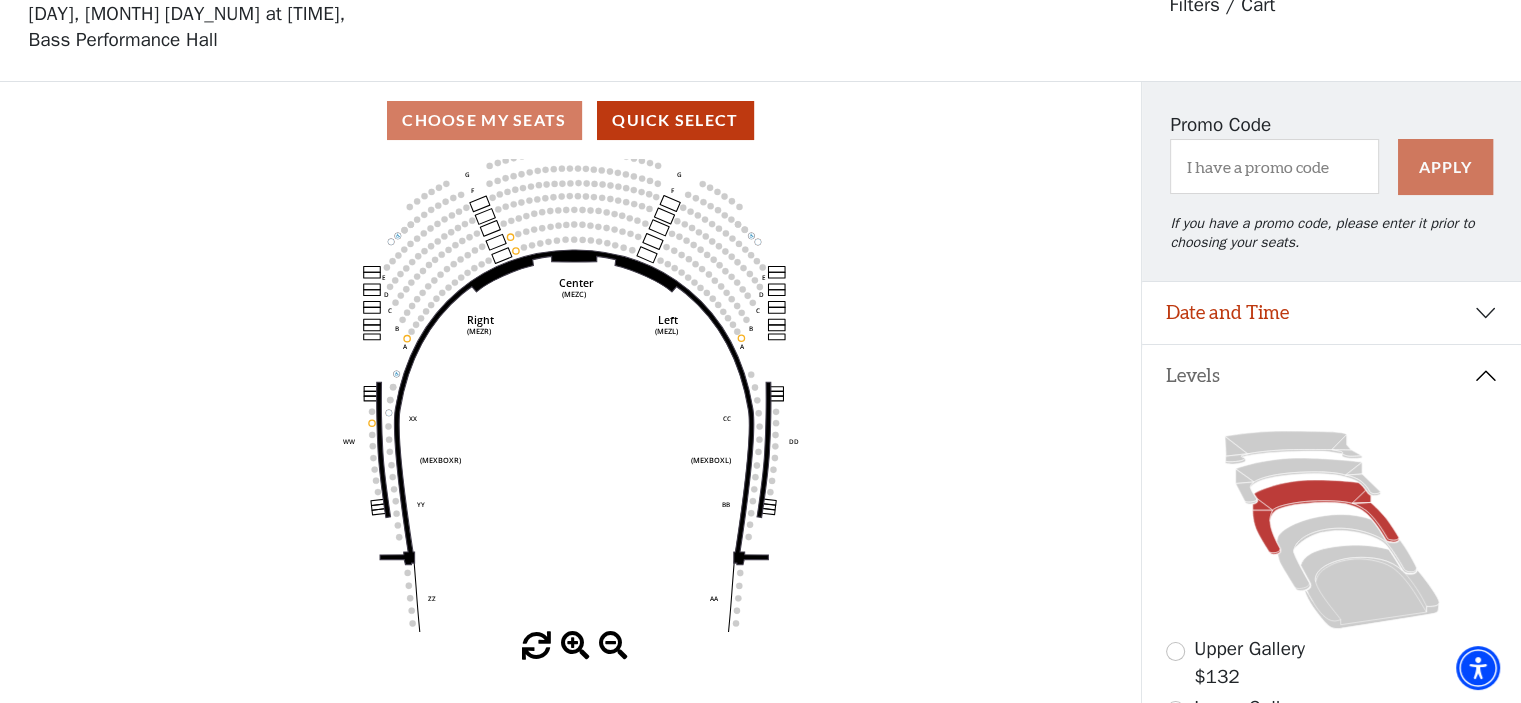 click at bounding box center [575, 646] 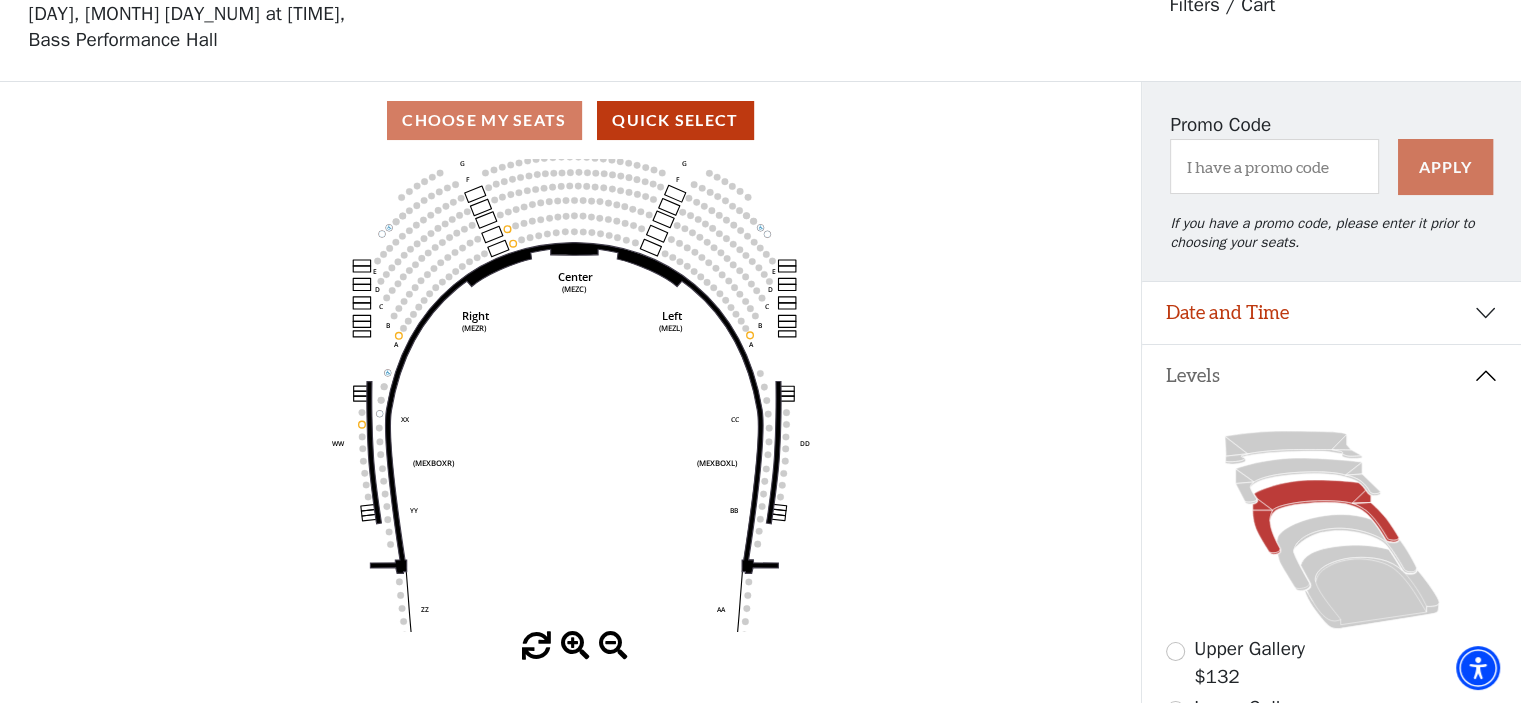 click at bounding box center (575, 646) 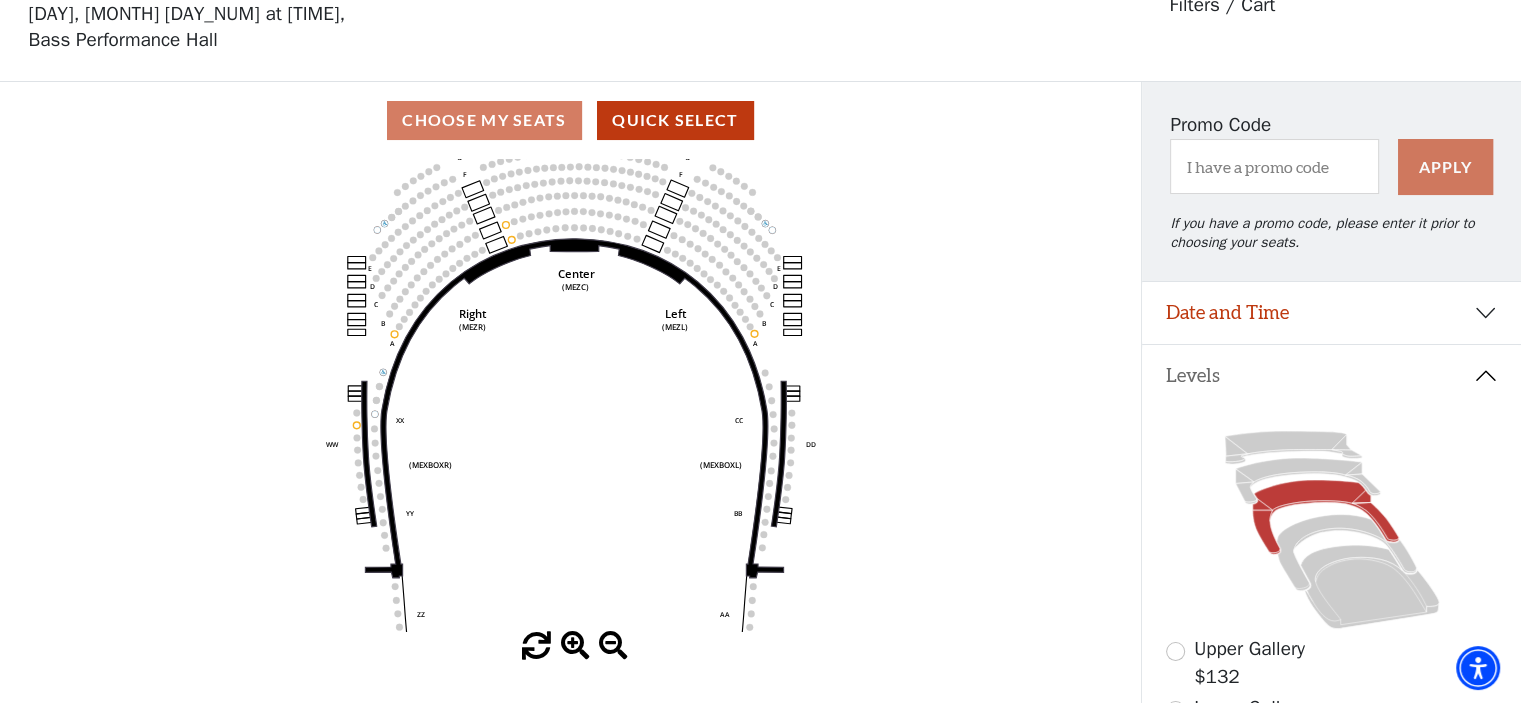 click at bounding box center (575, 646) 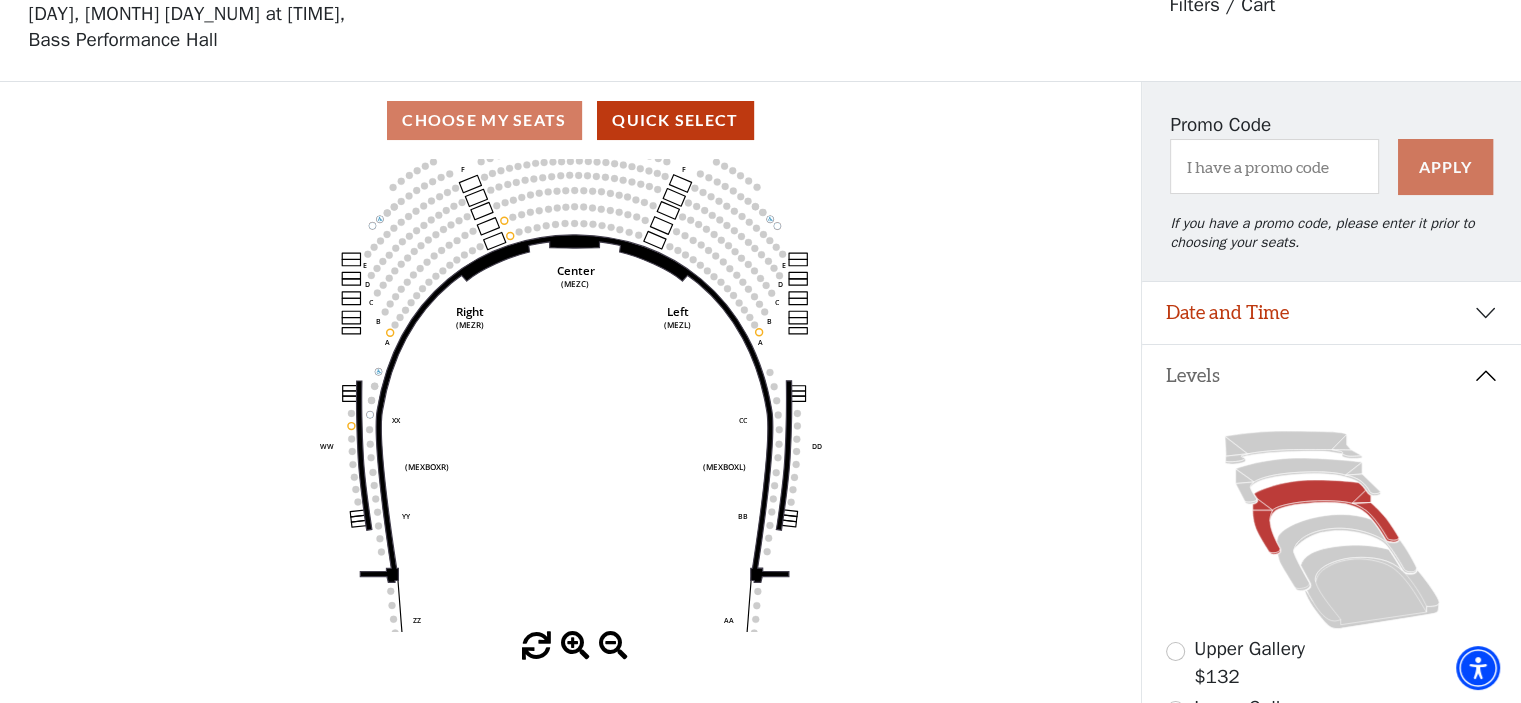 click at bounding box center (575, 646) 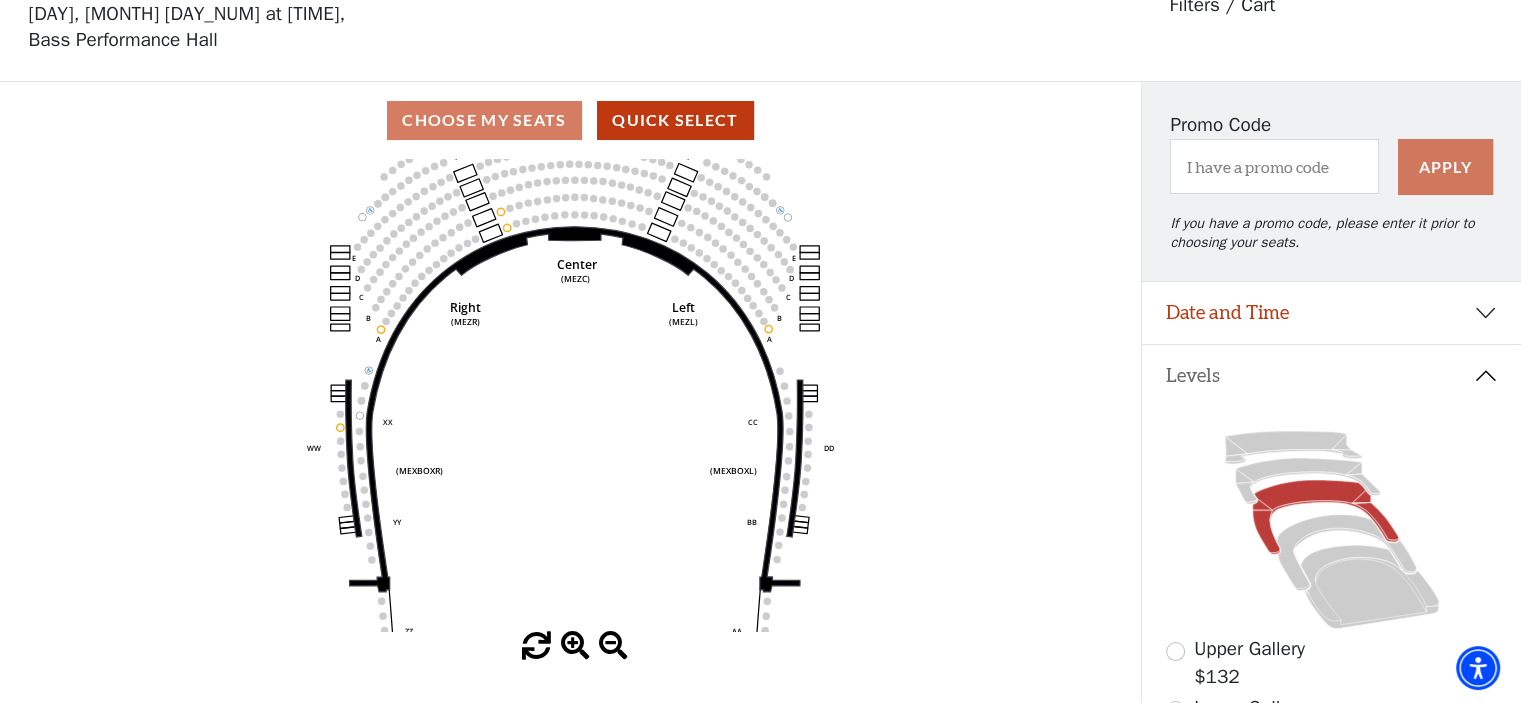 click at bounding box center (575, 646) 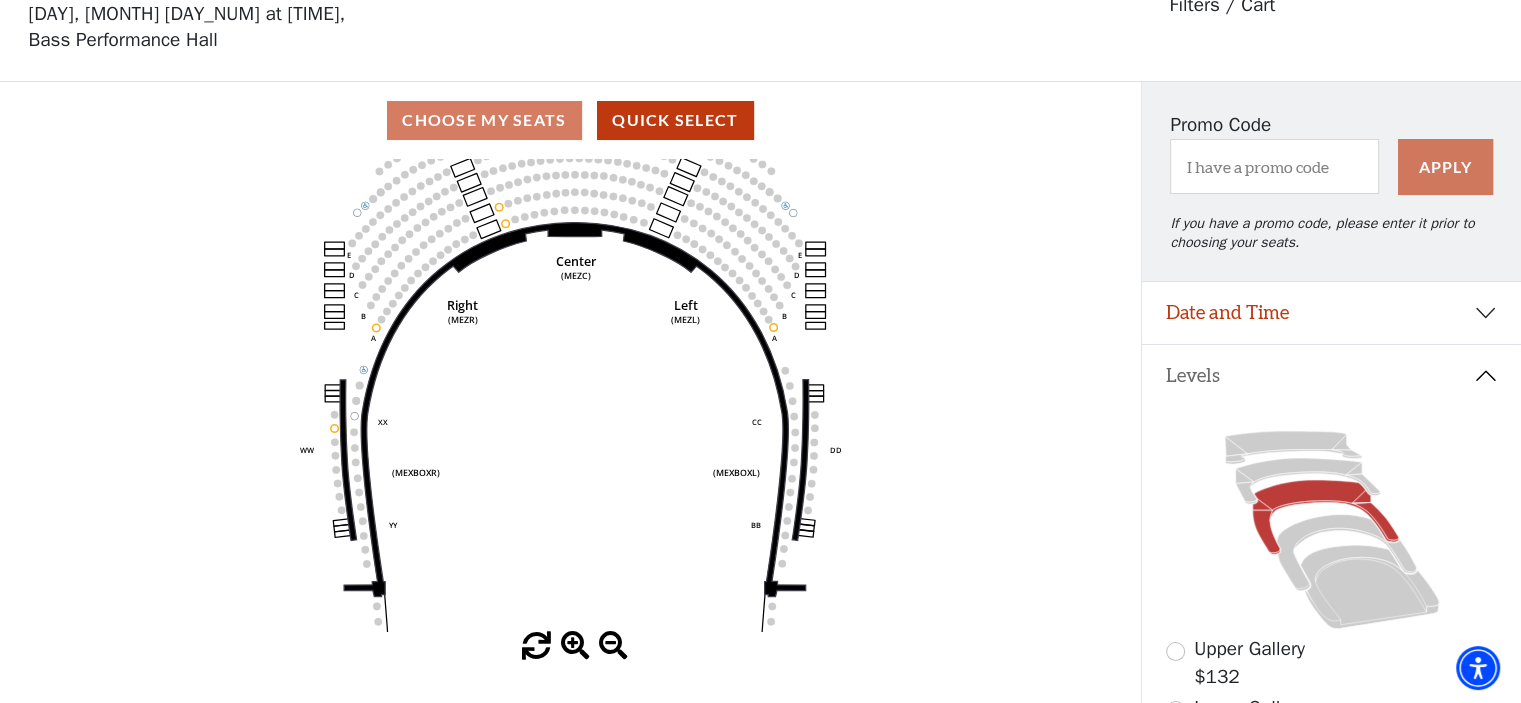 click at bounding box center (575, 646) 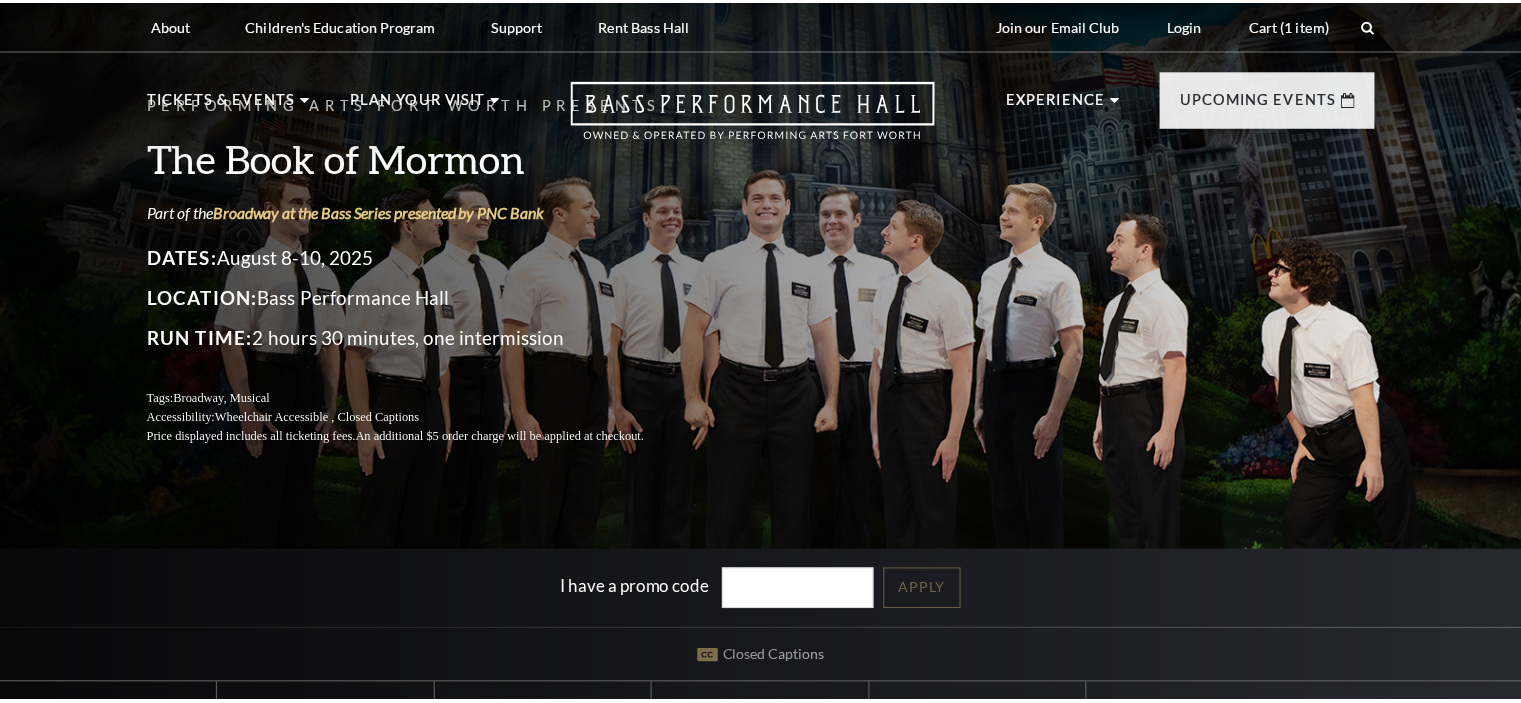 scroll, scrollTop: 537, scrollLeft: 0, axis: vertical 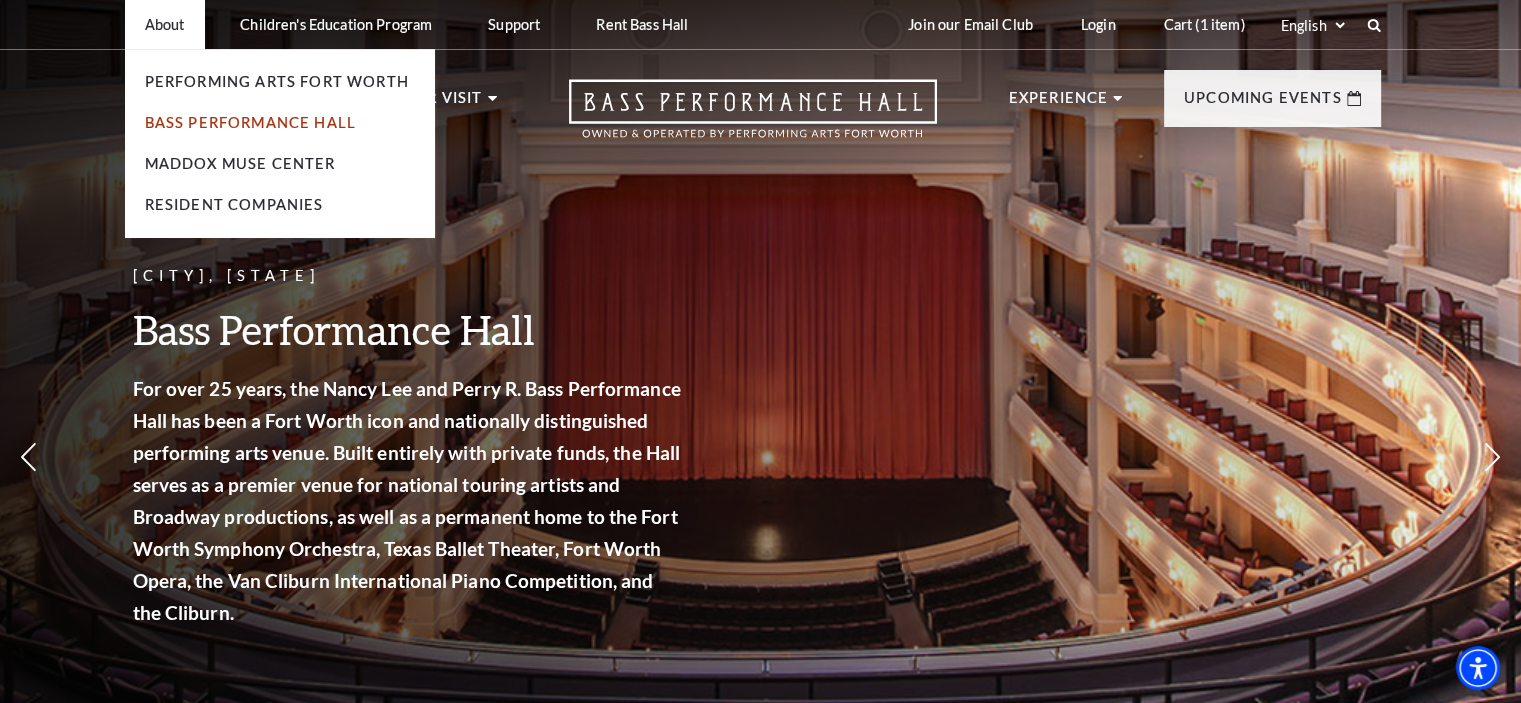 click on "Bass Performance Hall" at bounding box center (251, 122) 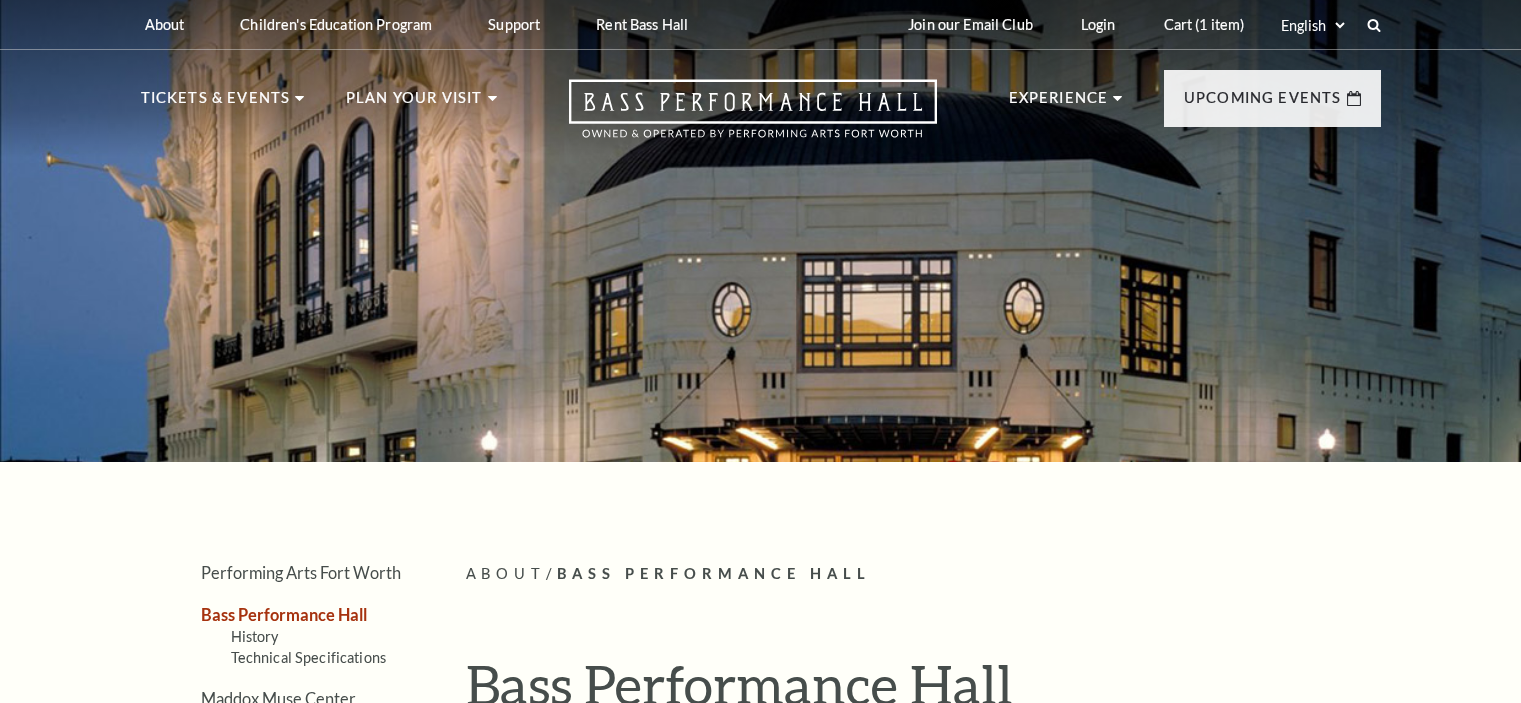 scroll, scrollTop: 0, scrollLeft: 0, axis: both 